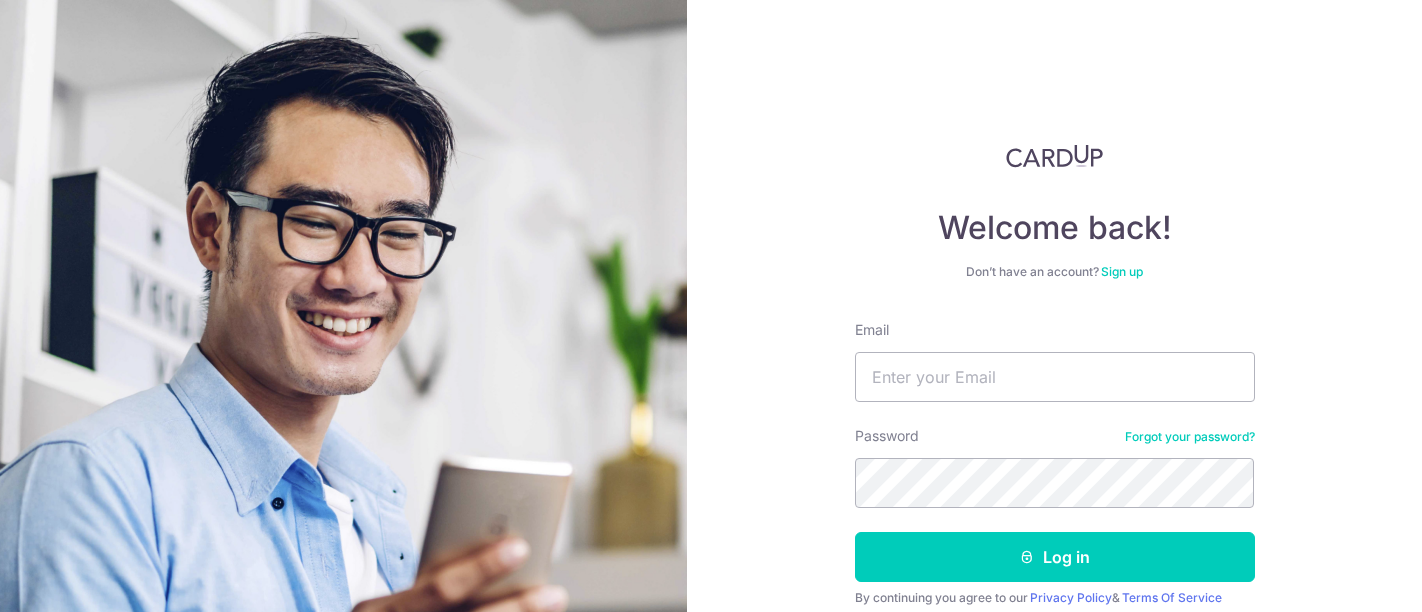 scroll, scrollTop: 0, scrollLeft: 0, axis: both 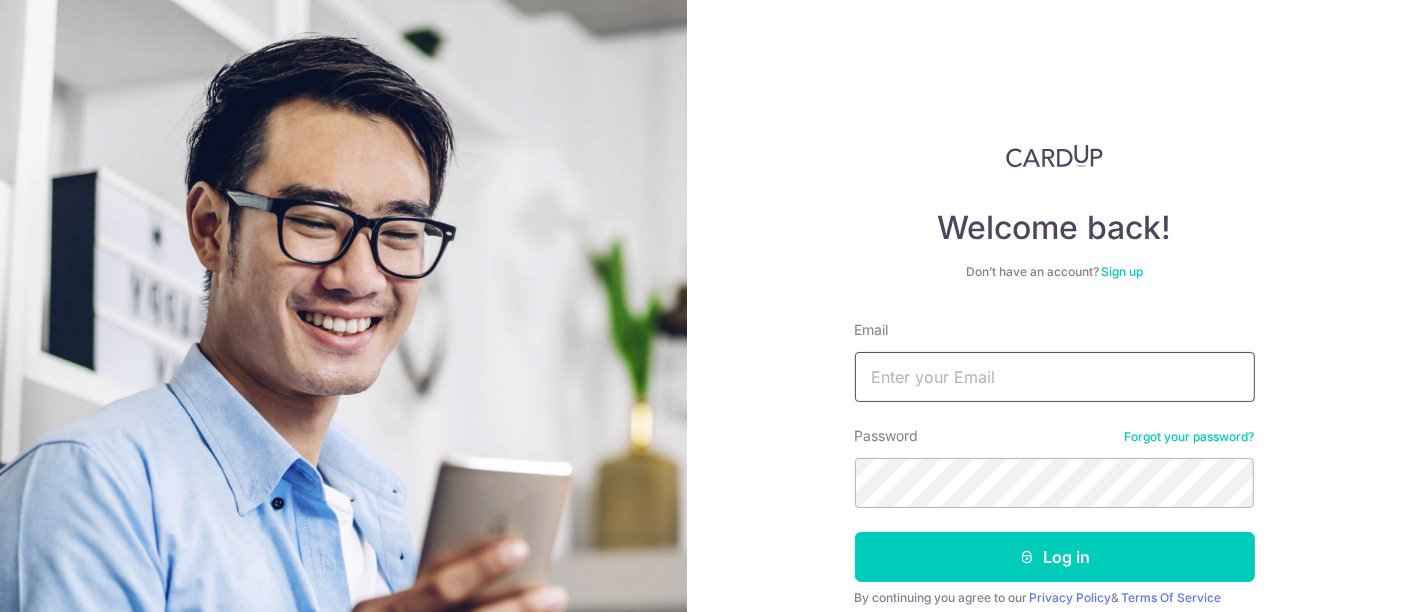 click on "Email" at bounding box center [1055, 377] 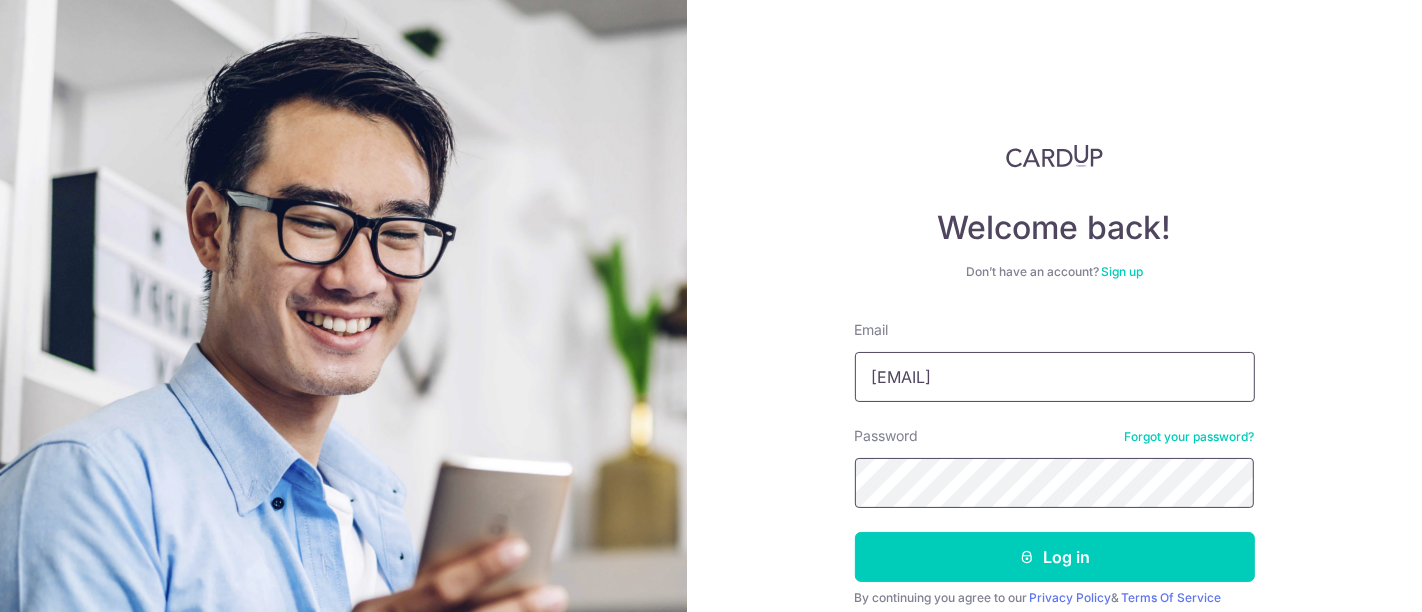click on "Log in" at bounding box center [1055, 557] 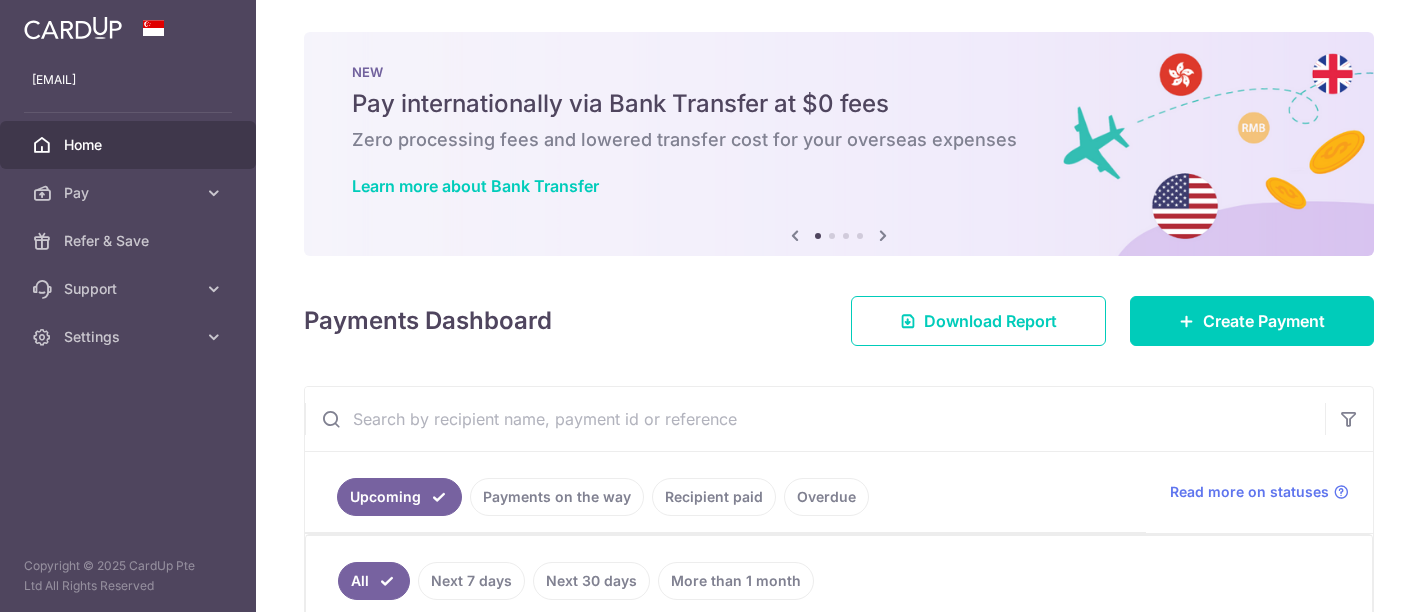 scroll, scrollTop: 0, scrollLeft: 0, axis: both 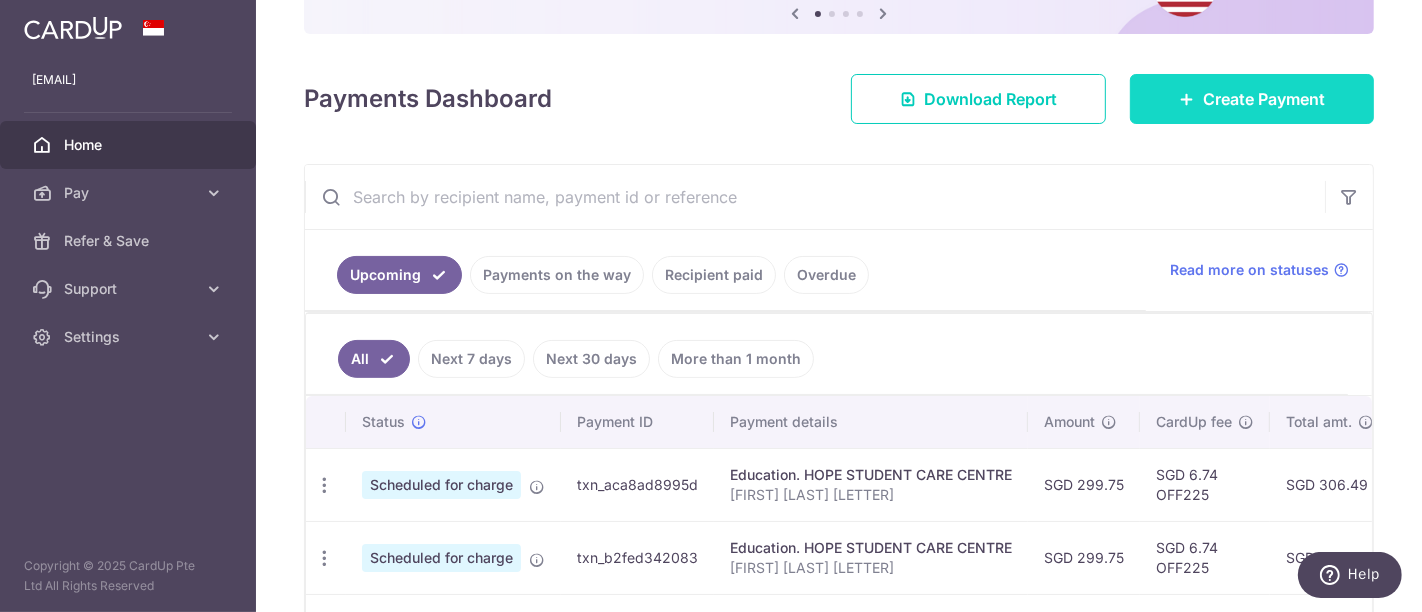 click on "Create Payment" at bounding box center (1264, 99) 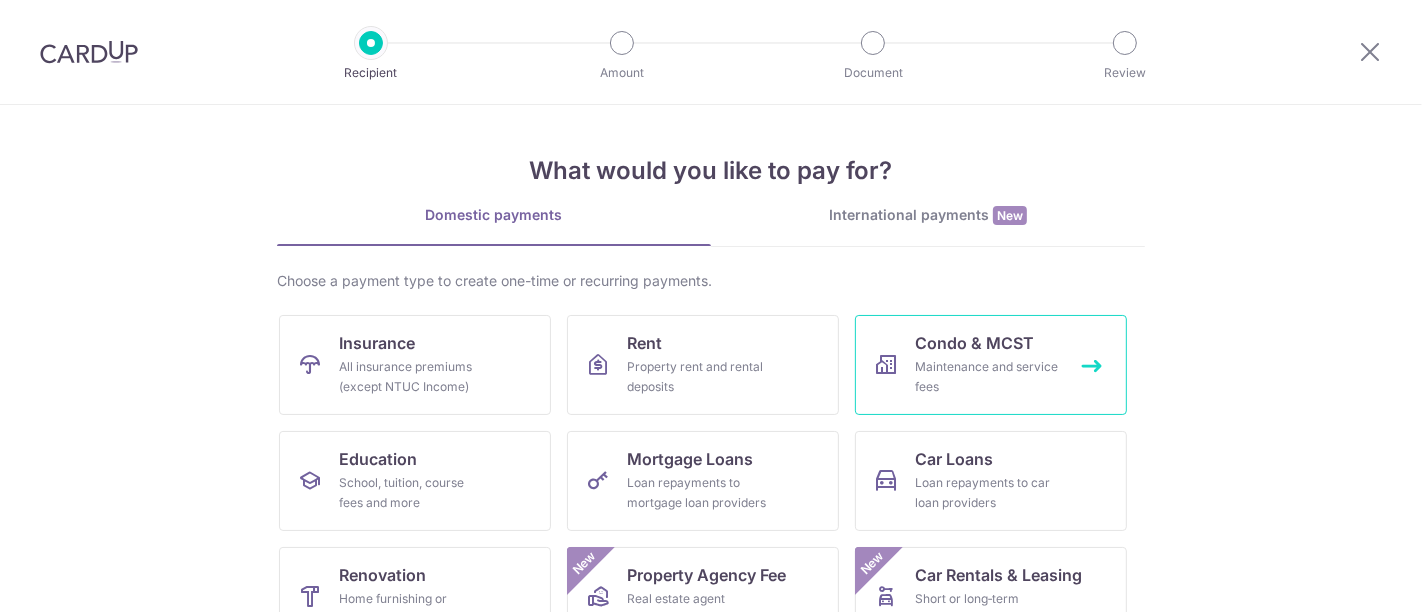 scroll, scrollTop: 0, scrollLeft: 0, axis: both 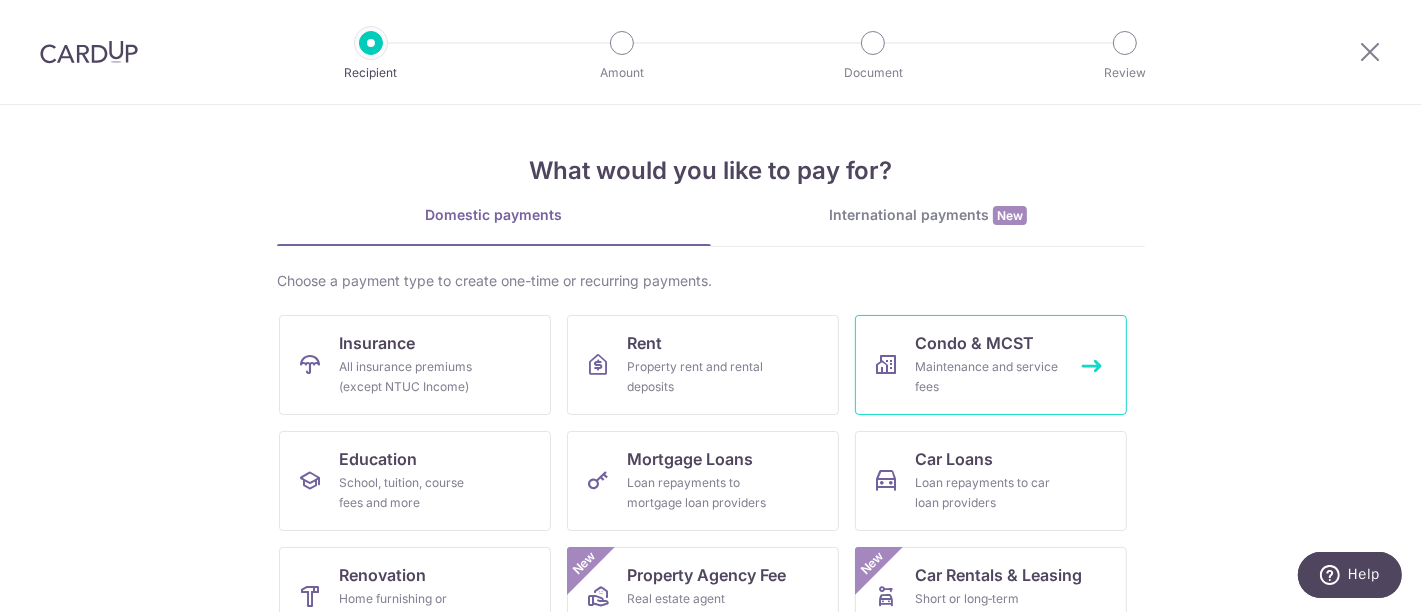 click on "Maintenance and service fees" at bounding box center (987, 377) 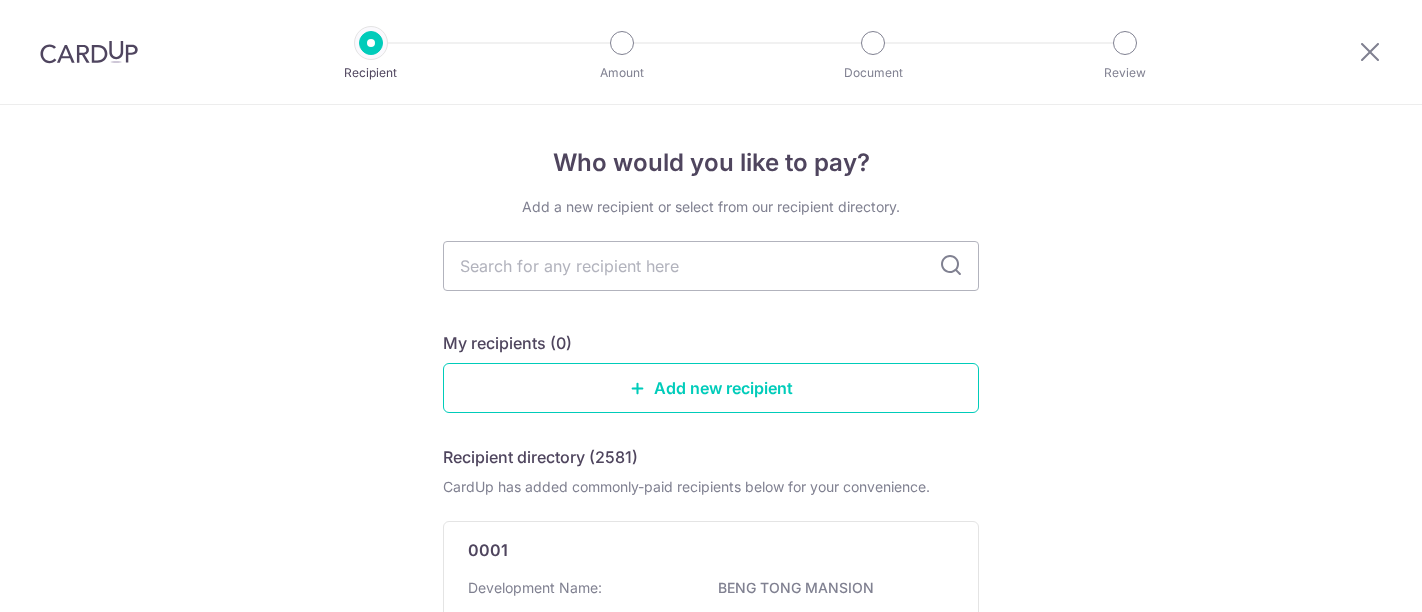 scroll, scrollTop: 0, scrollLeft: 0, axis: both 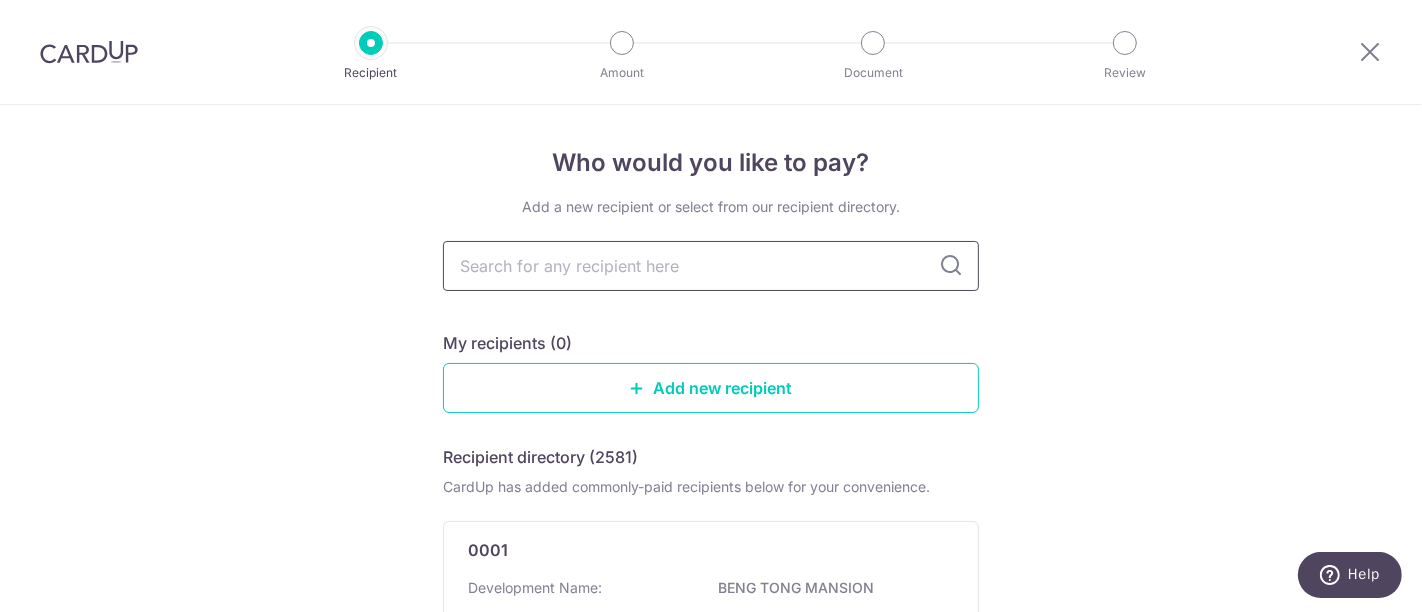 type on "MCST 4103" 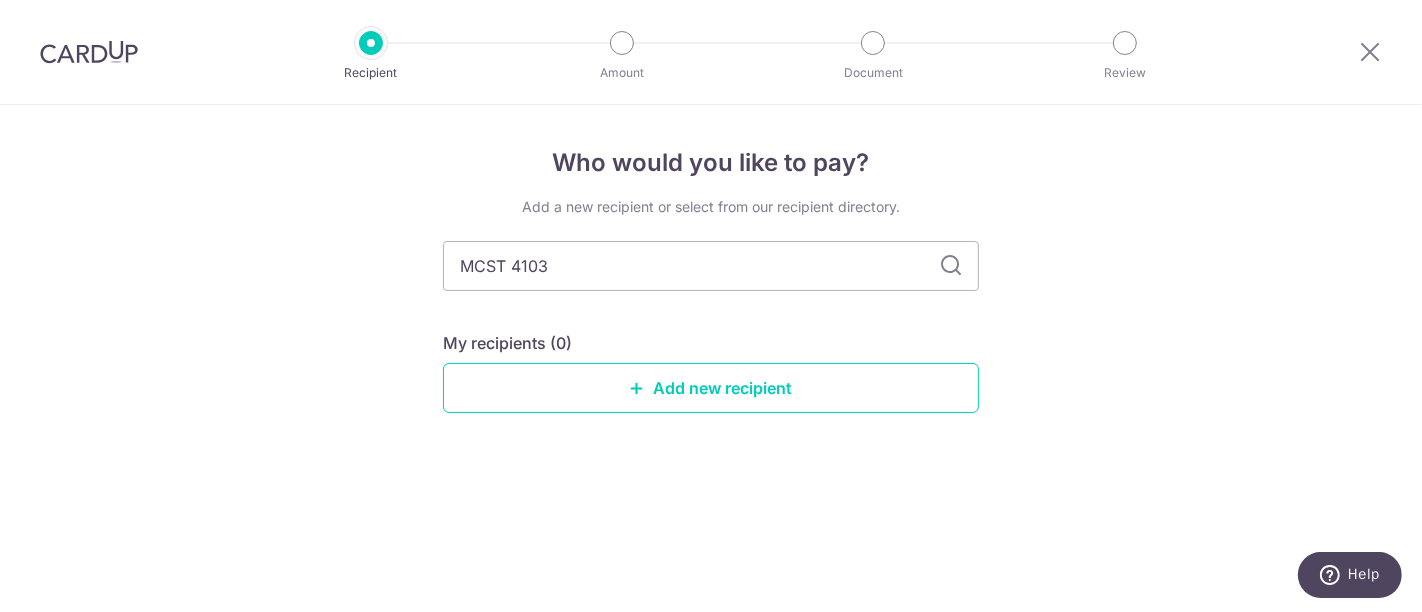 click on "Who would you like to pay?
Add a new recipient or select from our recipient directory.
MCST 4103
My recipients (0)
Add new recipient" at bounding box center [711, 358] 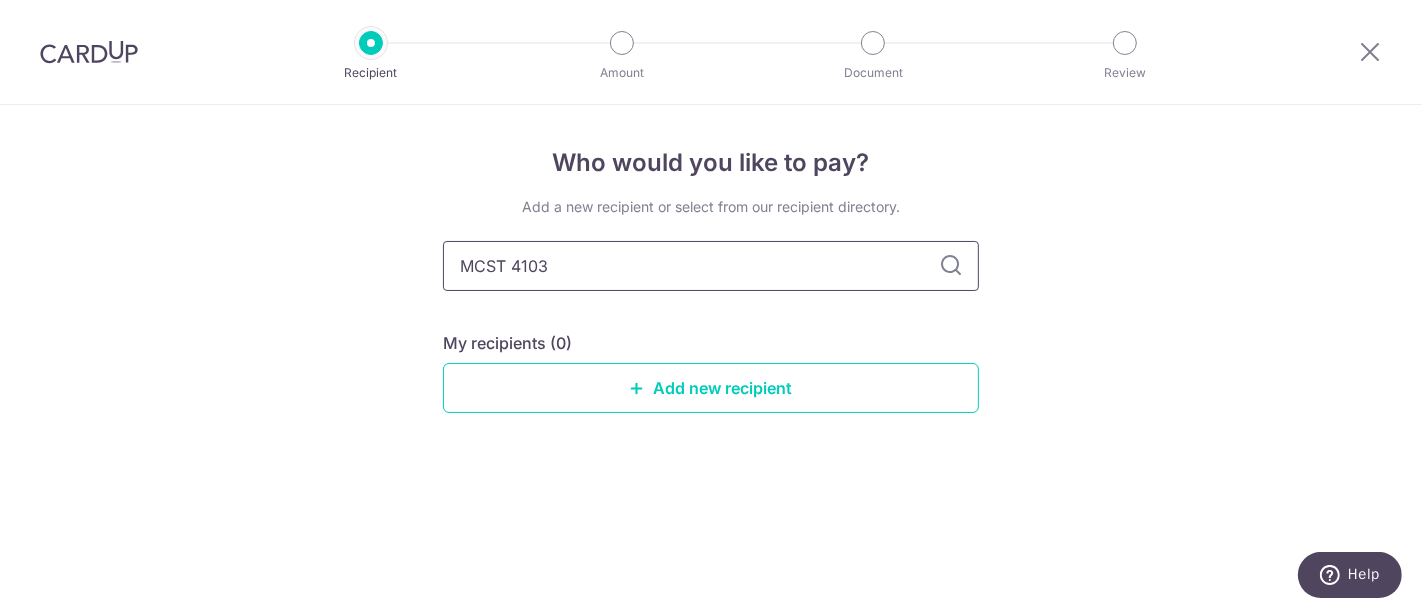 click on "MCST 4103" at bounding box center [711, 266] 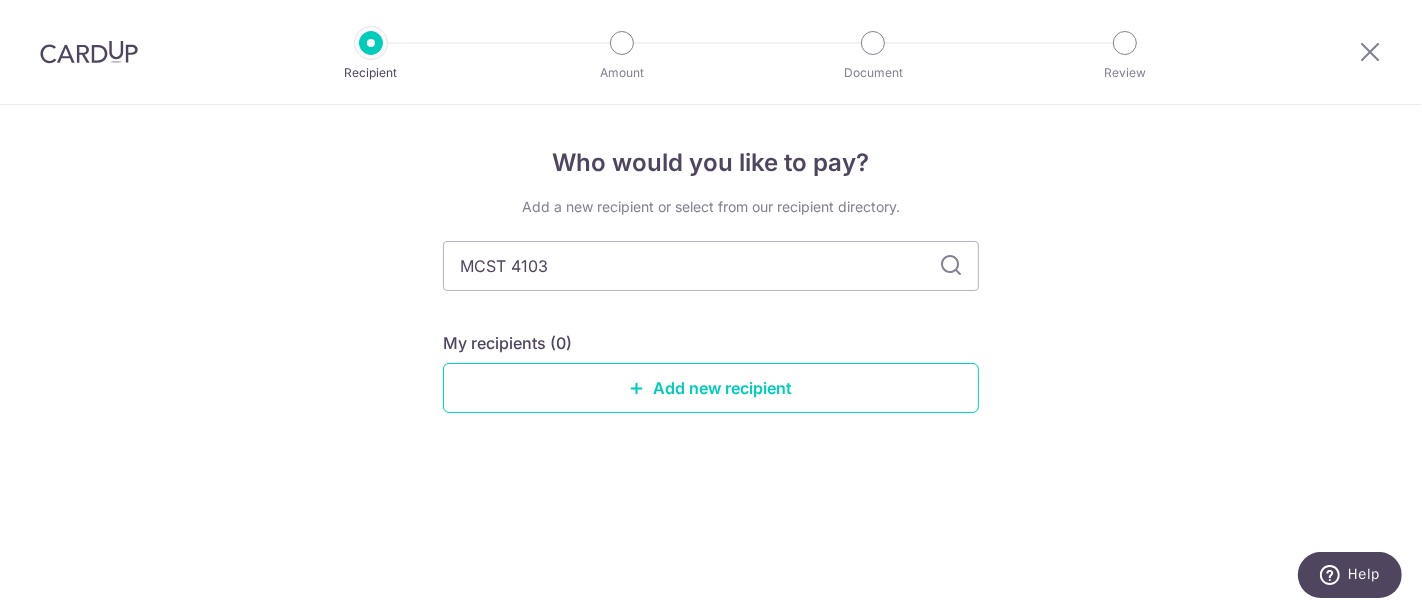 click at bounding box center (951, 266) 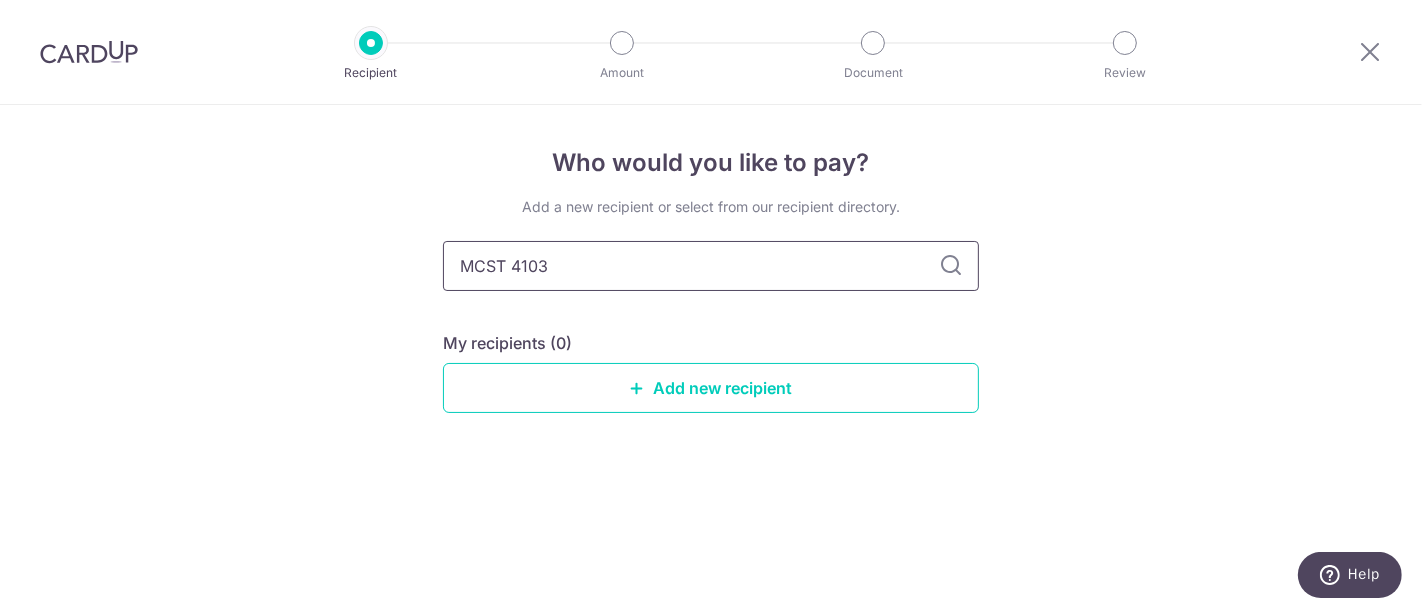 click on "MCST 4103" at bounding box center [711, 266] 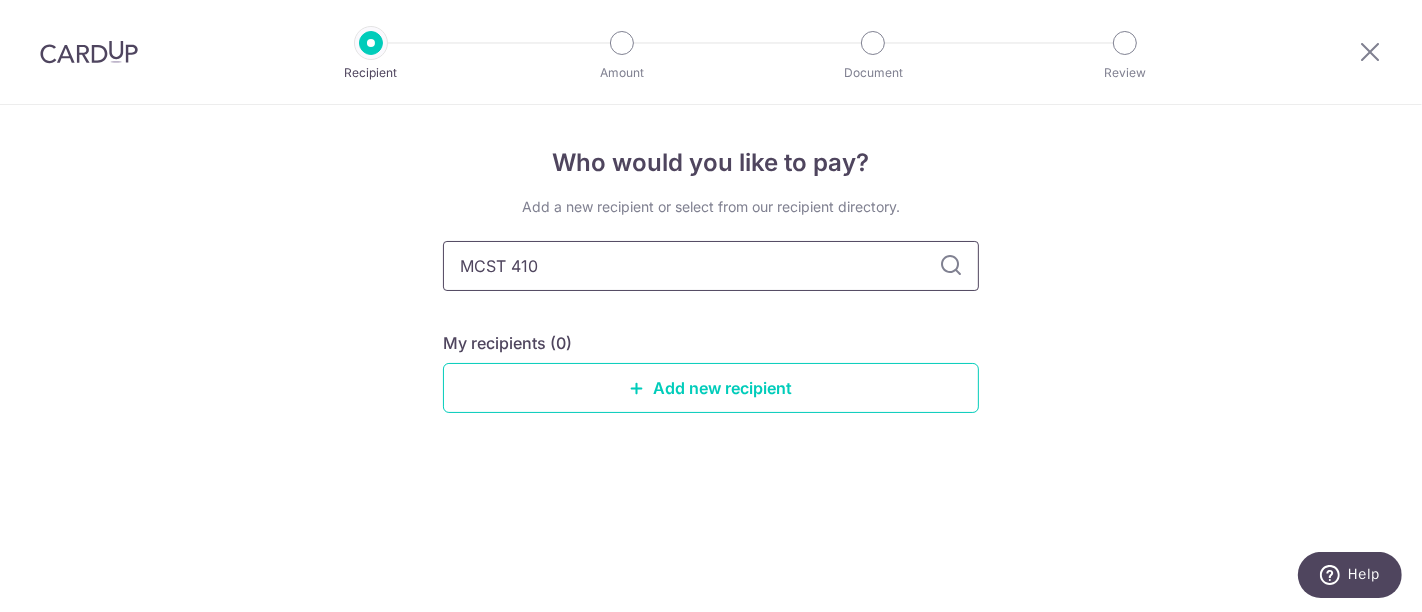 type on "MCST 4103" 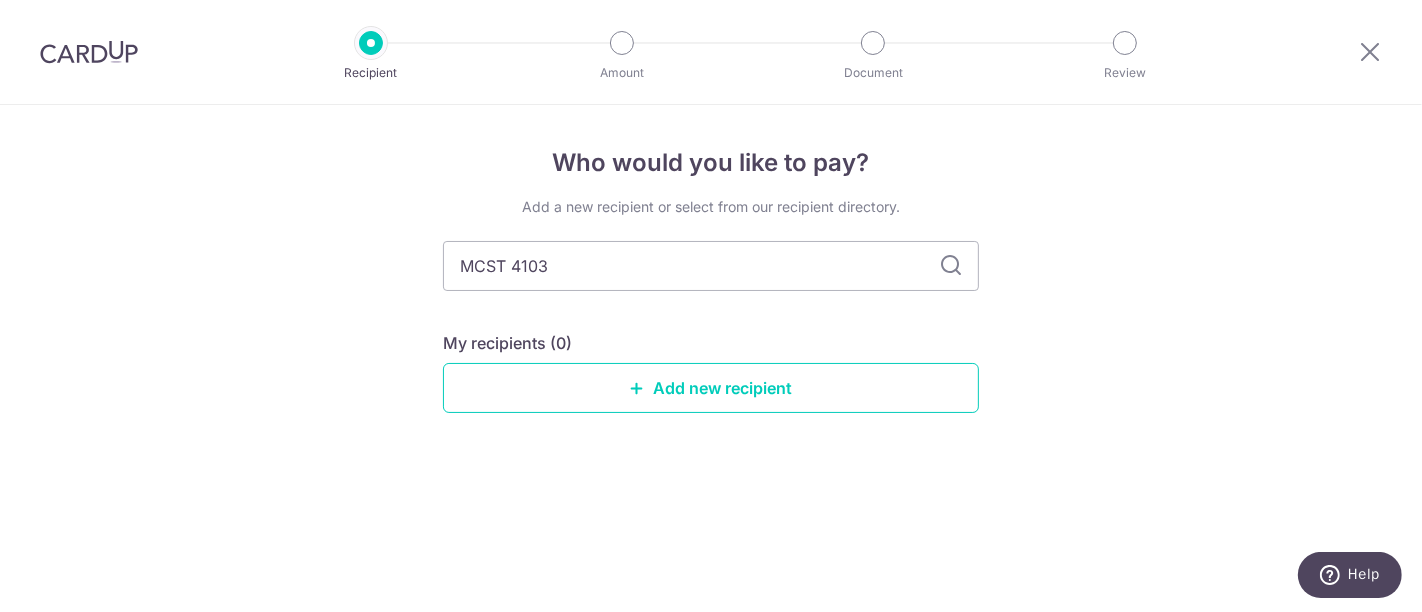 drag, startPoint x: 1337, startPoint y: 385, endPoint x: 1232, endPoint y: 324, distance: 121.433105 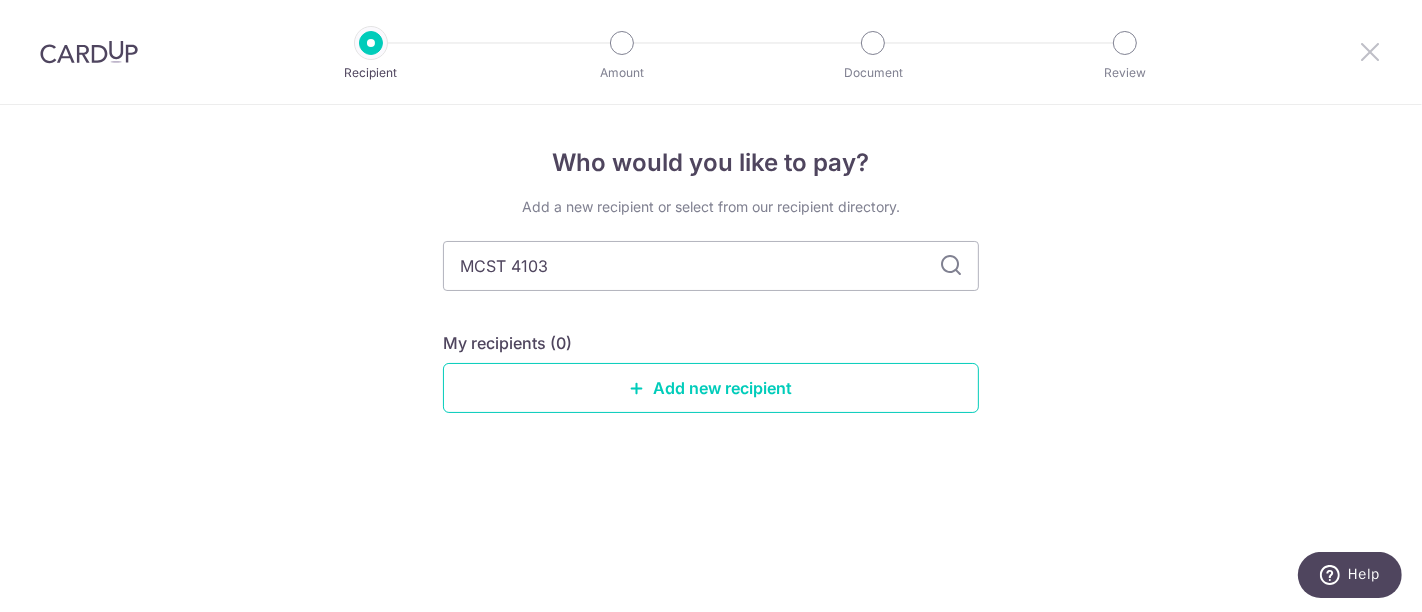 click at bounding box center [1370, 51] 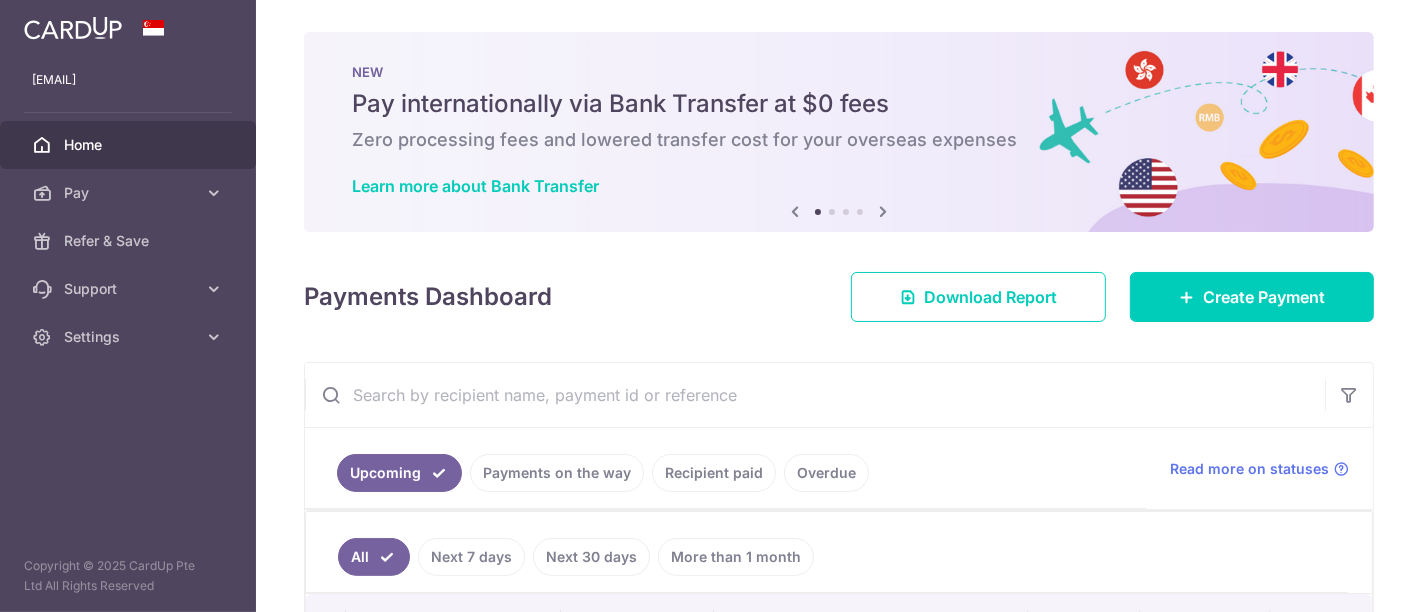 scroll, scrollTop: 0, scrollLeft: 0, axis: both 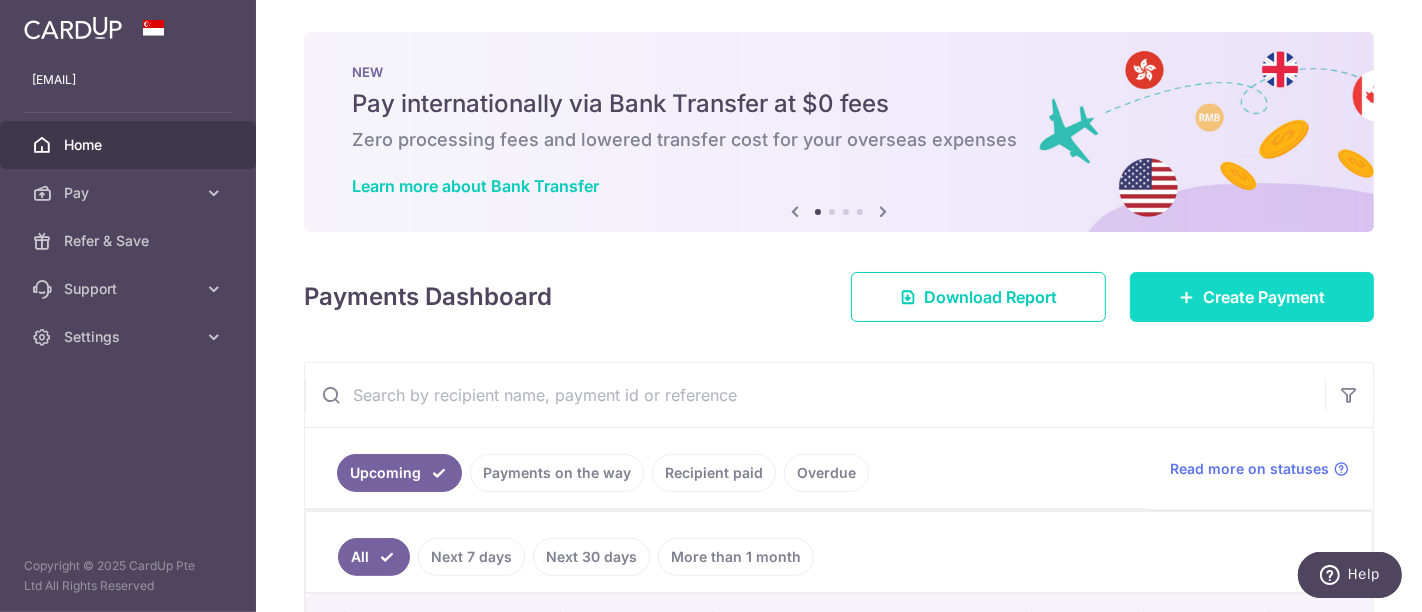 click on "Create Payment" at bounding box center [1264, 297] 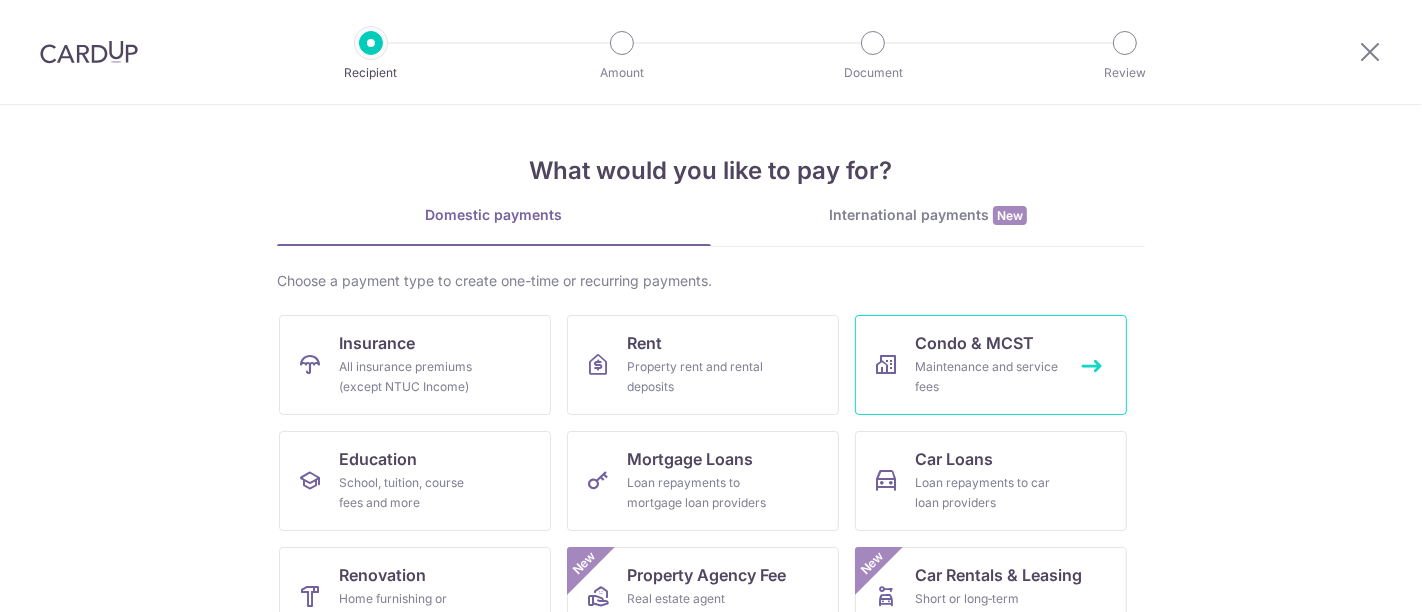 click on "Condo & MCST" at bounding box center [974, 343] 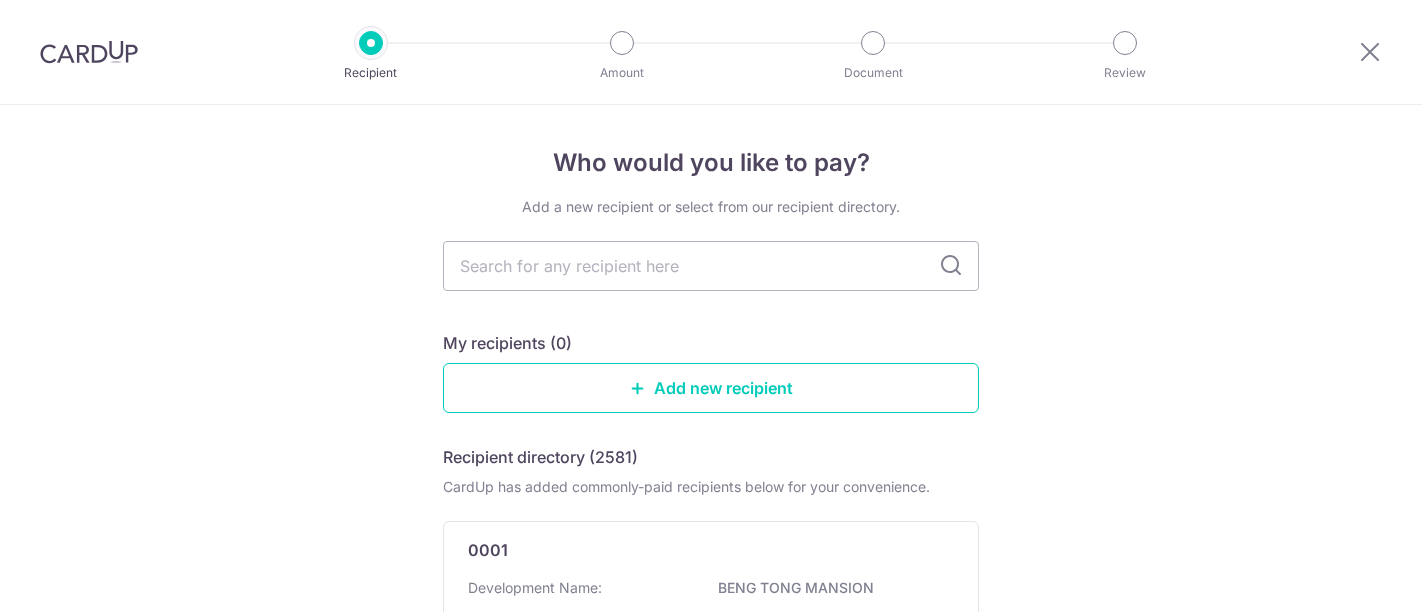scroll, scrollTop: 0, scrollLeft: 0, axis: both 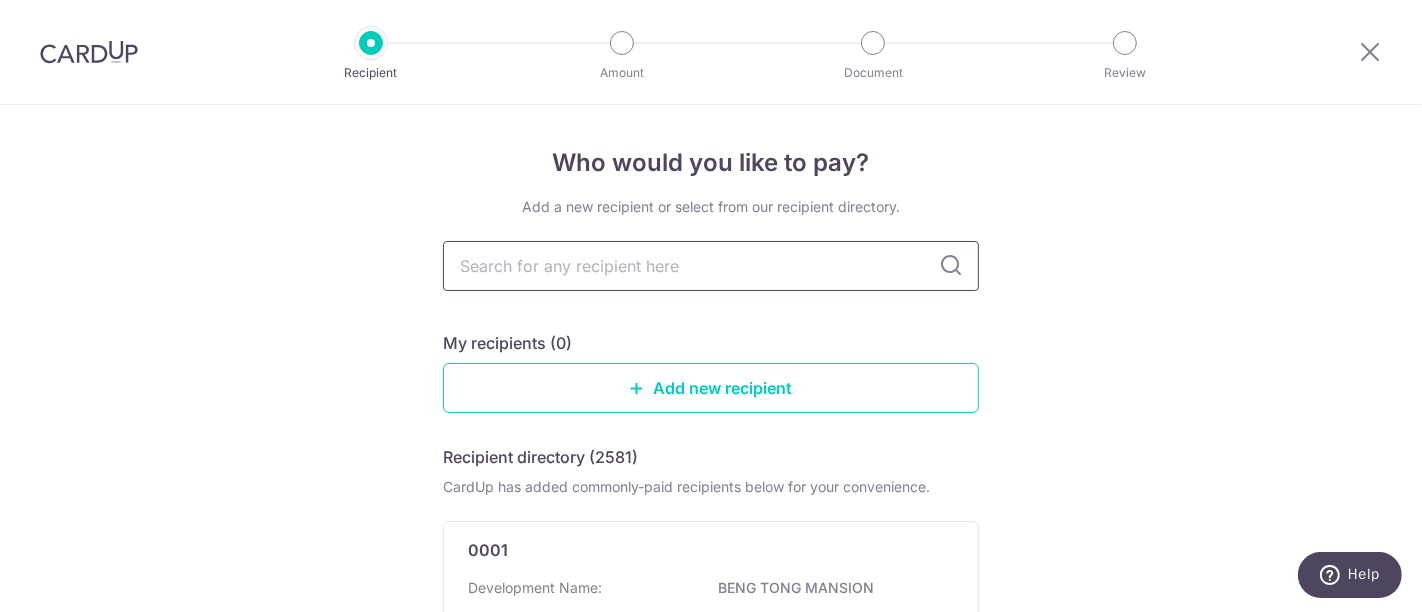 click at bounding box center (711, 266) 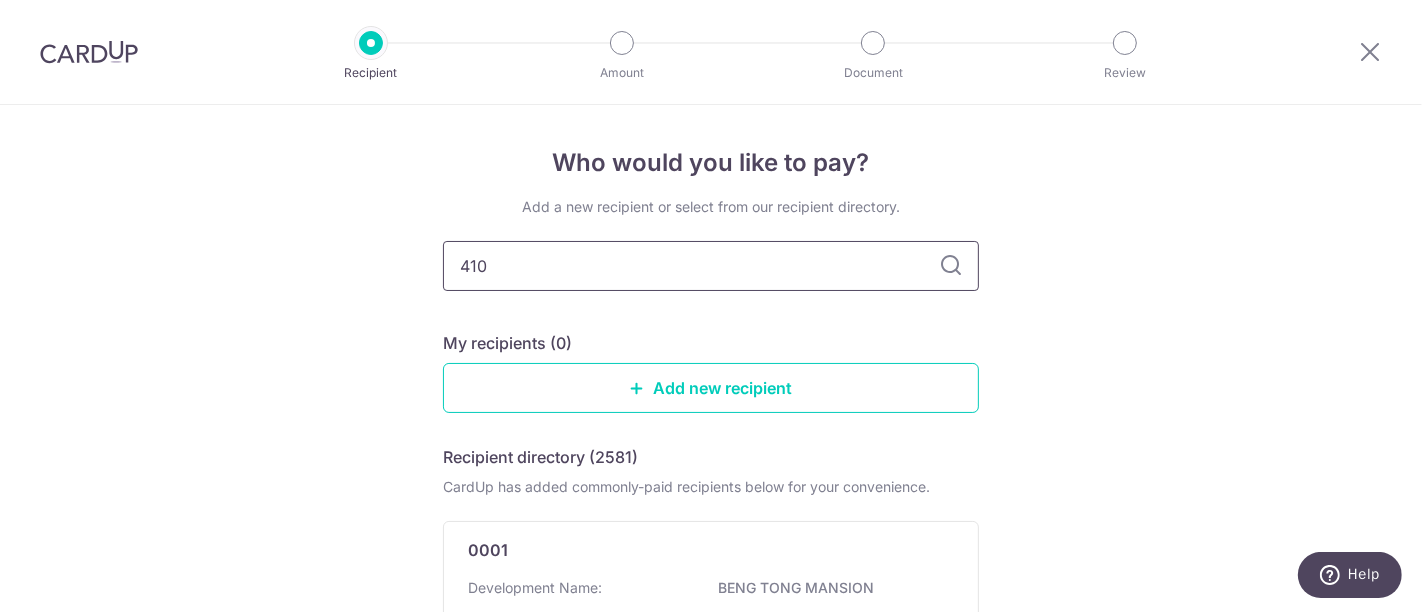 type on "4103" 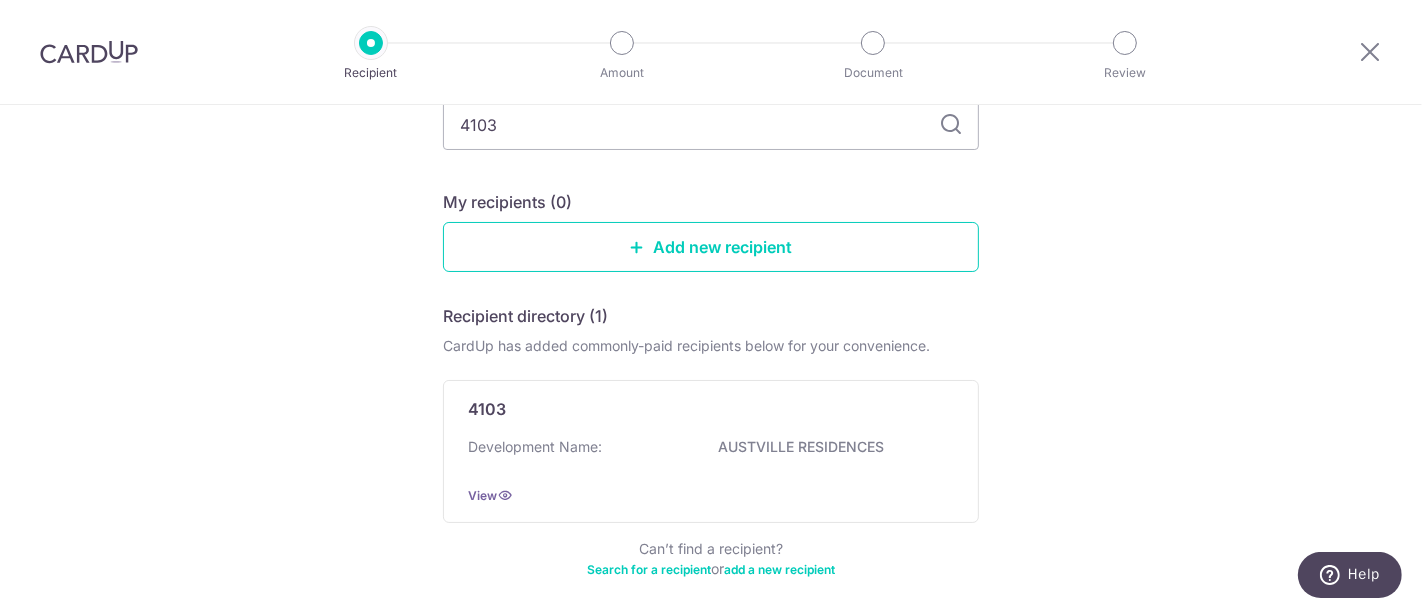 scroll, scrollTop: 222, scrollLeft: 0, axis: vertical 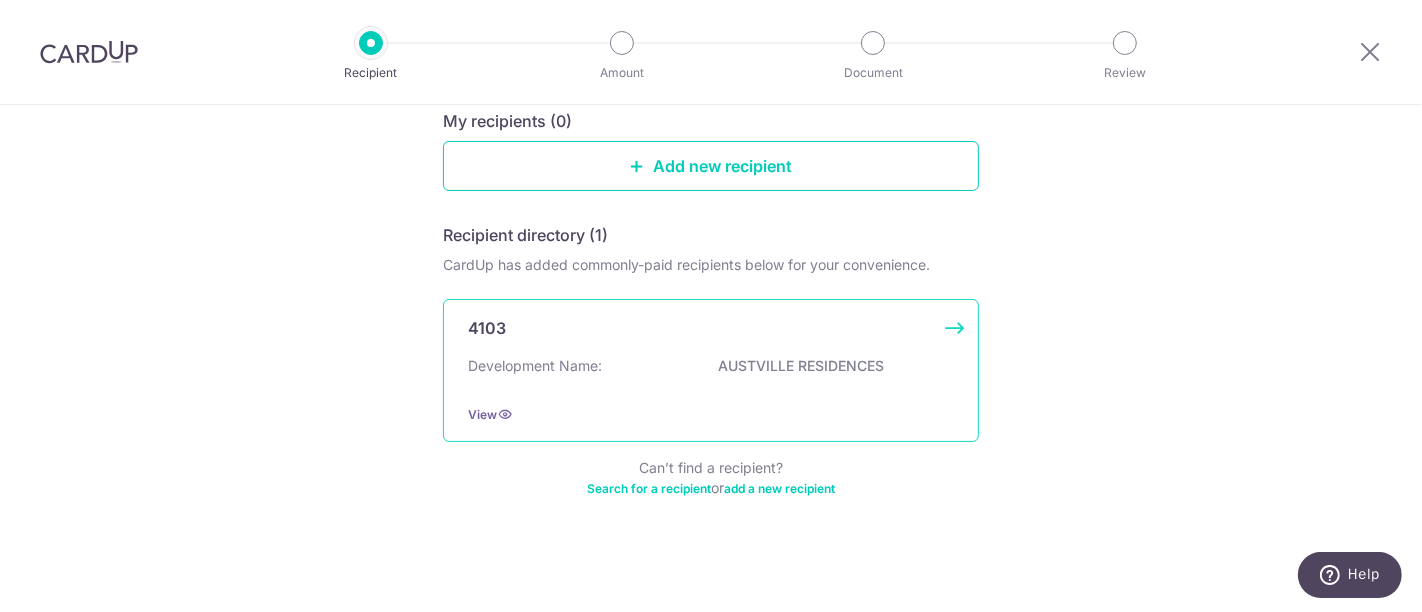 click on "AUSTVILLE RESIDENCES" at bounding box center [830, 366] 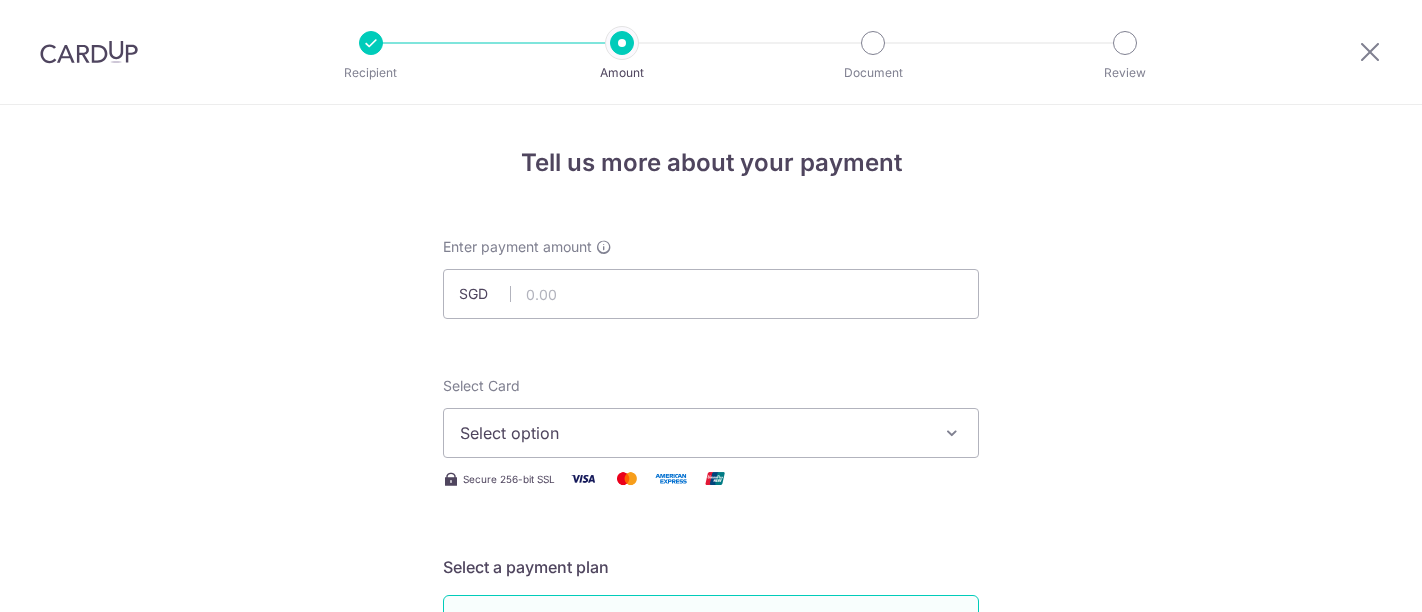 scroll, scrollTop: 0, scrollLeft: 0, axis: both 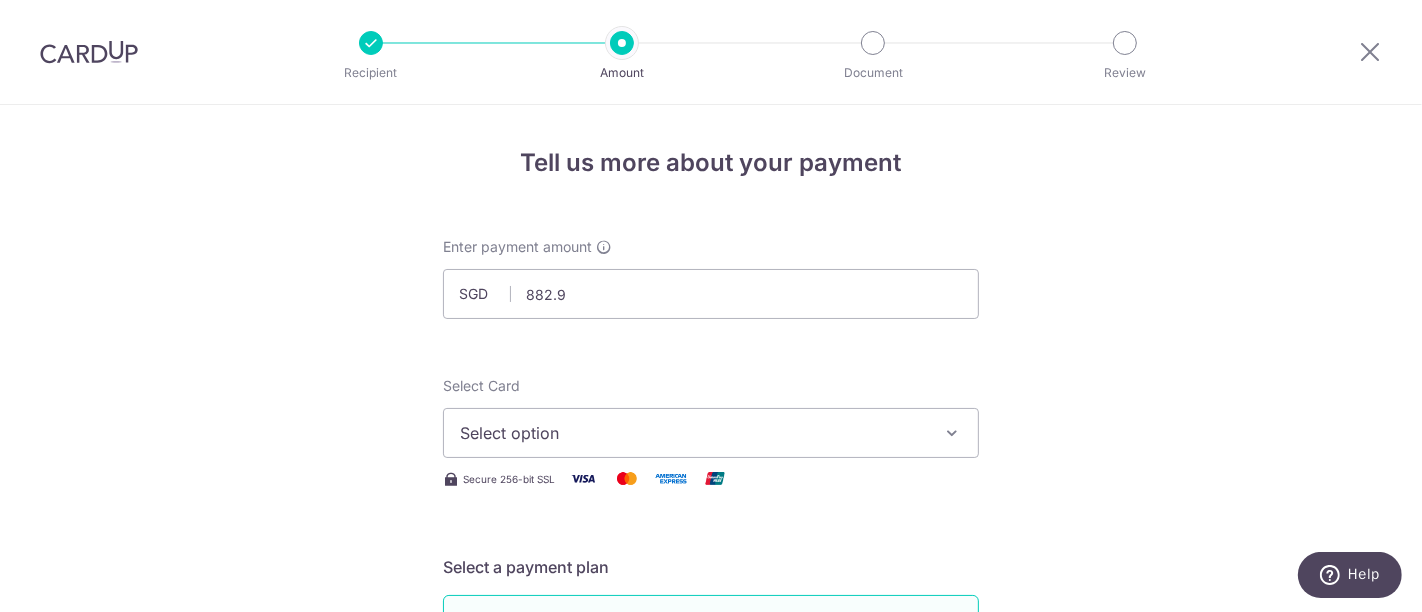 type on "882.90" 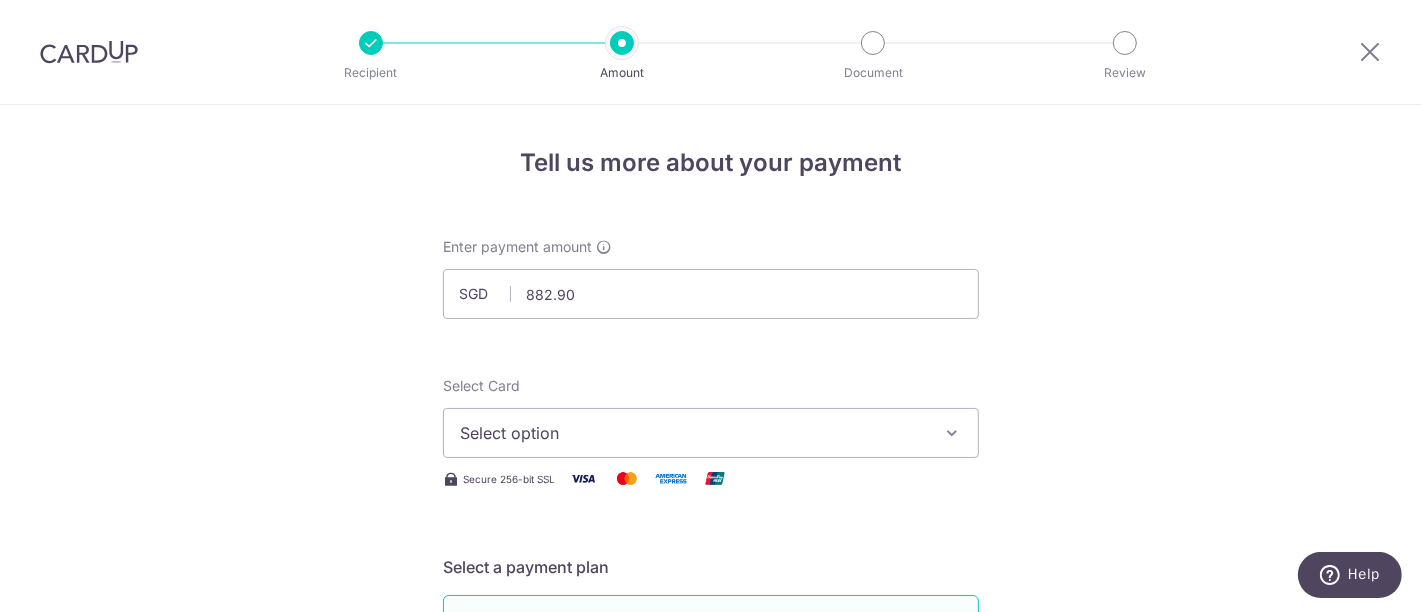 type 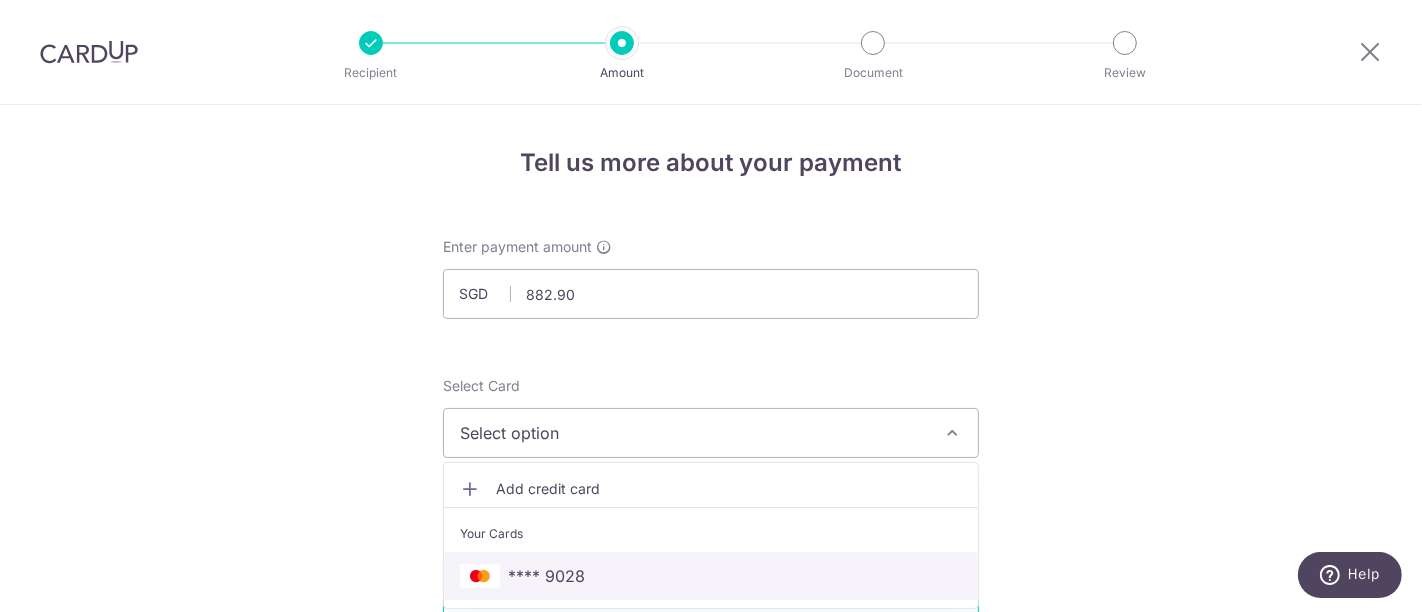 drag, startPoint x: 810, startPoint y: 560, endPoint x: 1109, endPoint y: 486, distance: 308.02112 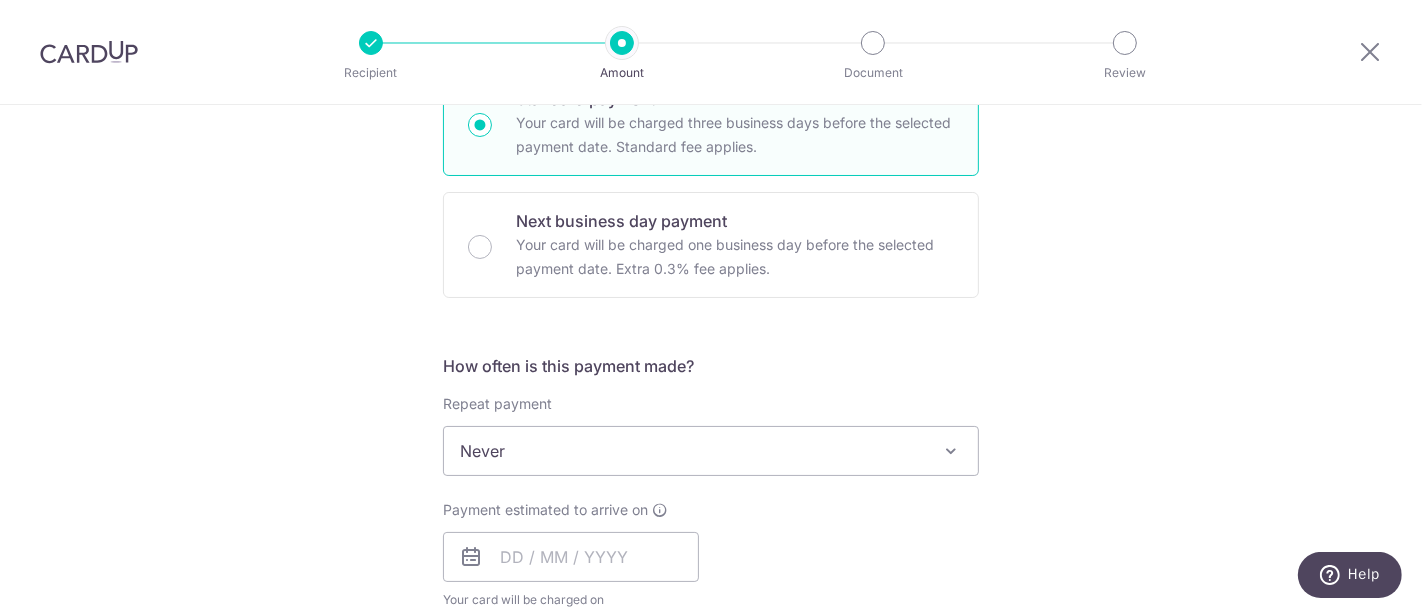 scroll, scrollTop: 555, scrollLeft: 0, axis: vertical 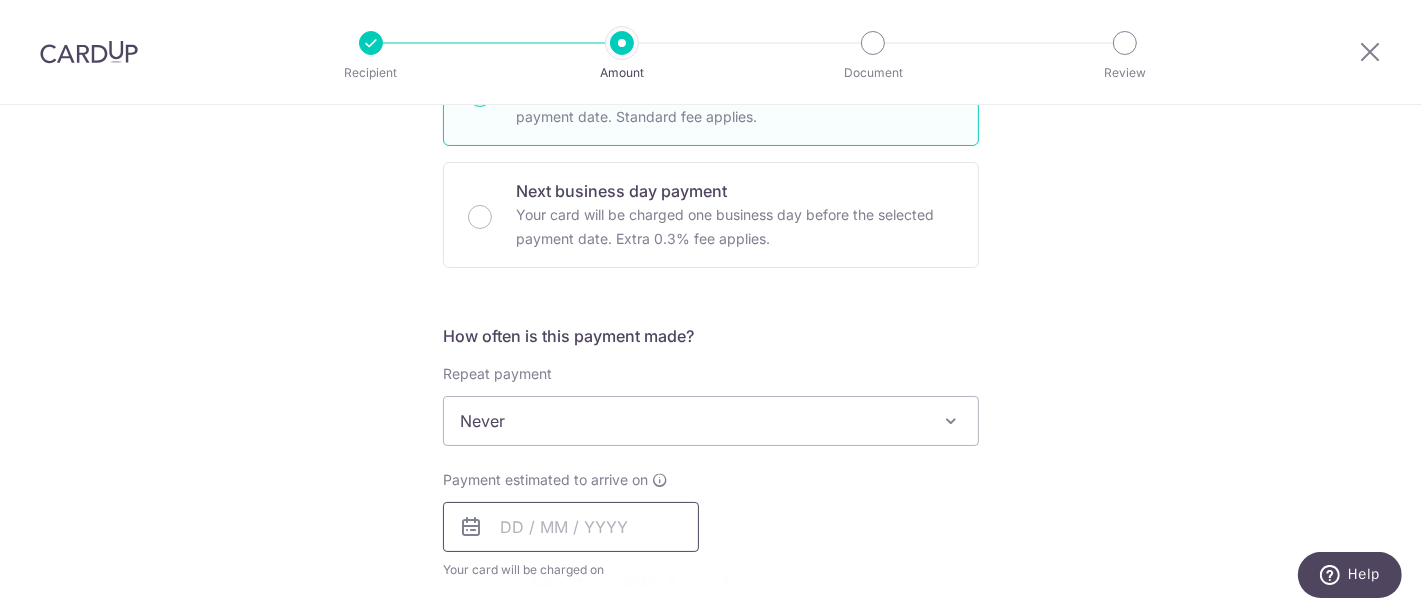 click at bounding box center (571, 527) 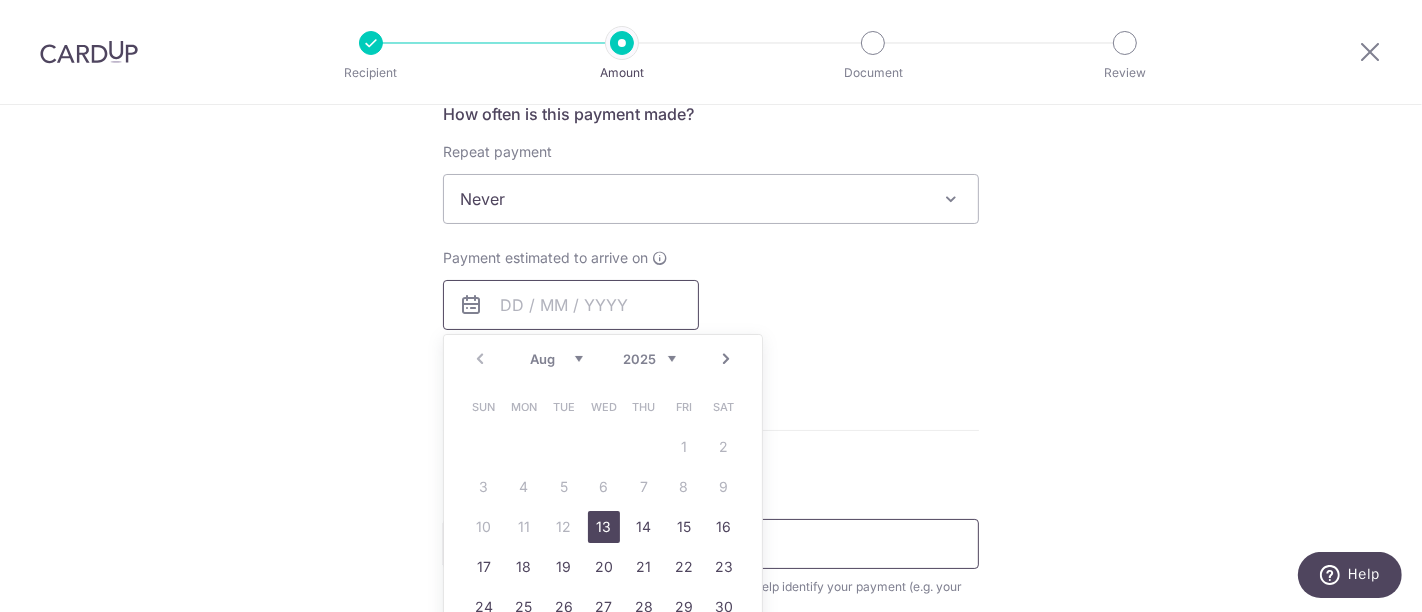 scroll, scrollTop: 1000, scrollLeft: 0, axis: vertical 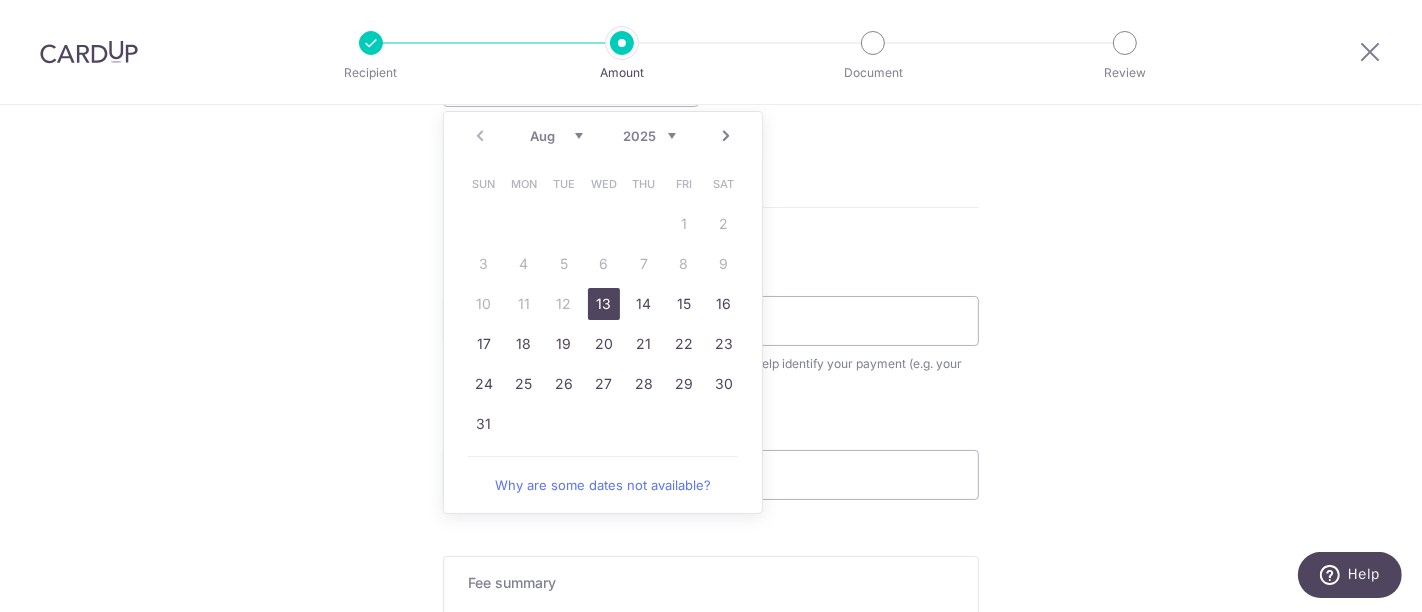click on "13" at bounding box center [604, 304] 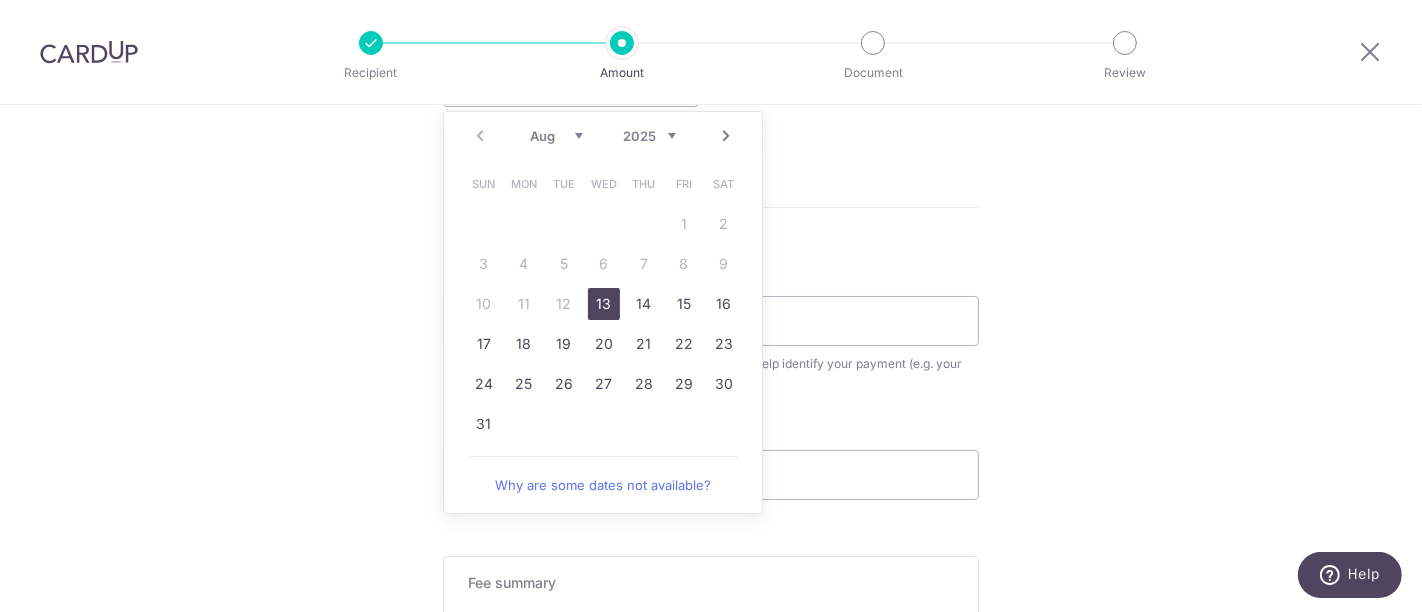 type on "13/08/2025" 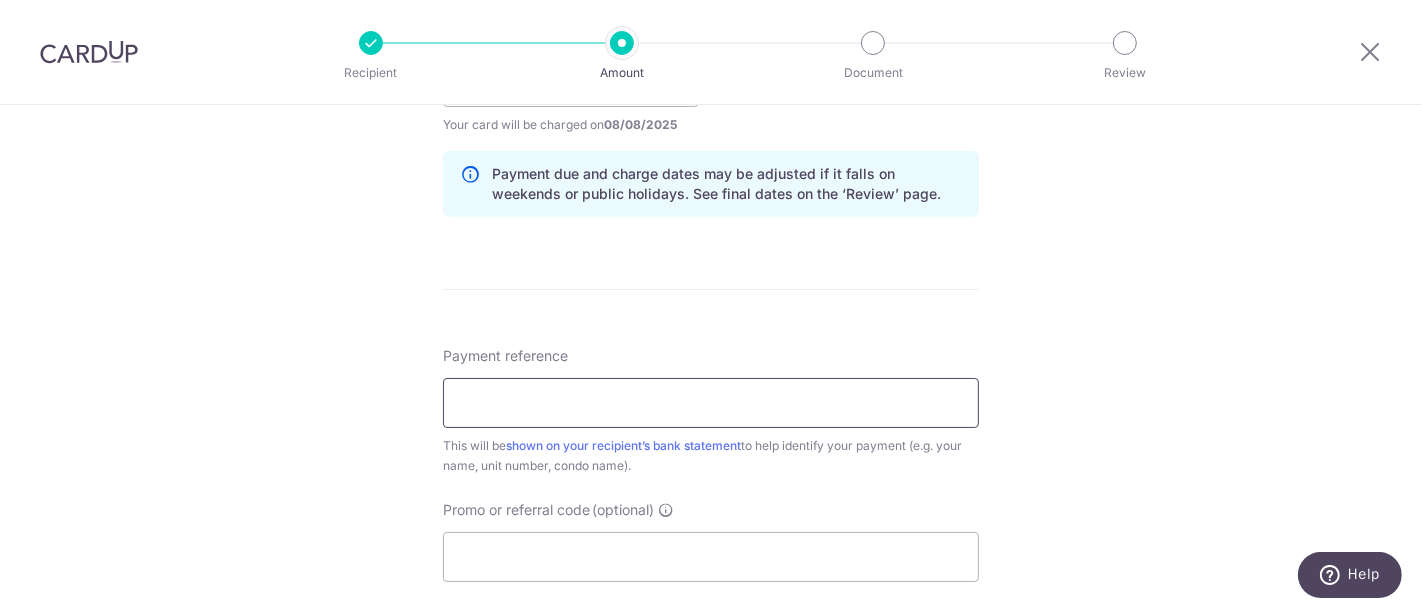 scroll, scrollTop: 1111, scrollLeft: 0, axis: vertical 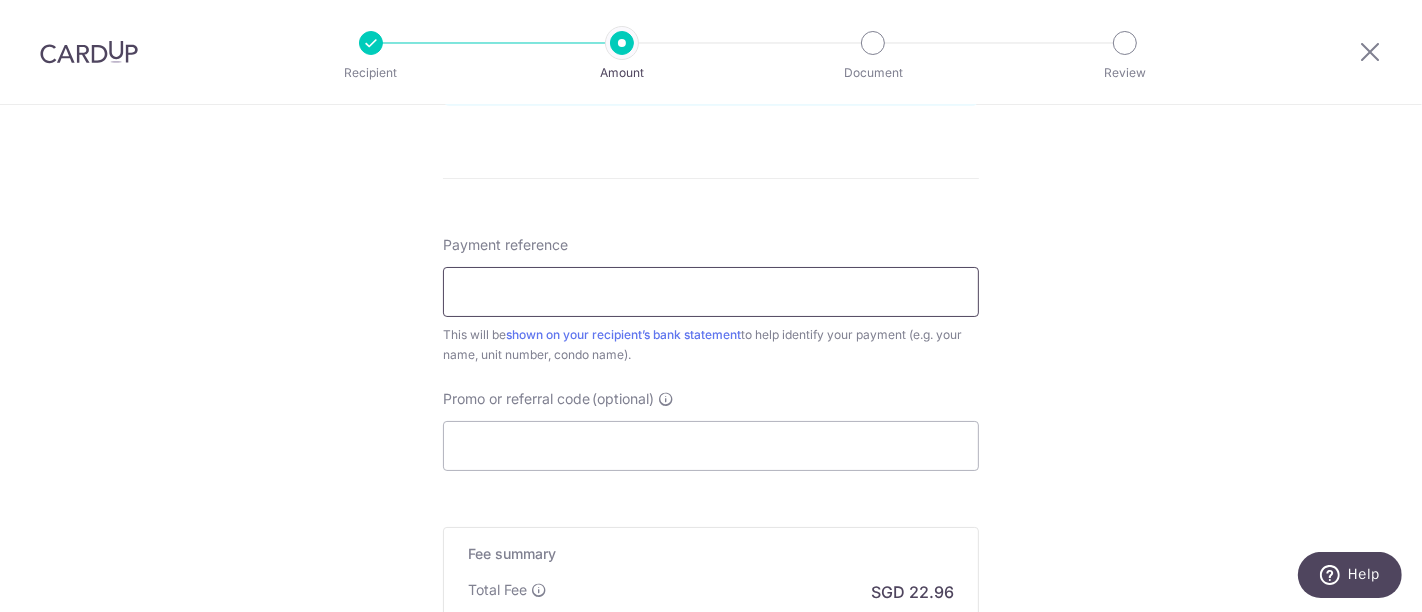 click on "Payment reference
This will be  shown on your recipient’s bank statement  to help identify your payment (e.g. your name, unit number, condo name).
Promo or referral code
(optional)
The discounted fee will be shown on the review step, right before you create your payments.
Add" at bounding box center (711, 353) 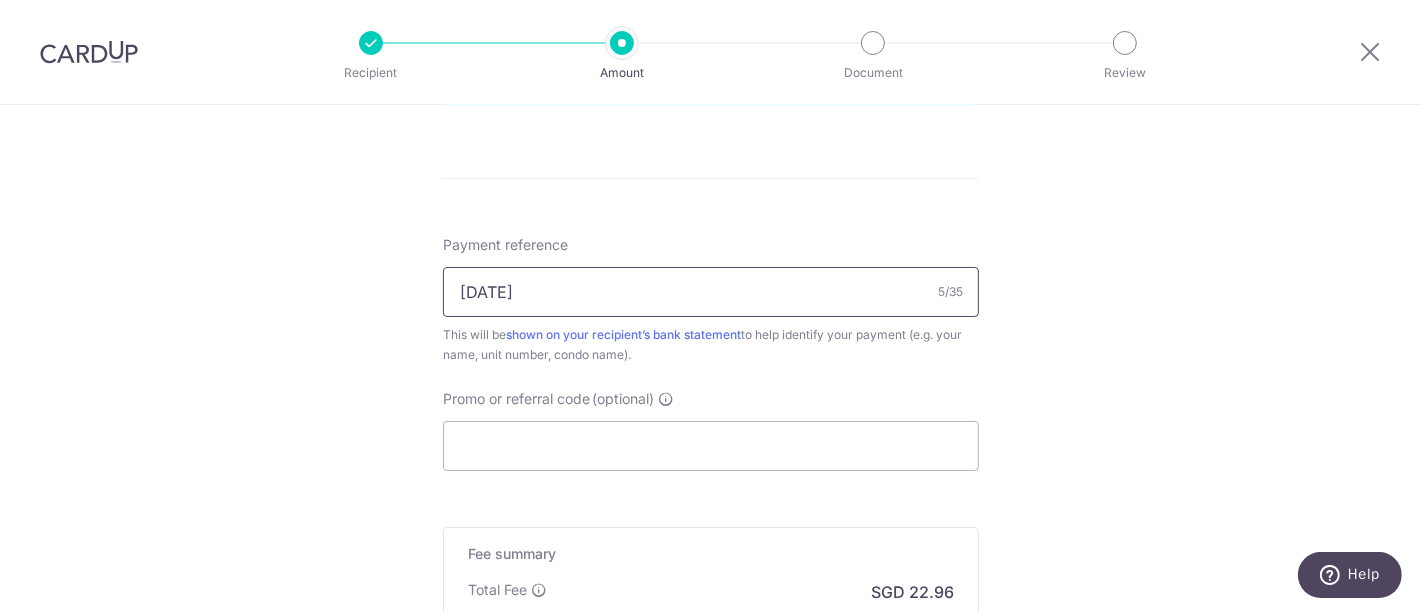 type on "19-08-19" 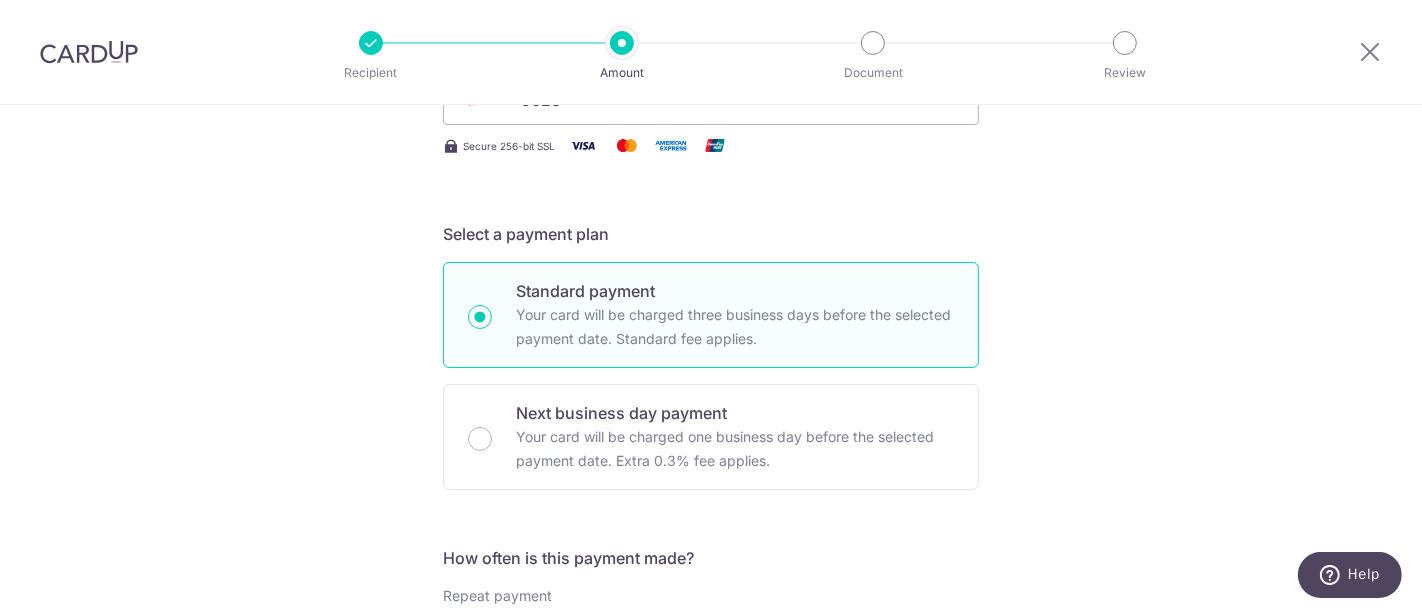 scroll, scrollTop: 0, scrollLeft: 0, axis: both 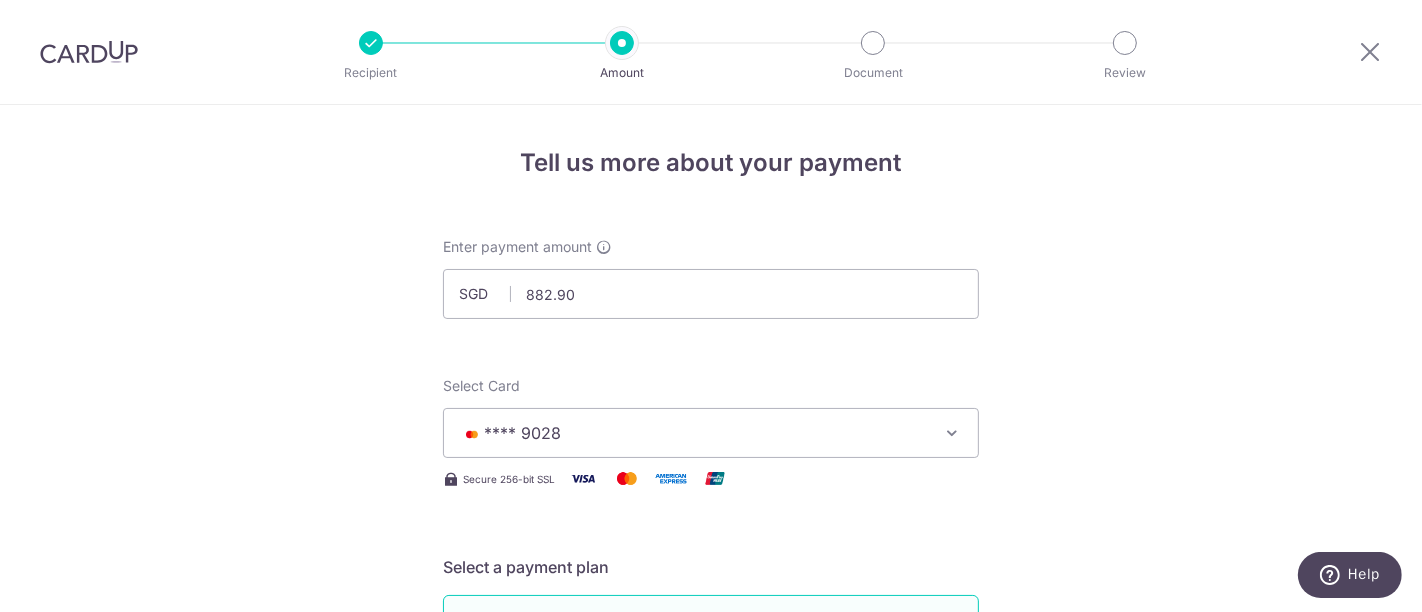 click at bounding box center [1370, 52] 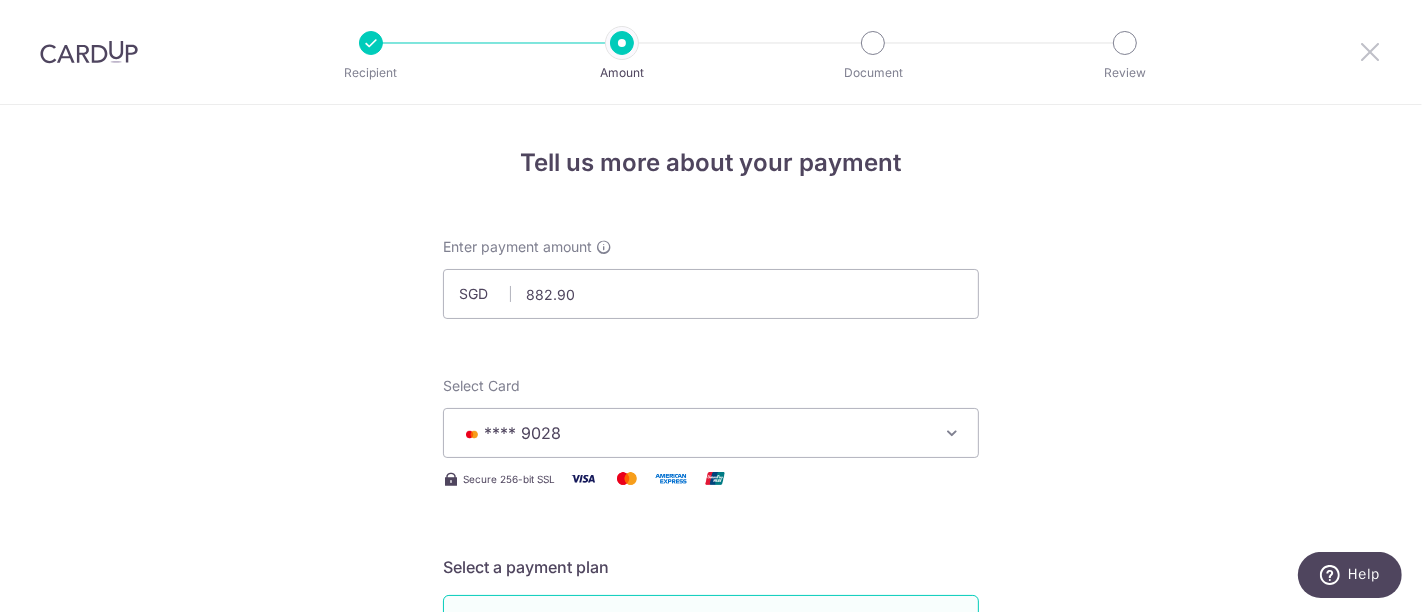 click at bounding box center [1370, 51] 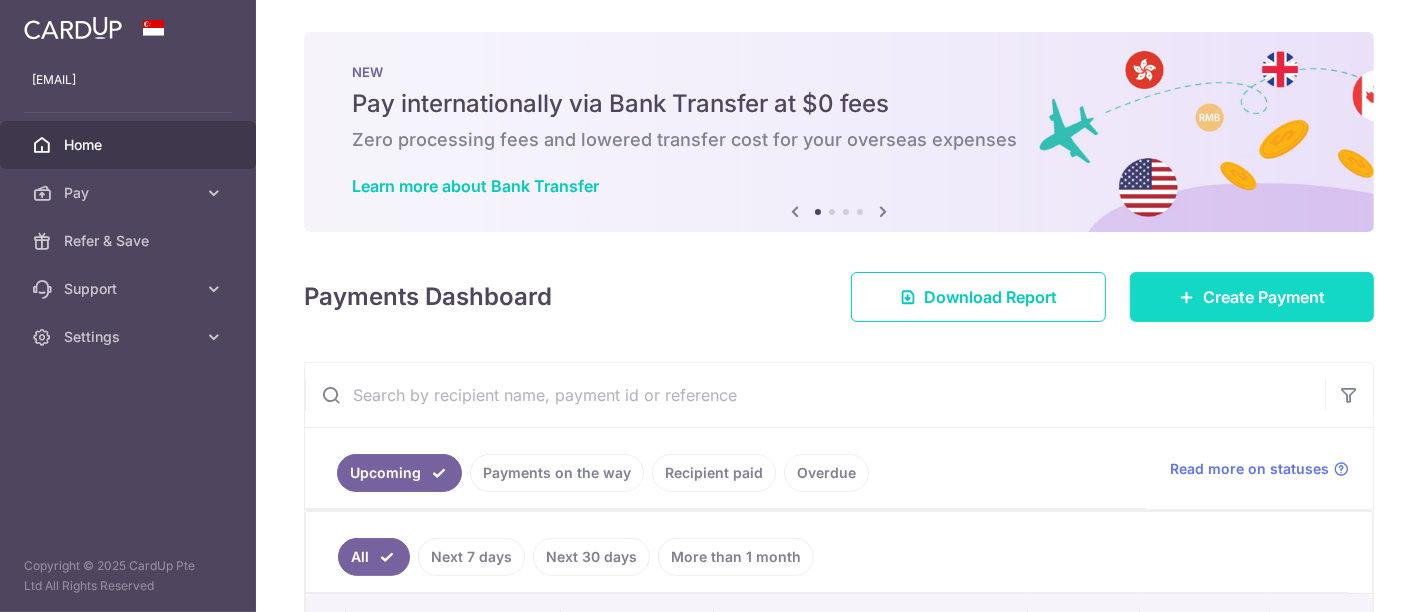click on "Create Payment" at bounding box center [1264, 297] 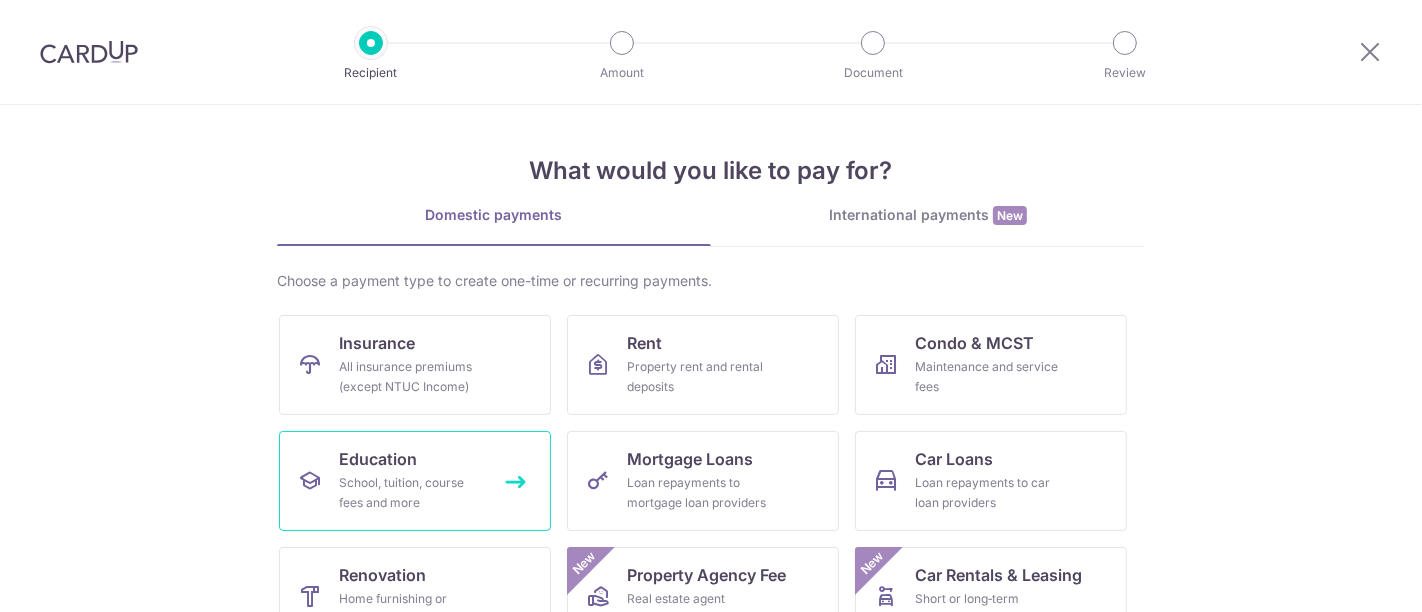 click on "School, tuition, course fees and more" at bounding box center [411, 493] 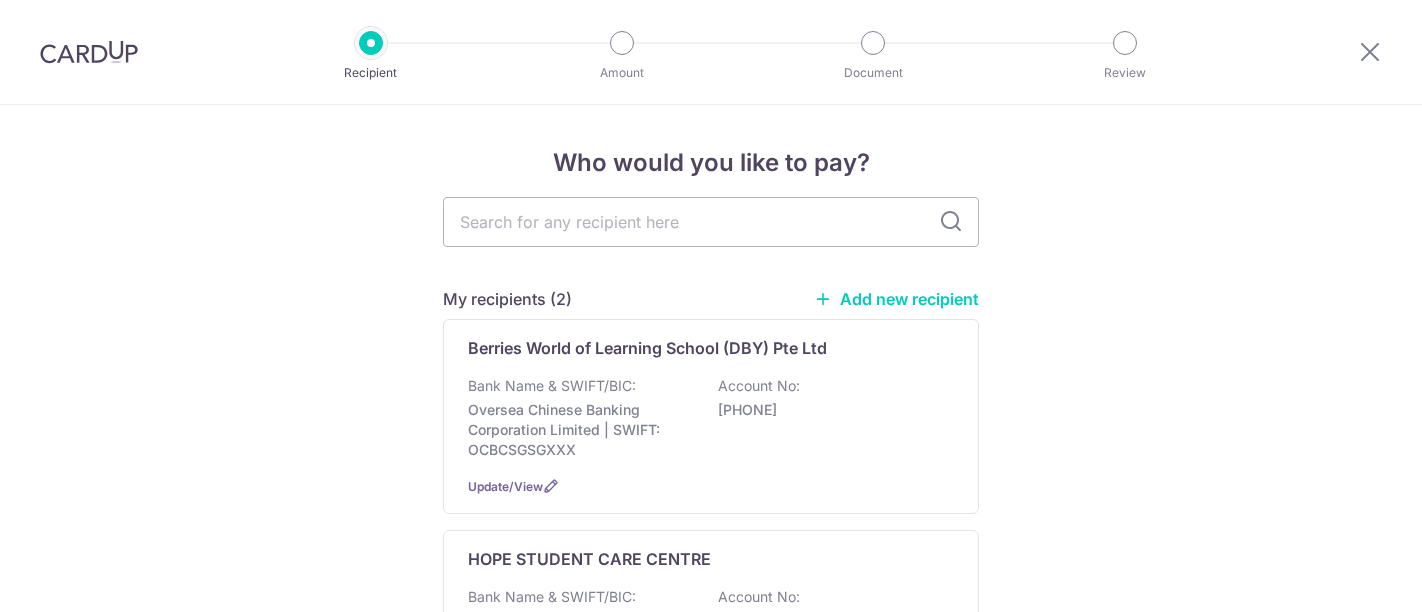 scroll, scrollTop: 0, scrollLeft: 0, axis: both 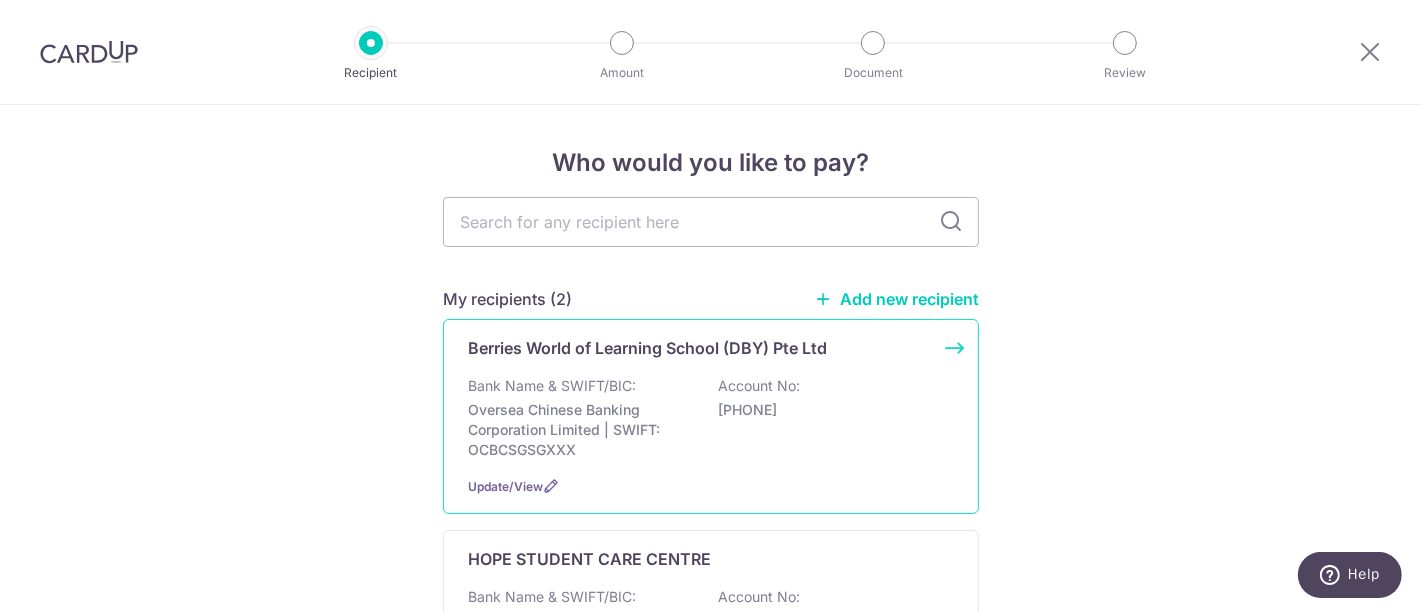 click on "Bank Name & SWIFT/BIC:
Oversea Chinese Banking Corporation Limited | SWIFT: OCBCSGSGXXX
Account No:
712591189001" at bounding box center (711, 418) 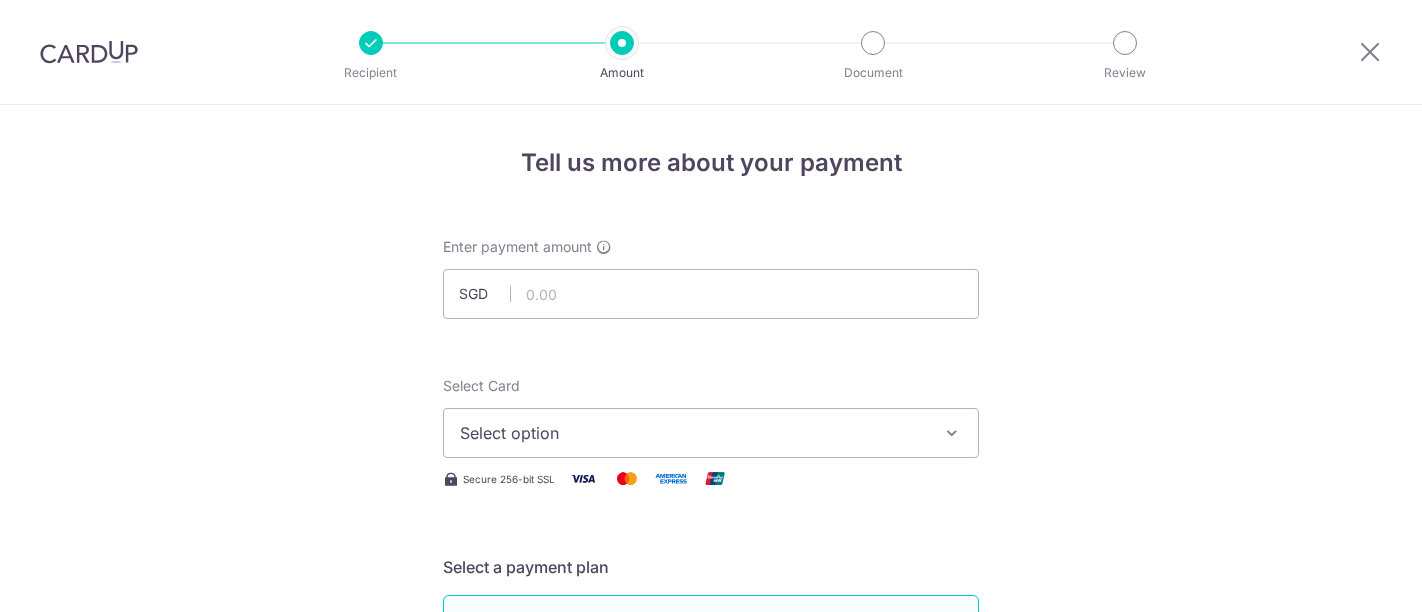 scroll, scrollTop: 0, scrollLeft: 0, axis: both 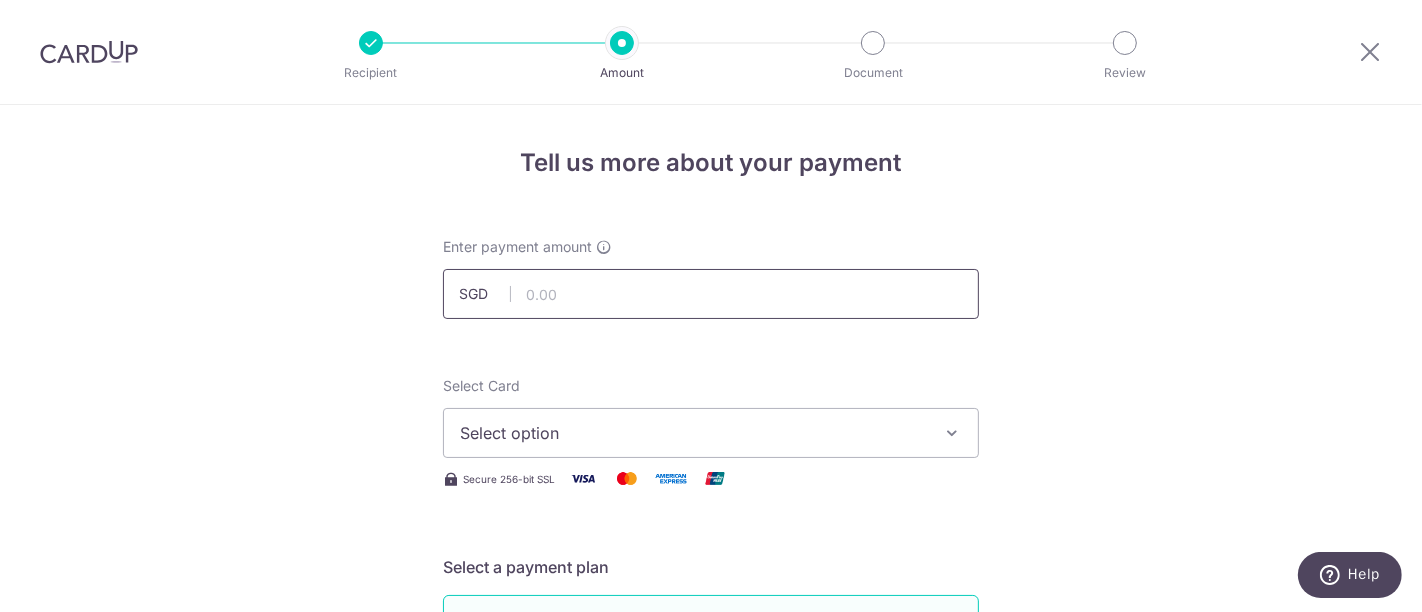 click at bounding box center (711, 294) 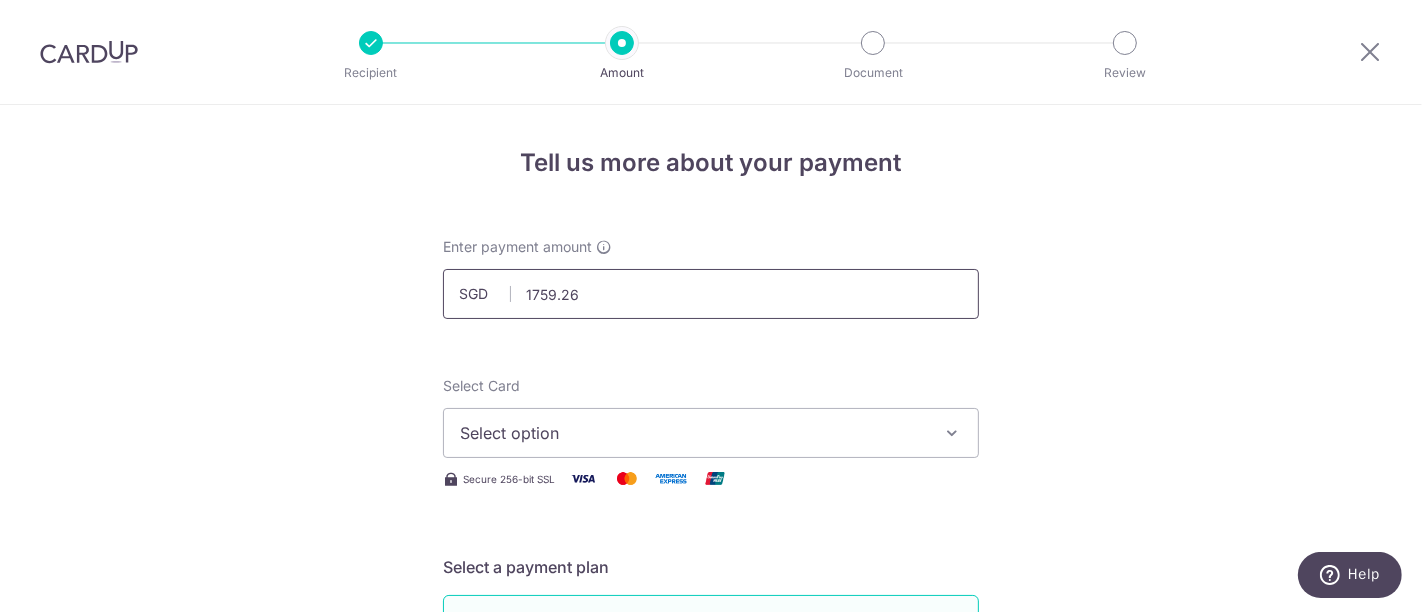 type on "1,759.26" 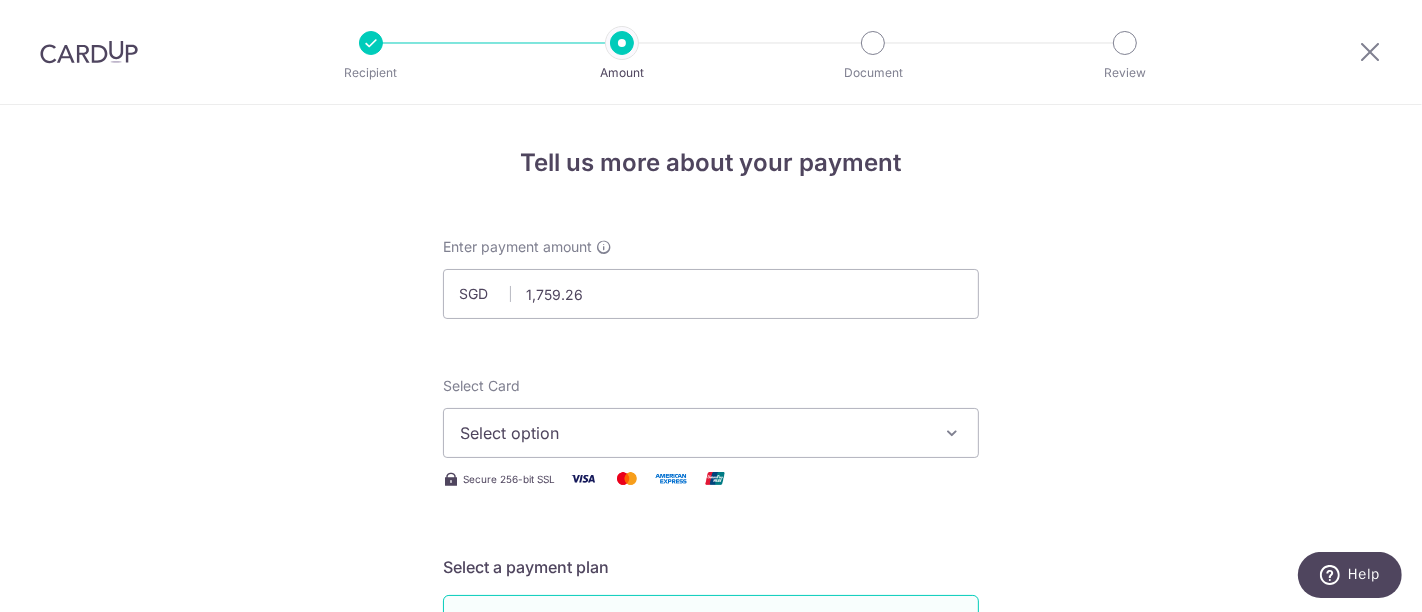 type 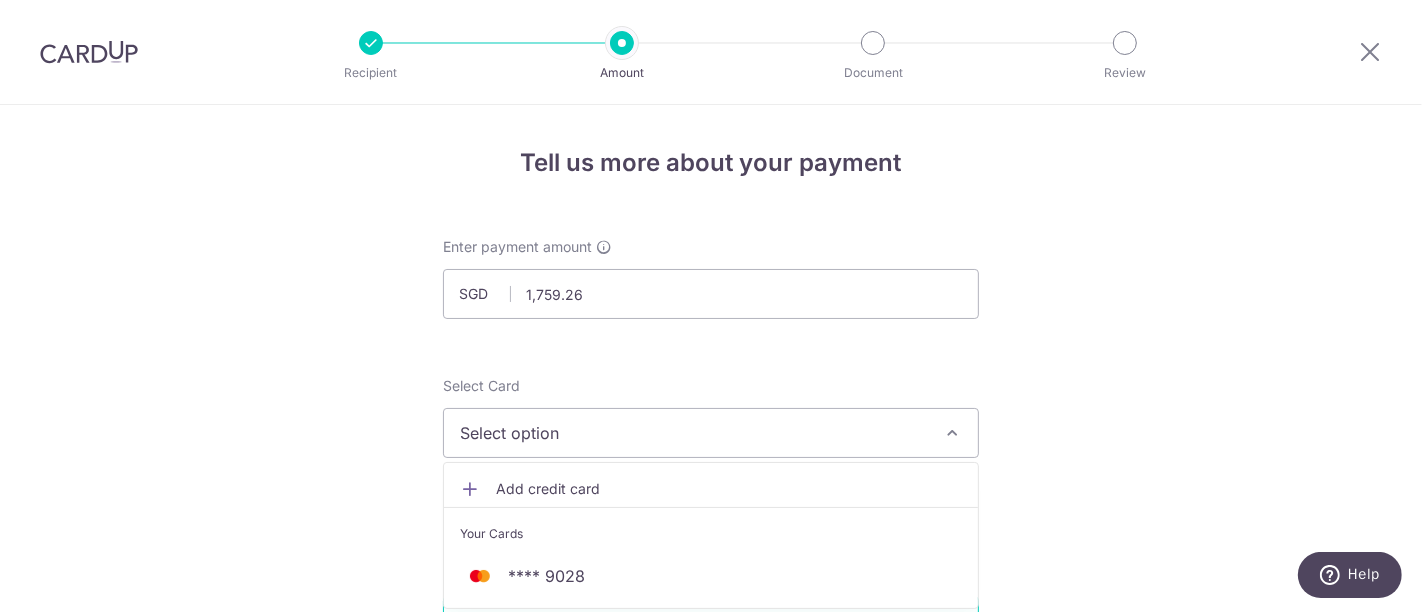 click on "Add credit card" at bounding box center (729, 489) 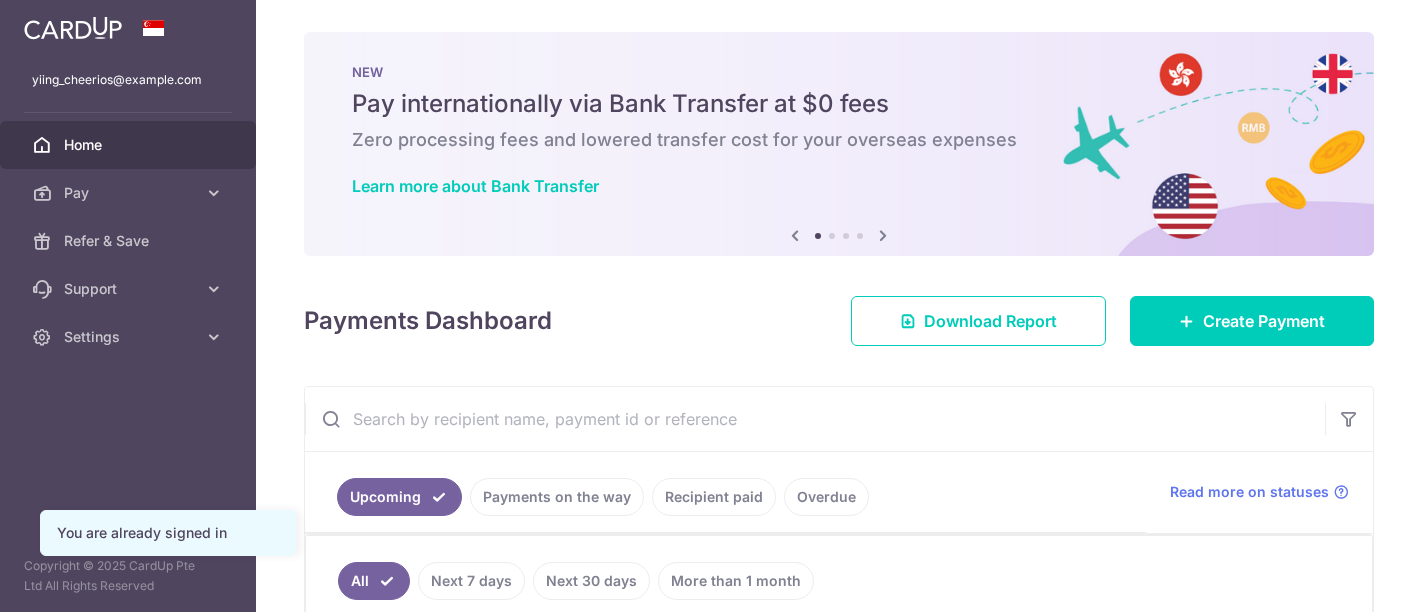 scroll, scrollTop: 0, scrollLeft: 0, axis: both 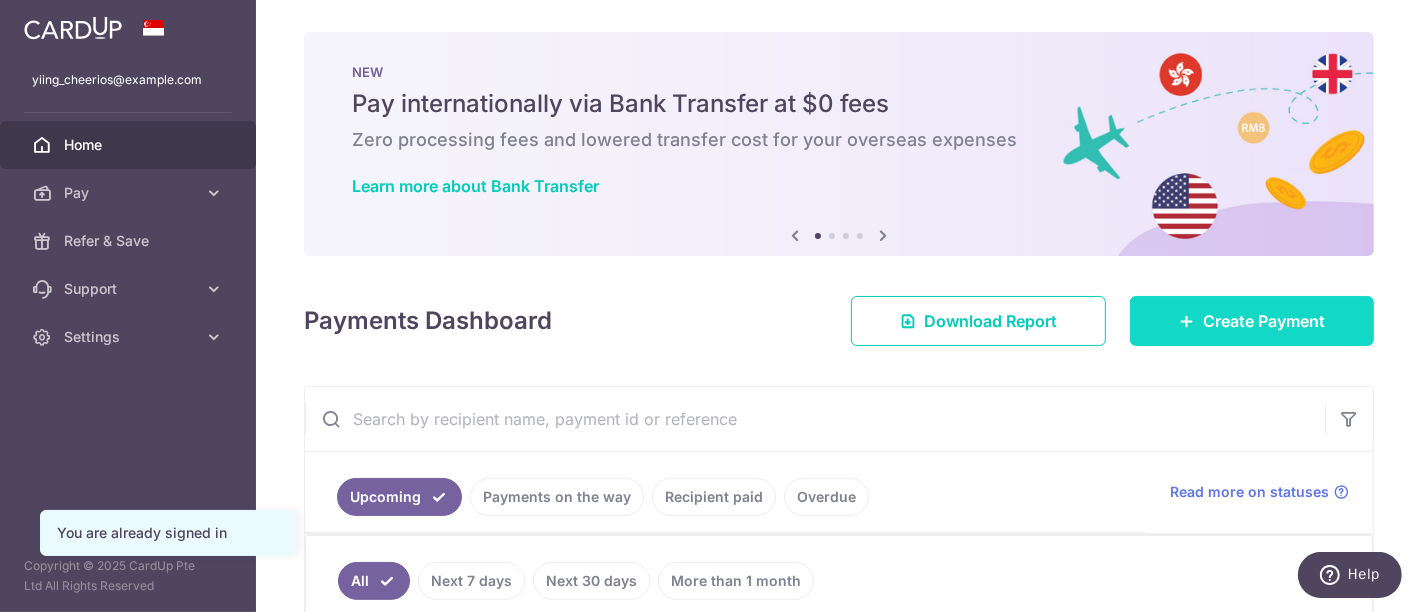 click on "Create Payment" at bounding box center (1264, 321) 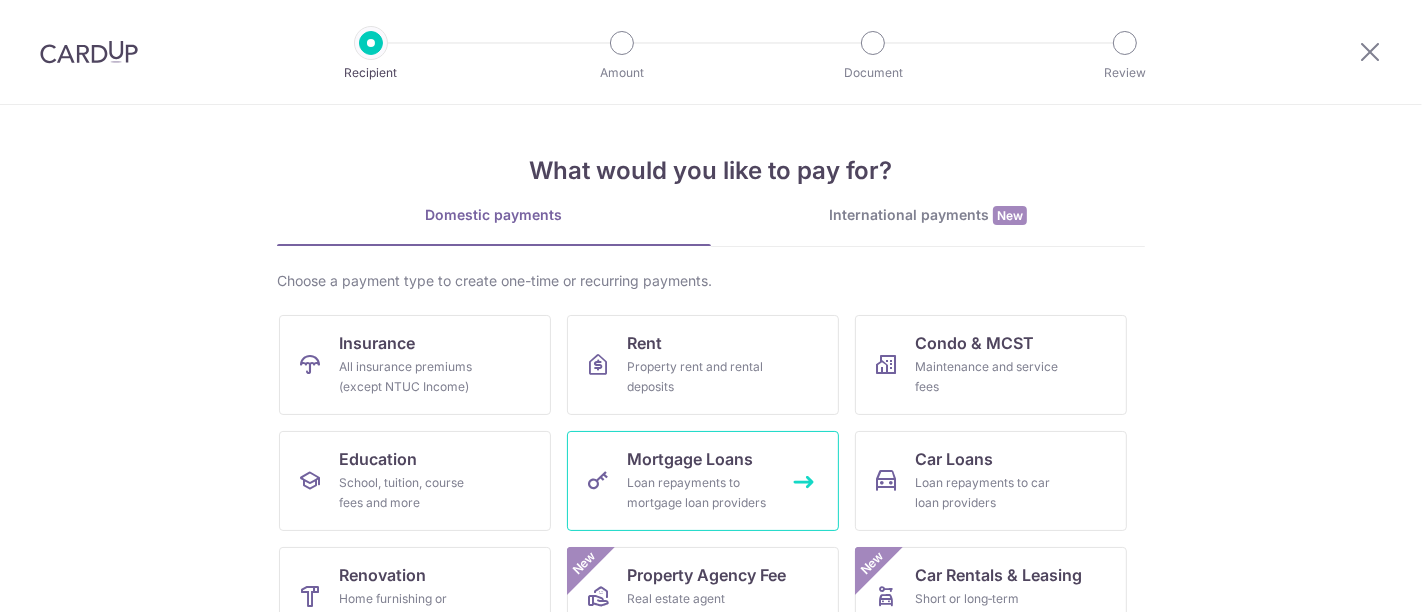 scroll, scrollTop: 111, scrollLeft: 0, axis: vertical 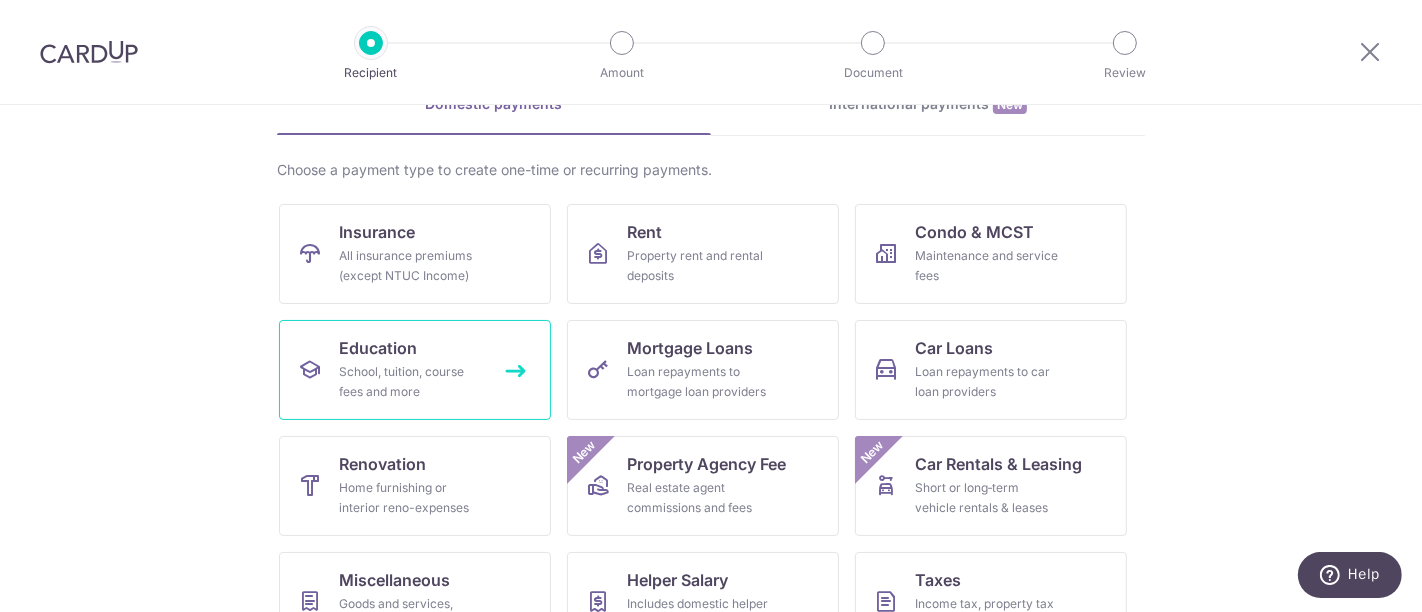 click on "School, tuition, course fees and more" at bounding box center (411, 382) 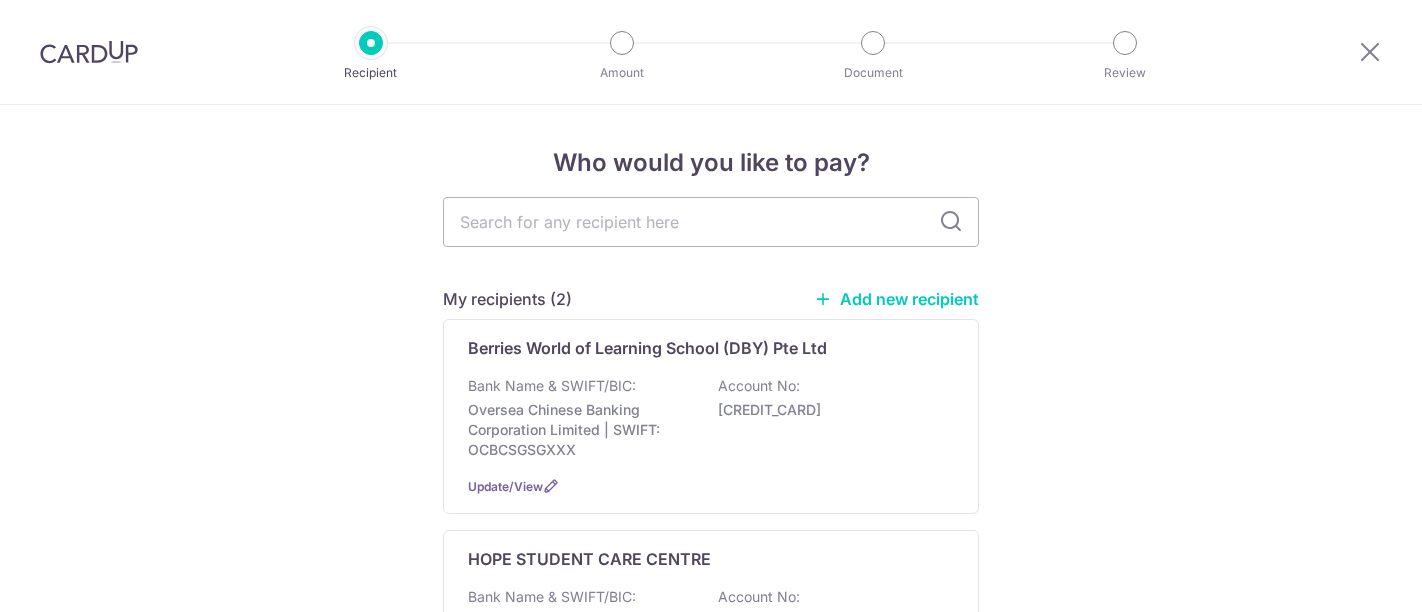 scroll, scrollTop: 0, scrollLeft: 0, axis: both 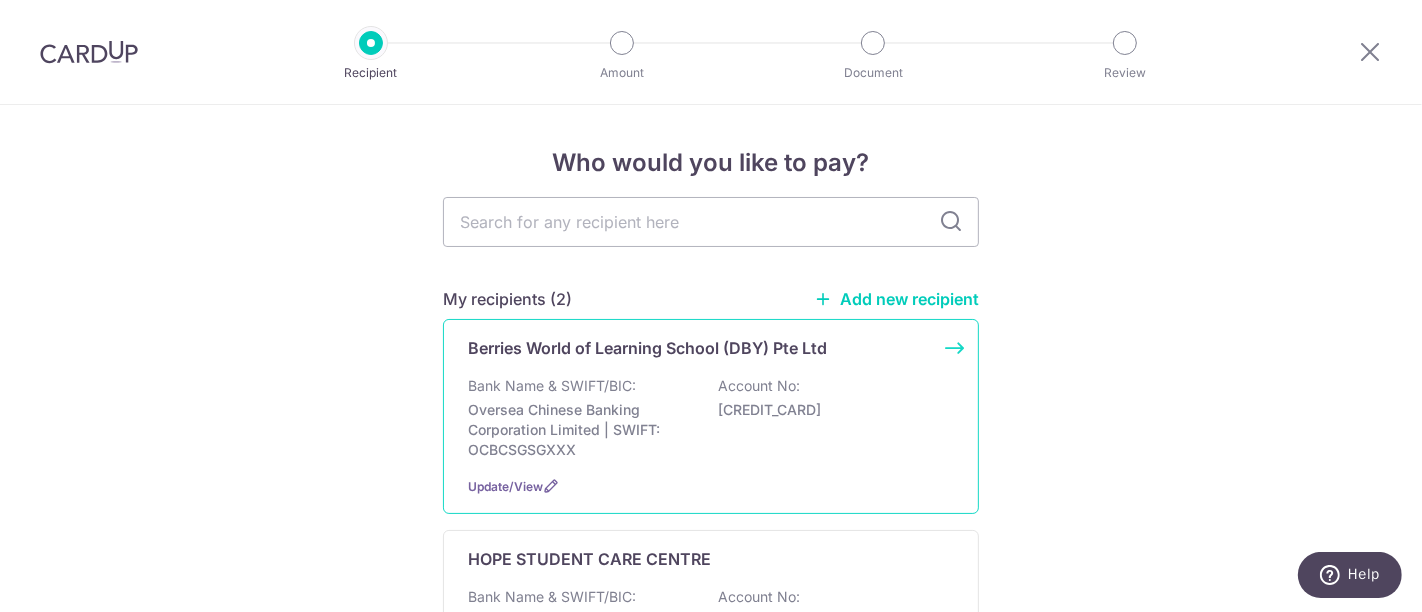 click on "Bank Name & SWIFT/BIC:" at bounding box center [552, 386] 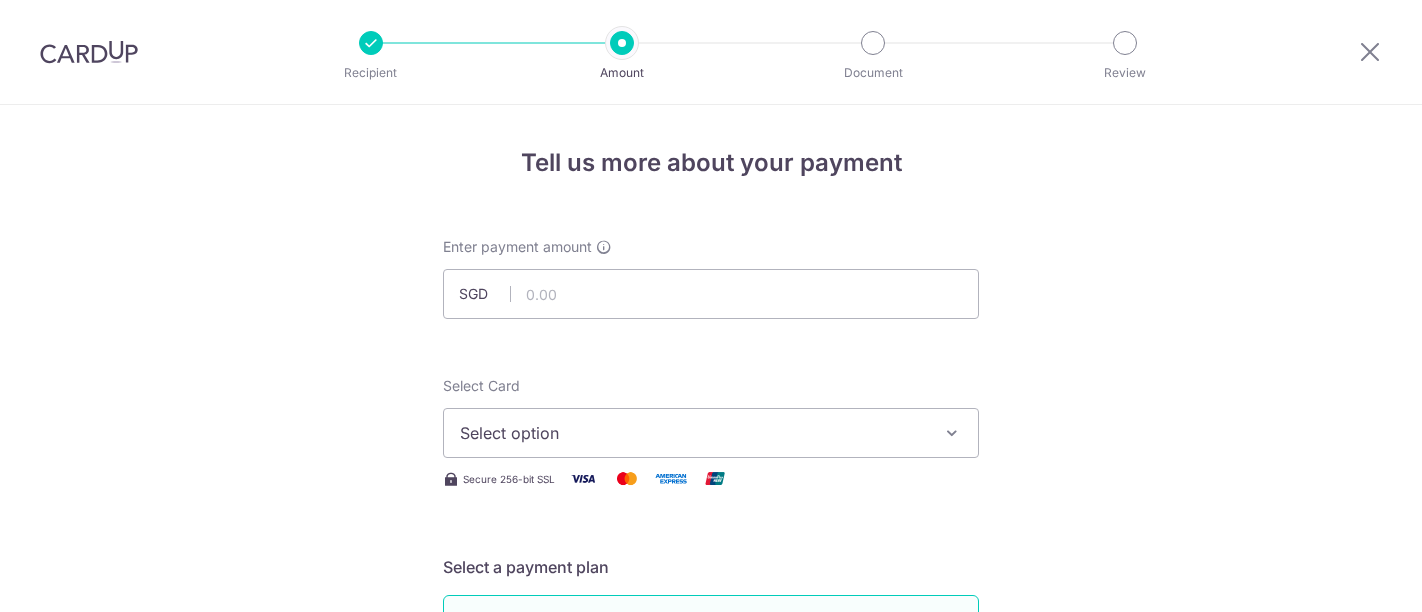 scroll, scrollTop: 0, scrollLeft: 0, axis: both 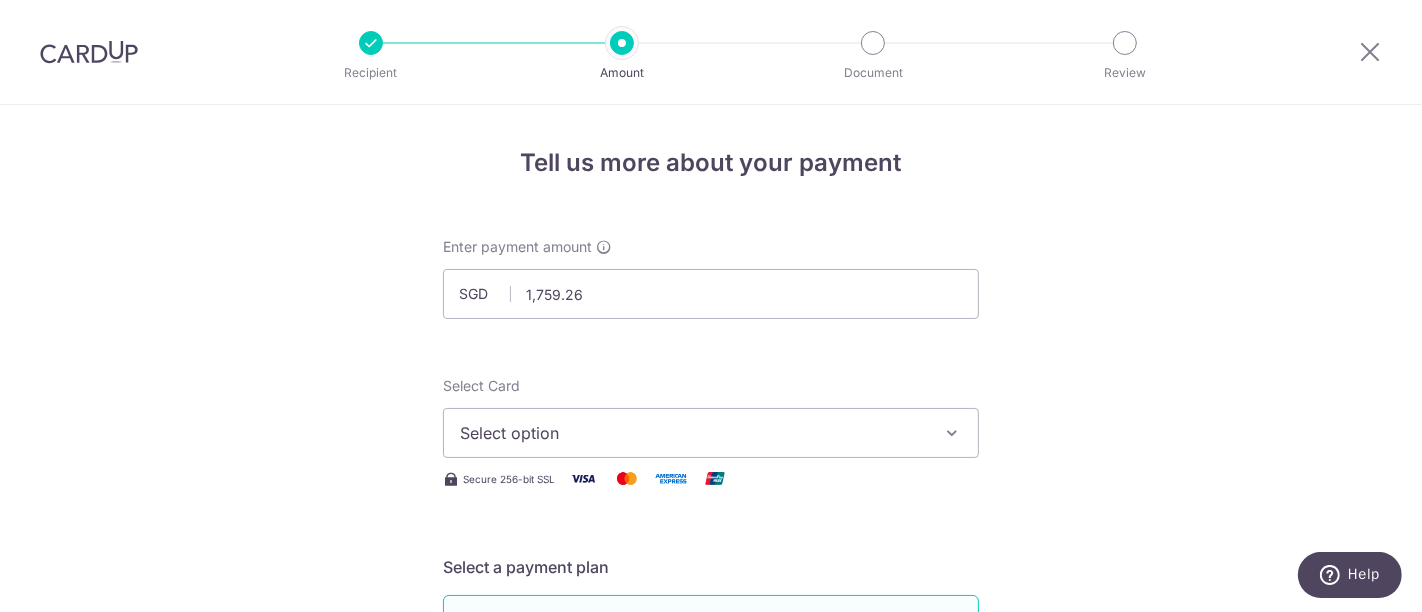 type on "1,759.26" 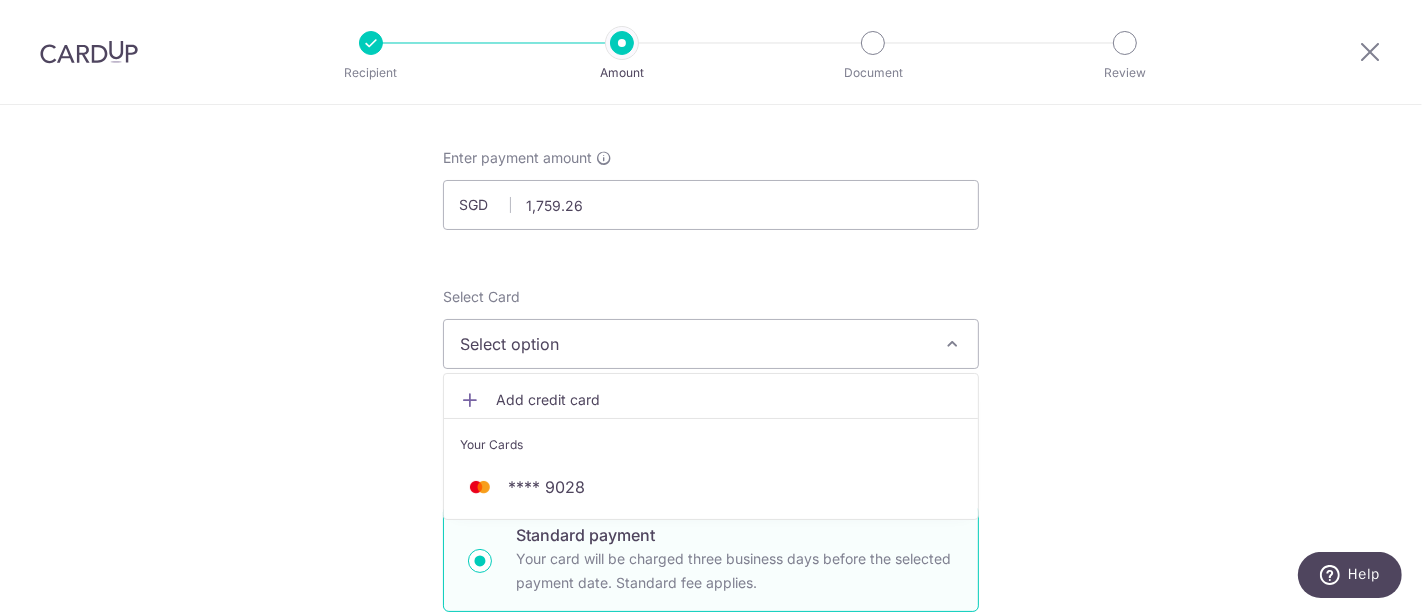scroll, scrollTop: 222, scrollLeft: 0, axis: vertical 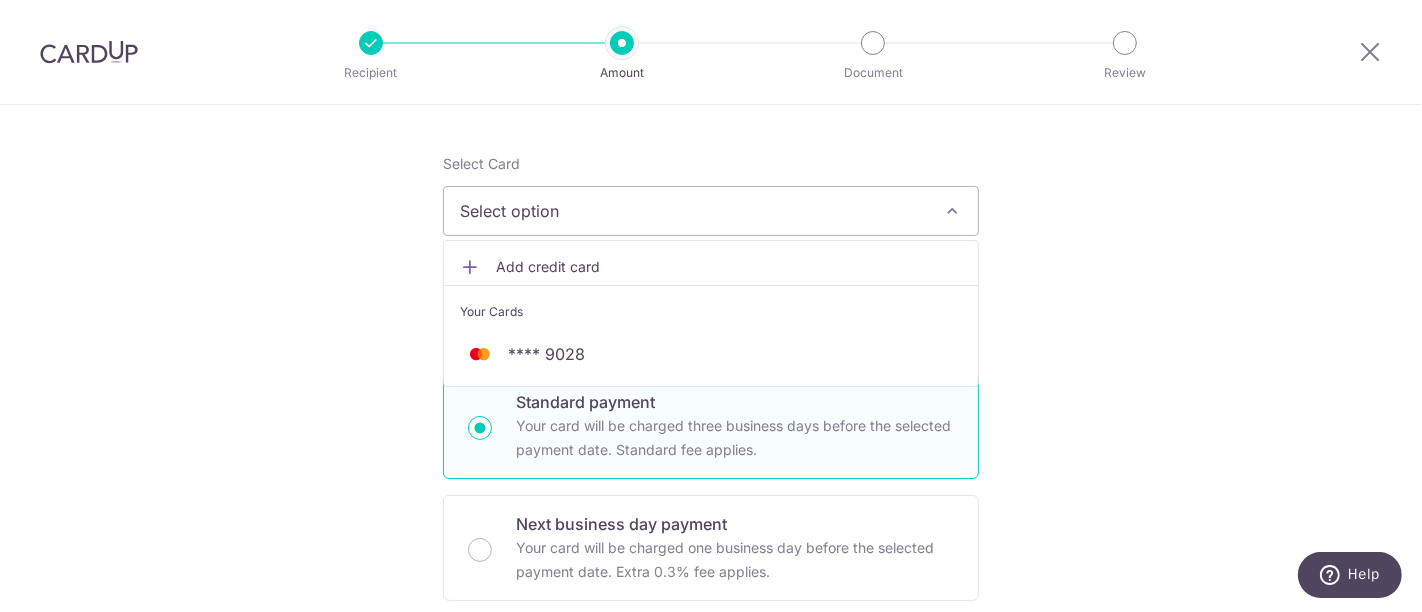 click on "Add credit card" at bounding box center [729, 267] 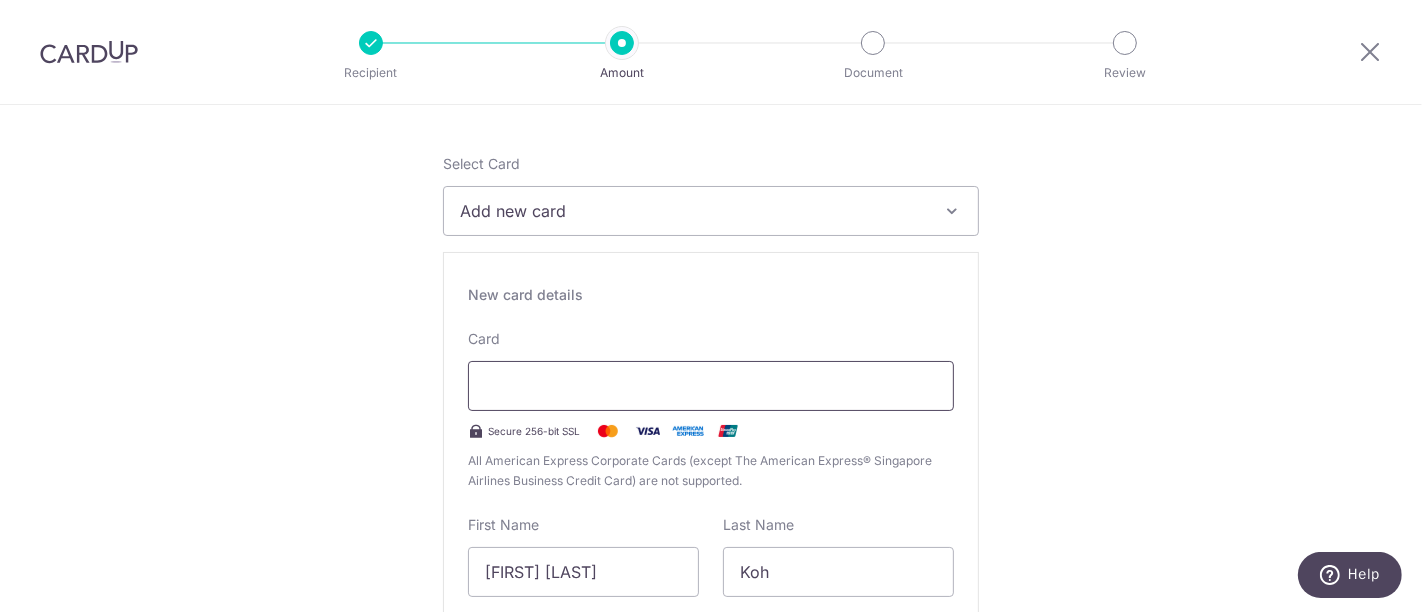 click at bounding box center (711, 386) 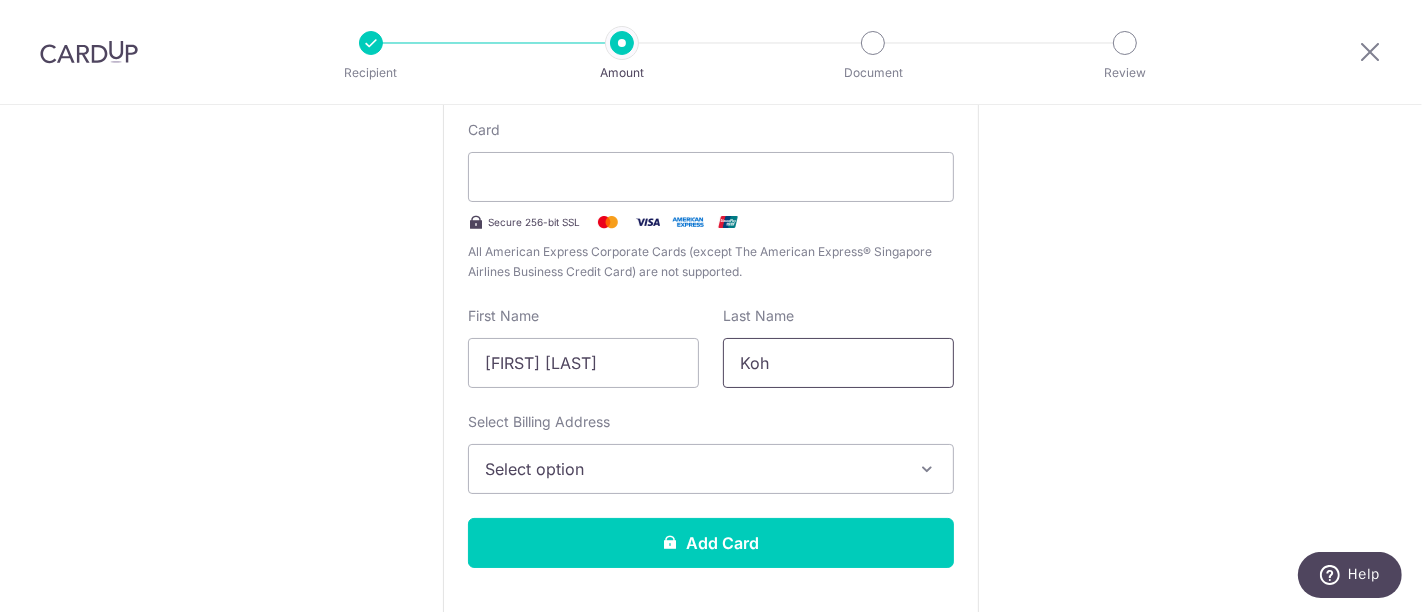 scroll, scrollTop: 555, scrollLeft: 0, axis: vertical 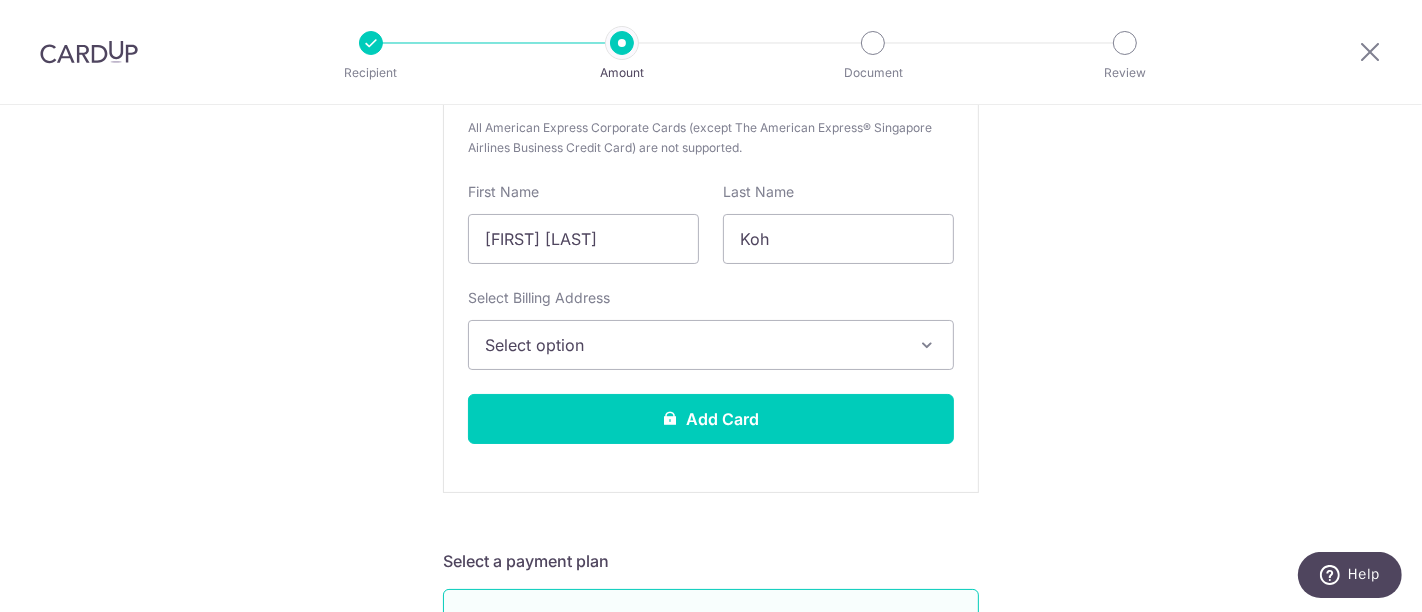 click on "Select option" at bounding box center (693, 345) 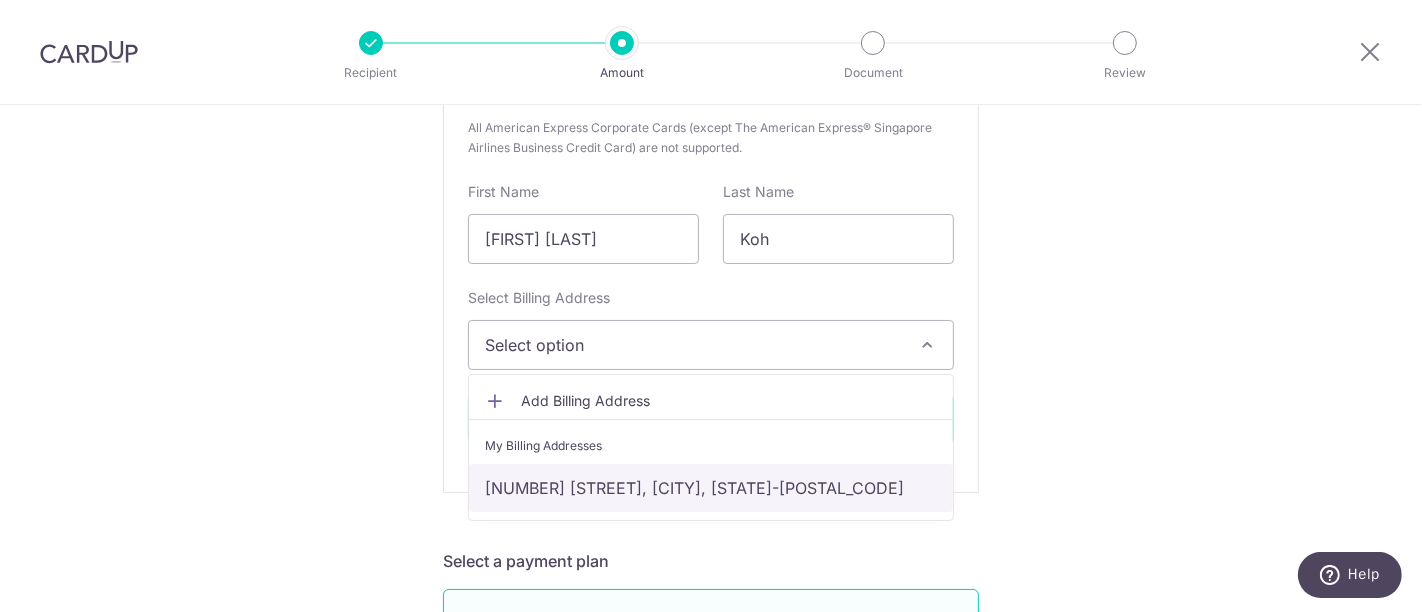 click on "[NUMBER] [STREET], [CITY], [STATE], [POSTAL_CODE]" at bounding box center (711, 488) 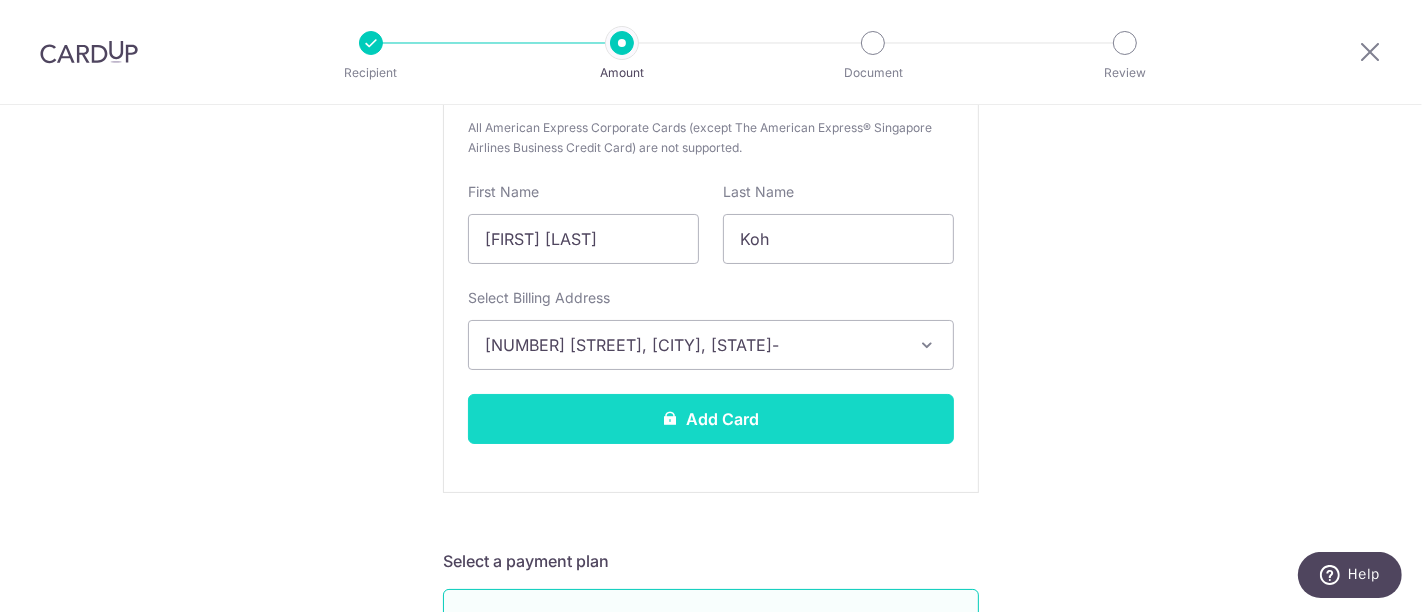 click on "Add Card" at bounding box center [711, 419] 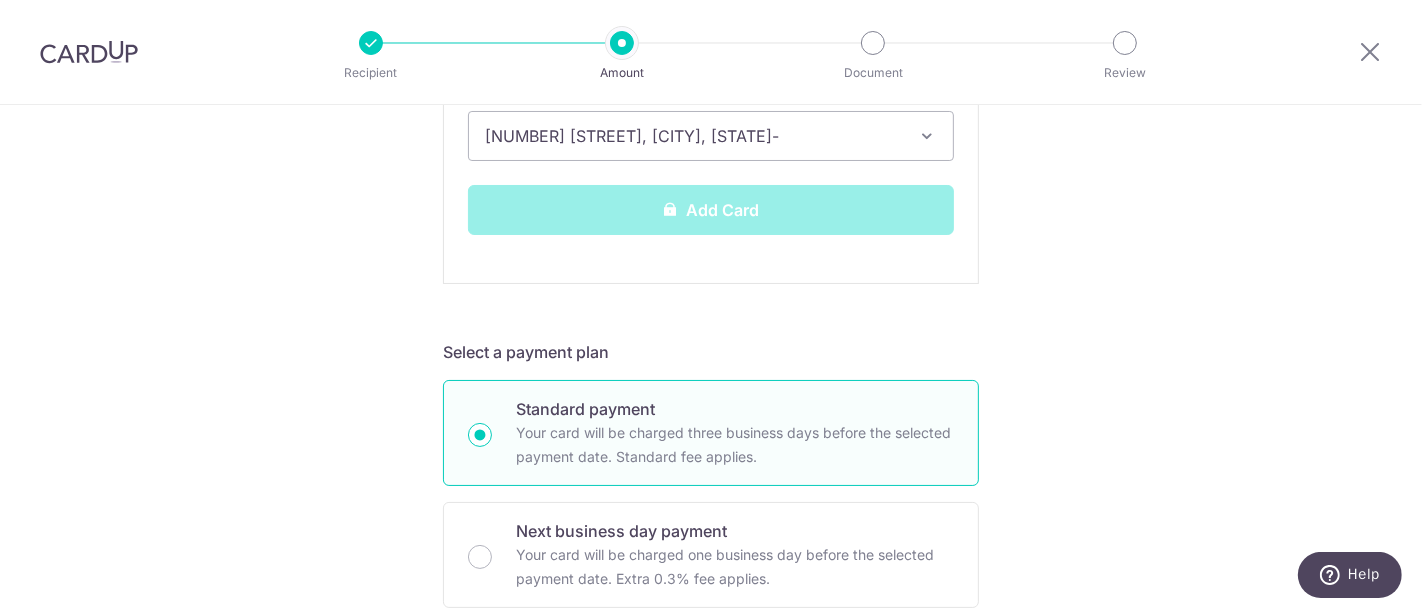 scroll, scrollTop: 777, scrollLeft: 0, axis: vertical 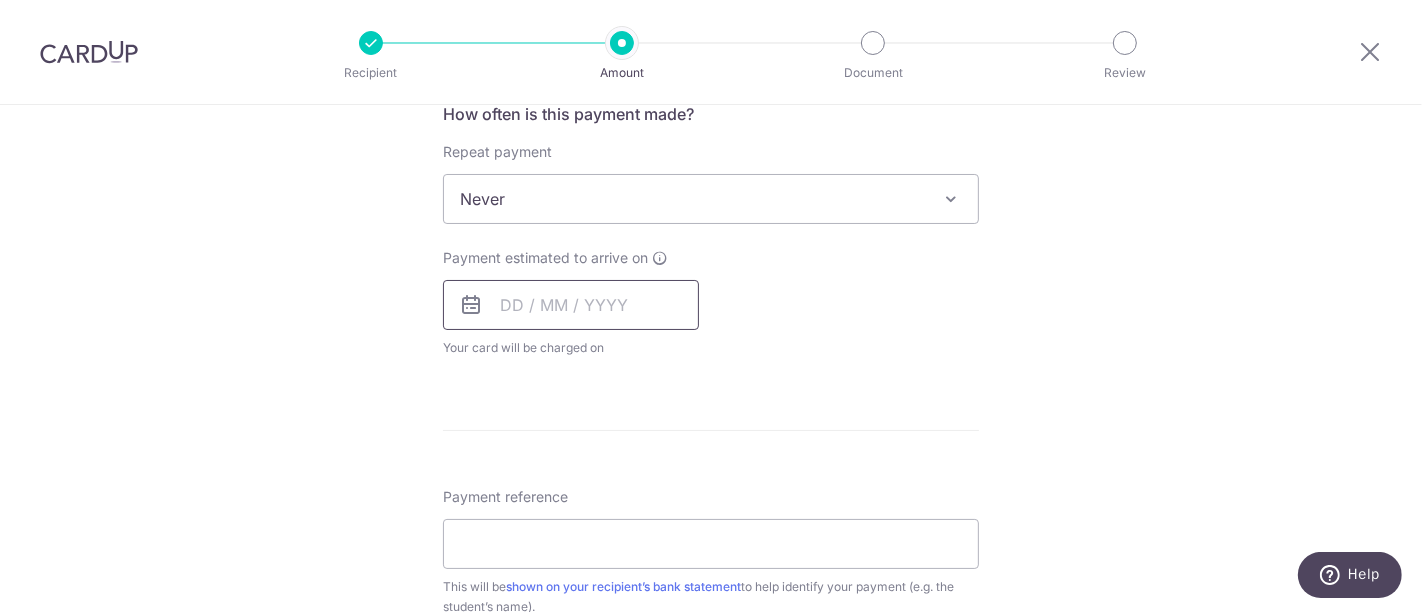 click at bounding box center (571, 305) 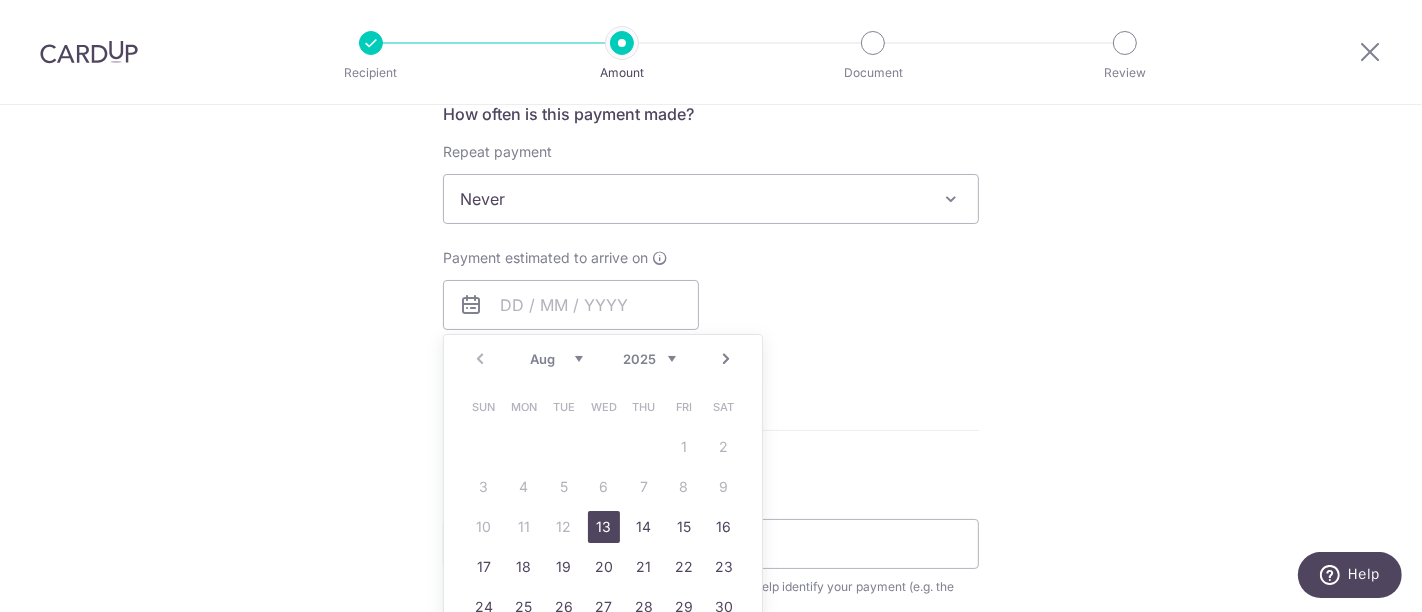 click on "13" at bounding box center [604, 527] 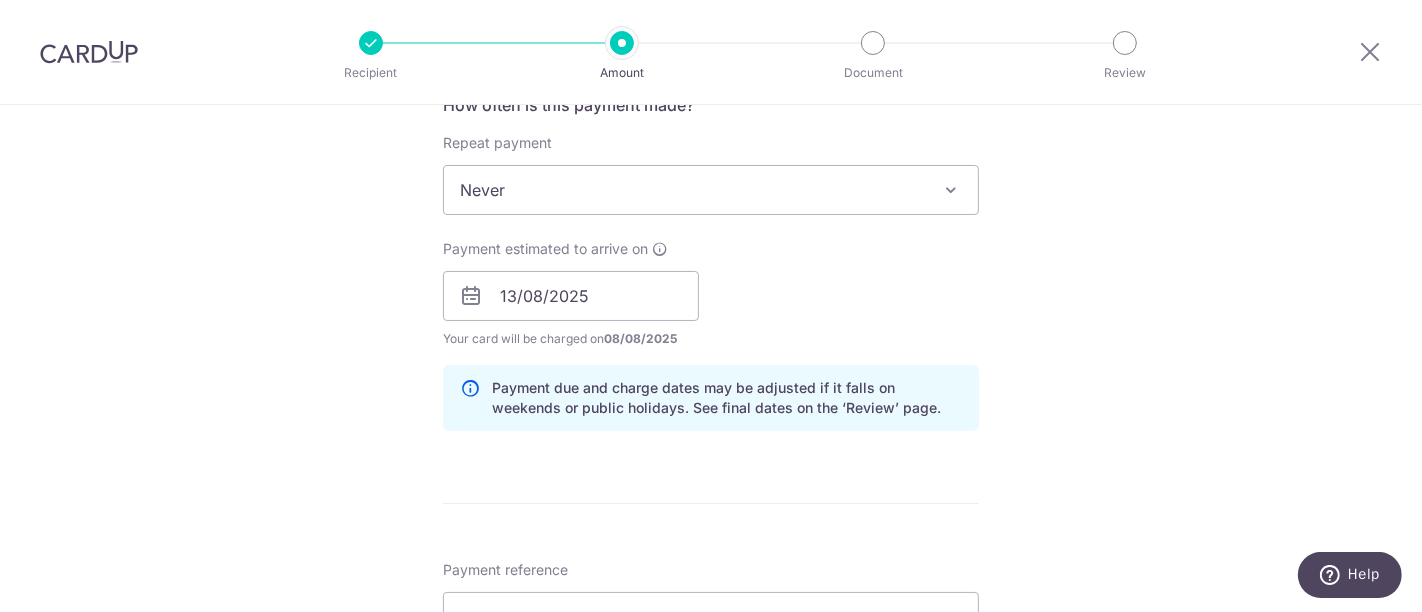 scroll, scrollTop: 666, scrollLeft: 0, axis: vertical 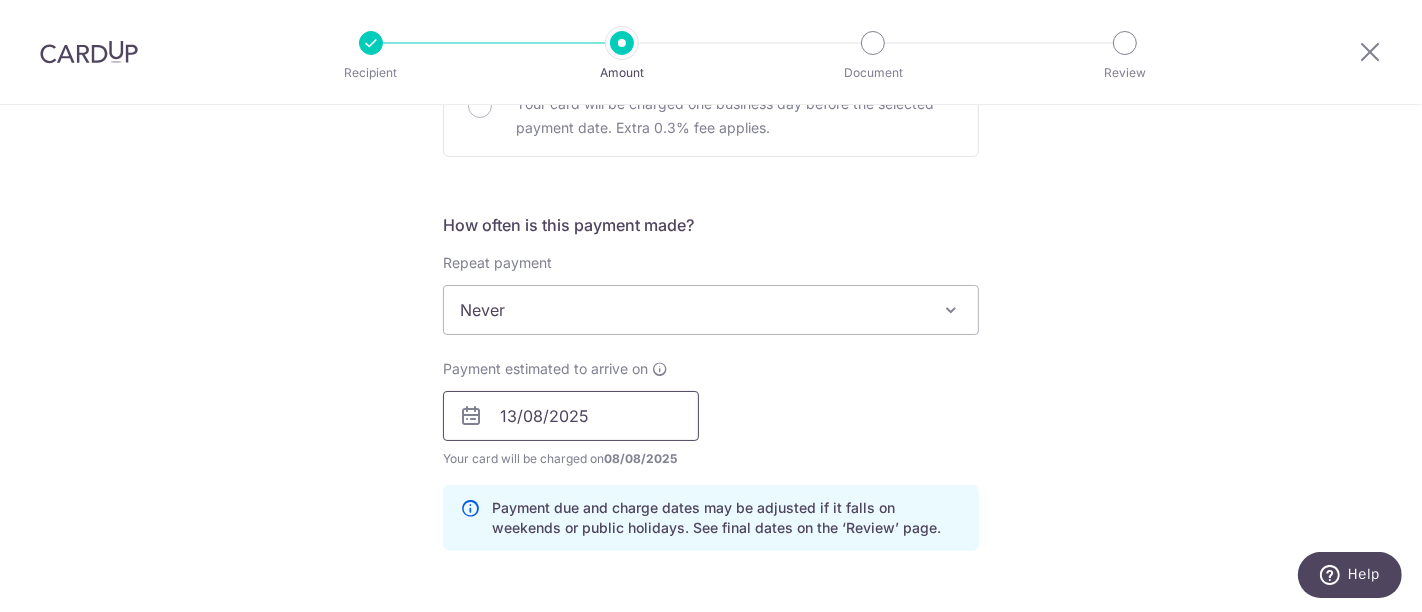 click on "13/08/2025" at bounding box center [571, 416] 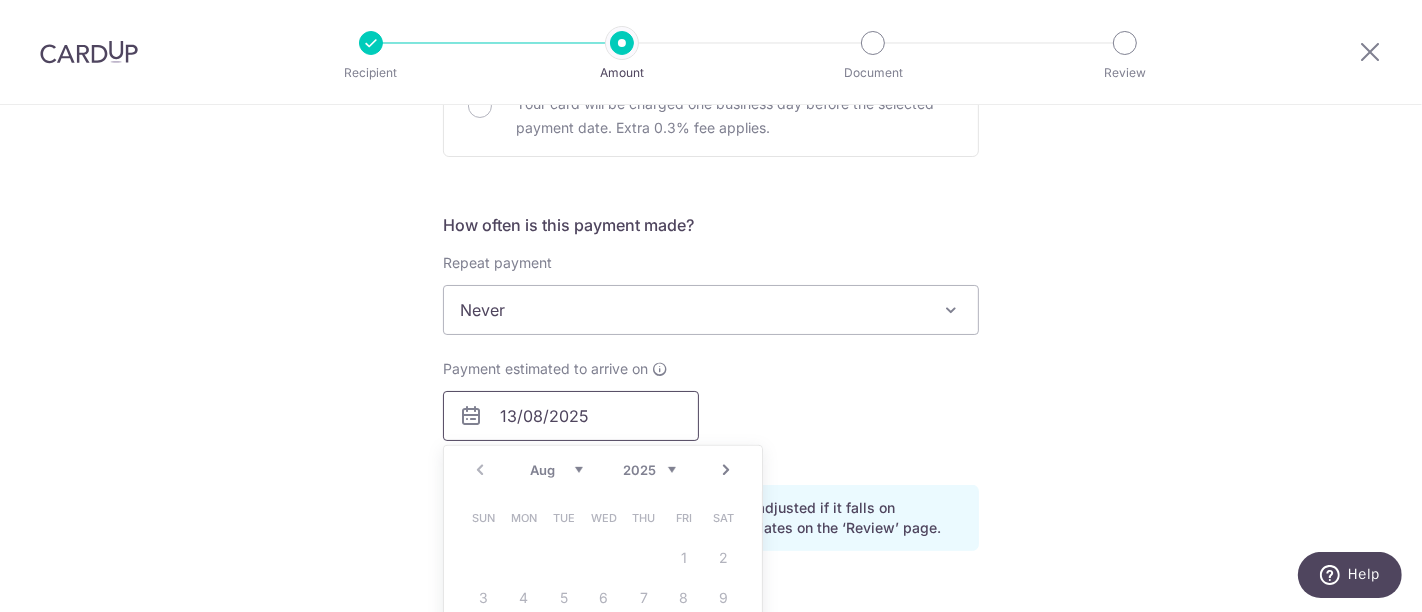 scroll, scrollTop: 777, scrollLeft: 0, axis: vertical 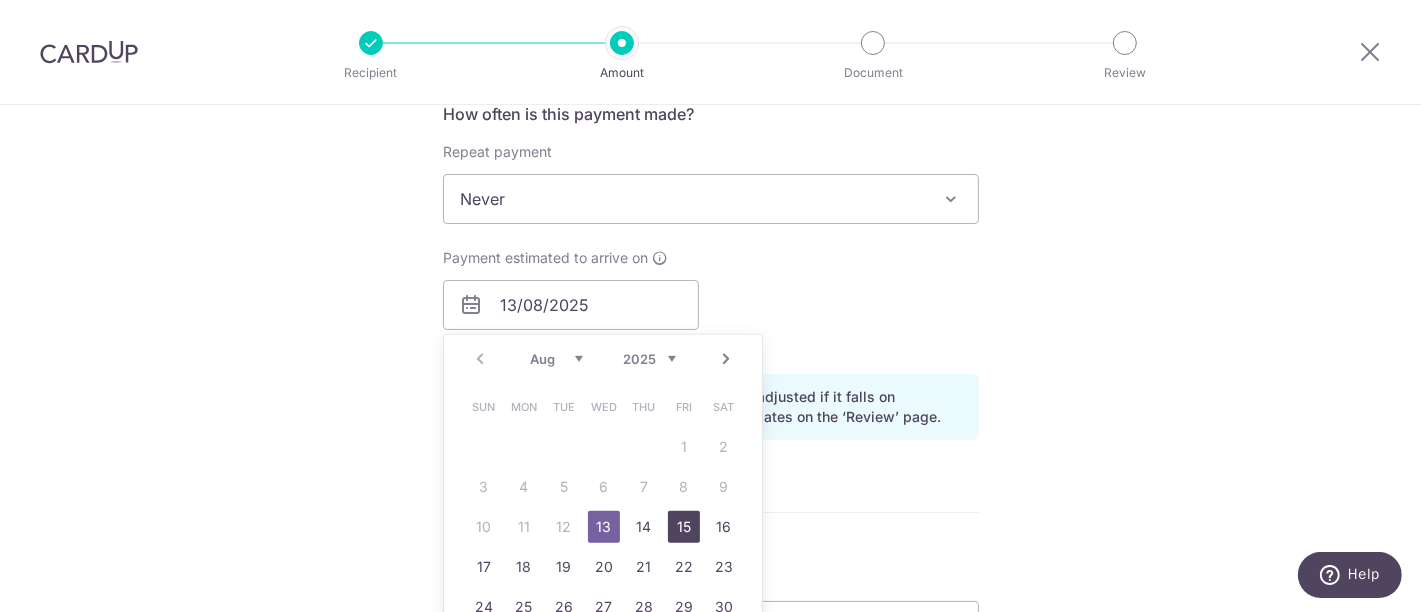 click on "15" at bounding box center (684, 527) 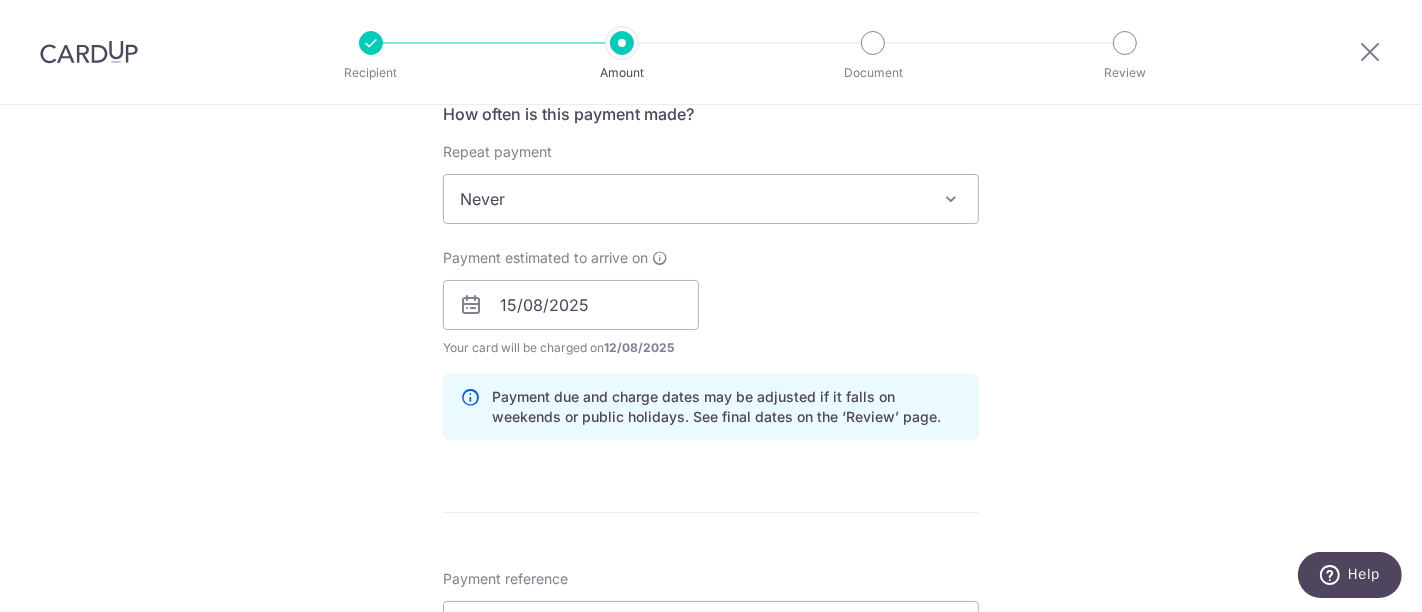 click on "Payment estimated to arrive on
[DATE]
Prev Next Aug Sep Oct Nov Dec 2025 2026 2027 2028 2029 2030 2031 2032 2033 2034 2035 Sun Mon Tue Wed Thu Fri Sat           1 2 3 4 5 6 7 8 9 10 11 12 13 14 15 16 17 18 19 20 21 22 23 24 25 26 27 28 29 30 31
Your card will be charged on  [DATE]  for the first payment
* If your payment is funded by  [TIME]  on Monday [DATE]
[DATE]
No. of Payments" at bounding box center (711, 303) 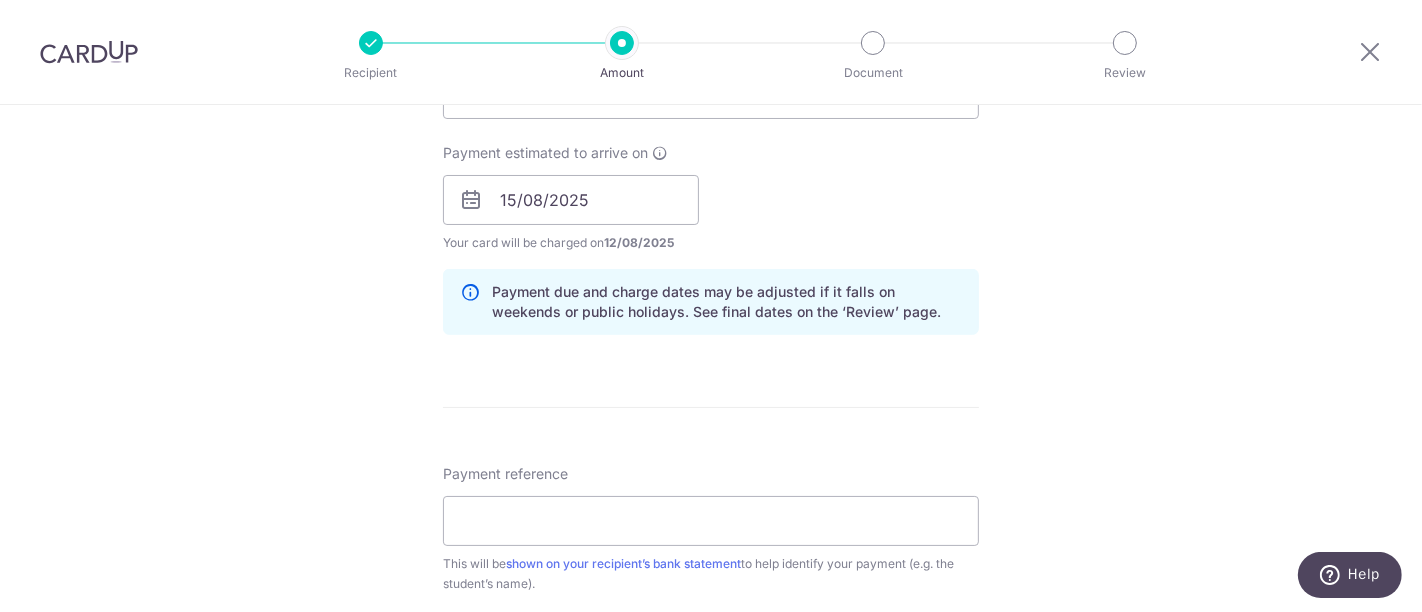 scroll, scrollTop: 1000, scrollLeft: 0, axis: vertical 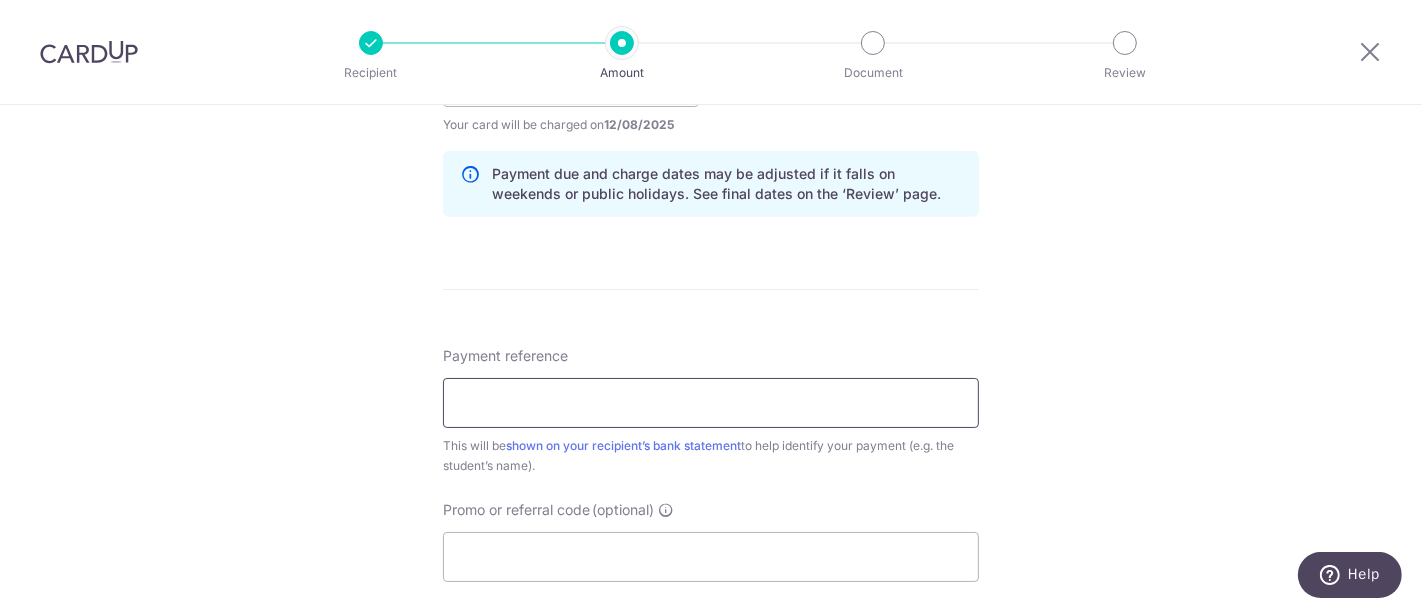 click on "Payment reference" at bounding box center [711, 403] 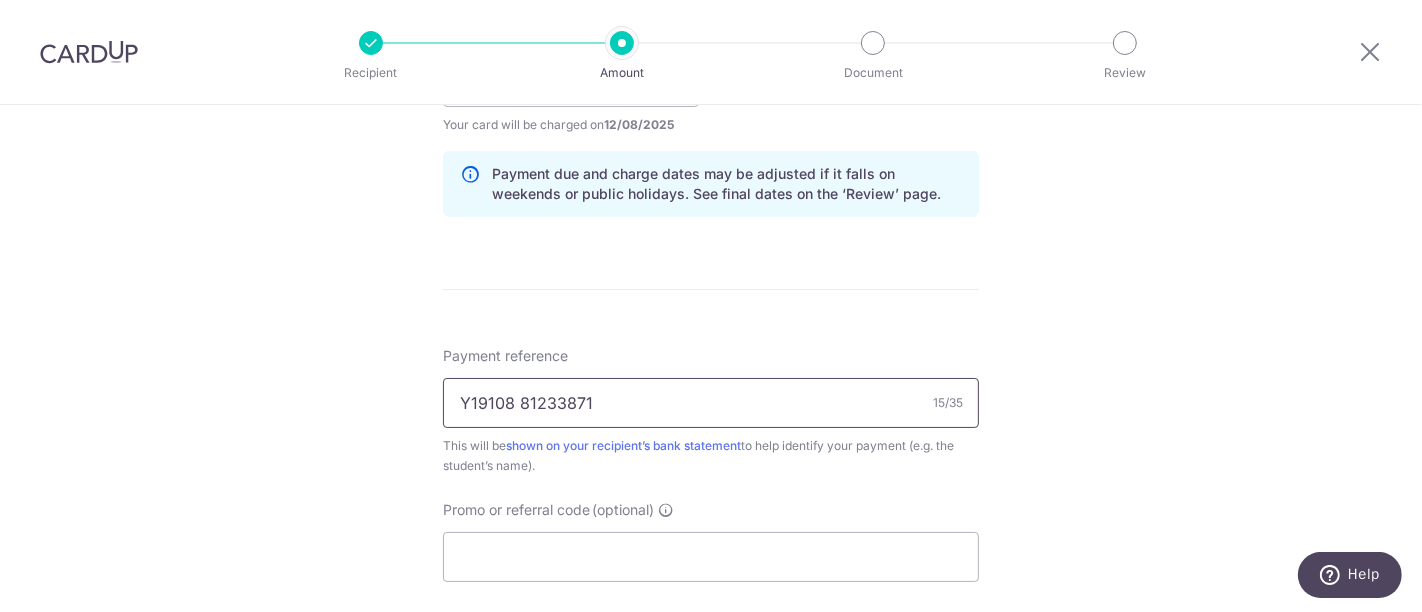click on "Y19108 81233871" at bounding box center [711, 403] 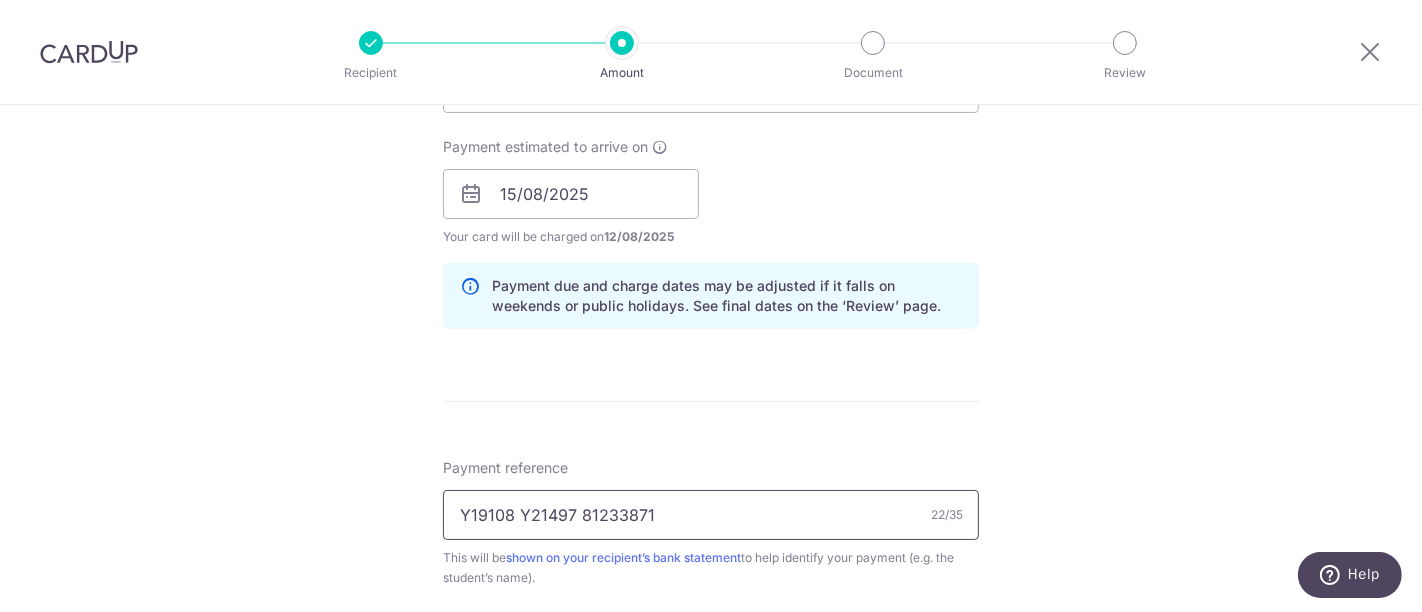 scroll, scrollTop: 777, scrollLeft: 0, axis: vertical 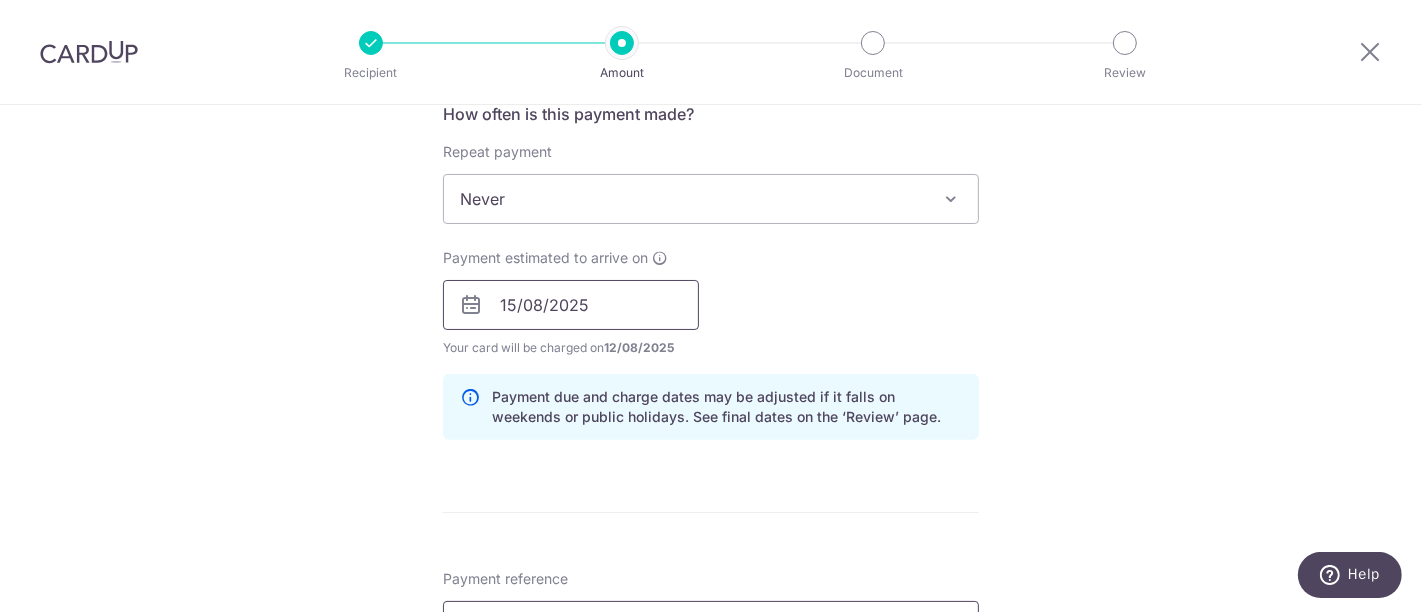 type on "Y19108 Y21497 81233871" 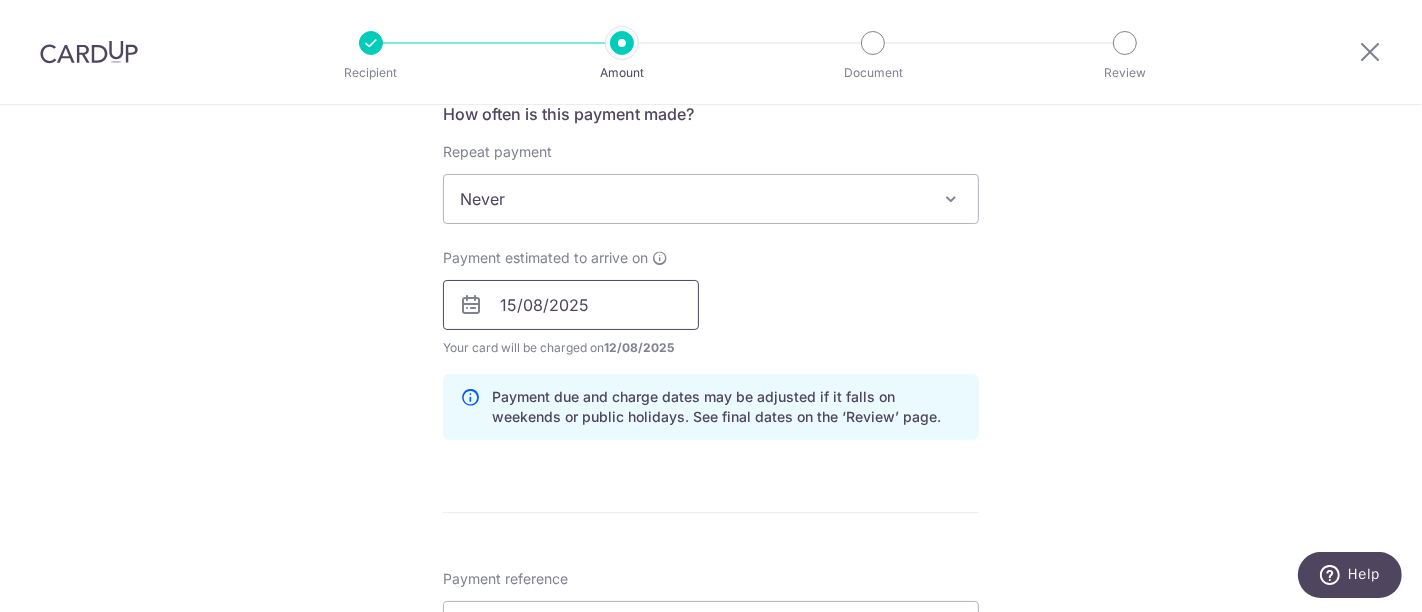 click on "15/08/2025" at bounding box center [571, 305] 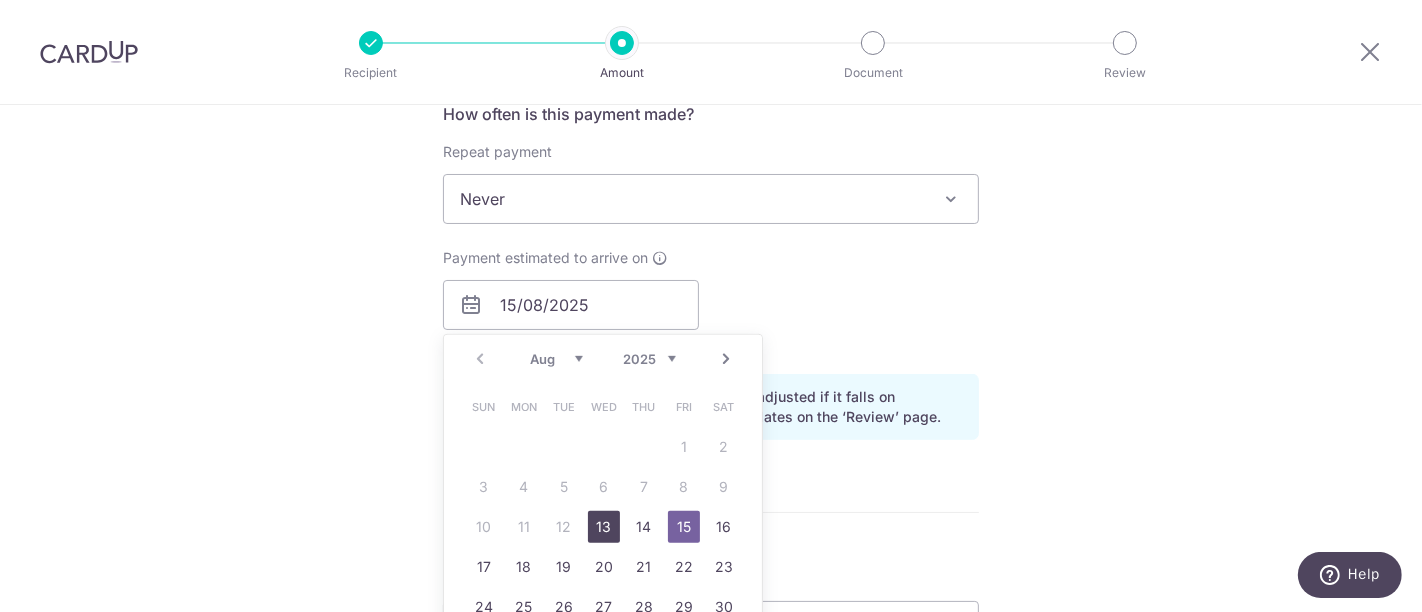 click on "13" at bounding box center (604, 527) 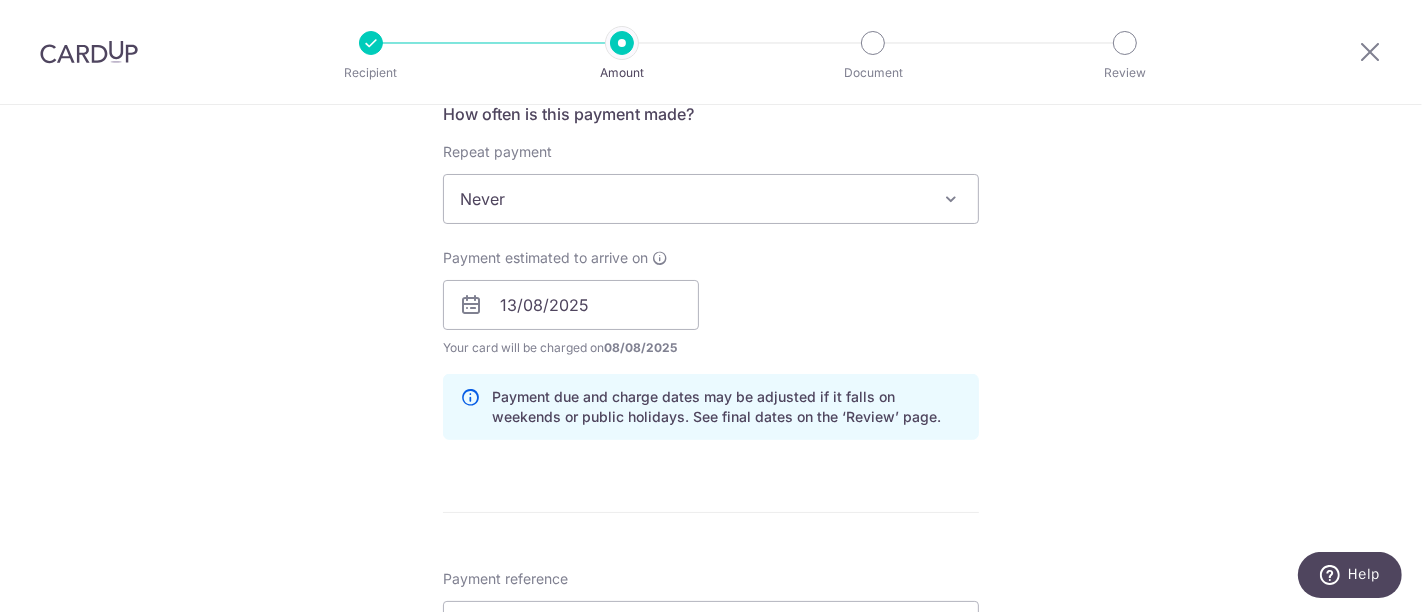 click on "Tell us more about your payment
Enter payment amount
SGD
1,759.26
1759.26
Card added successfully
Select Card
**** 9156
Add credit card
Your Cards
**** 9028
**** 9156
Secure 256-bit SSL
Text
New card details
Card" at bounding box center [711, 273] 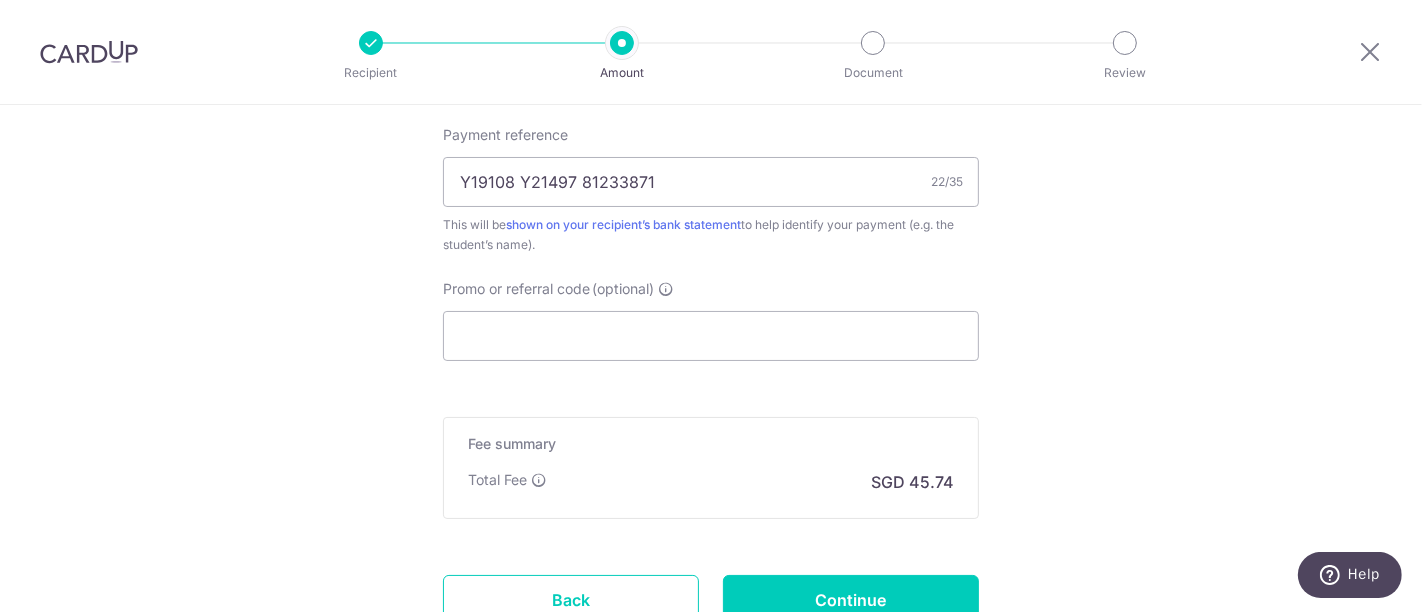 scroll, scrollTop: 1222, scrollLeft: 0, axis: vertical 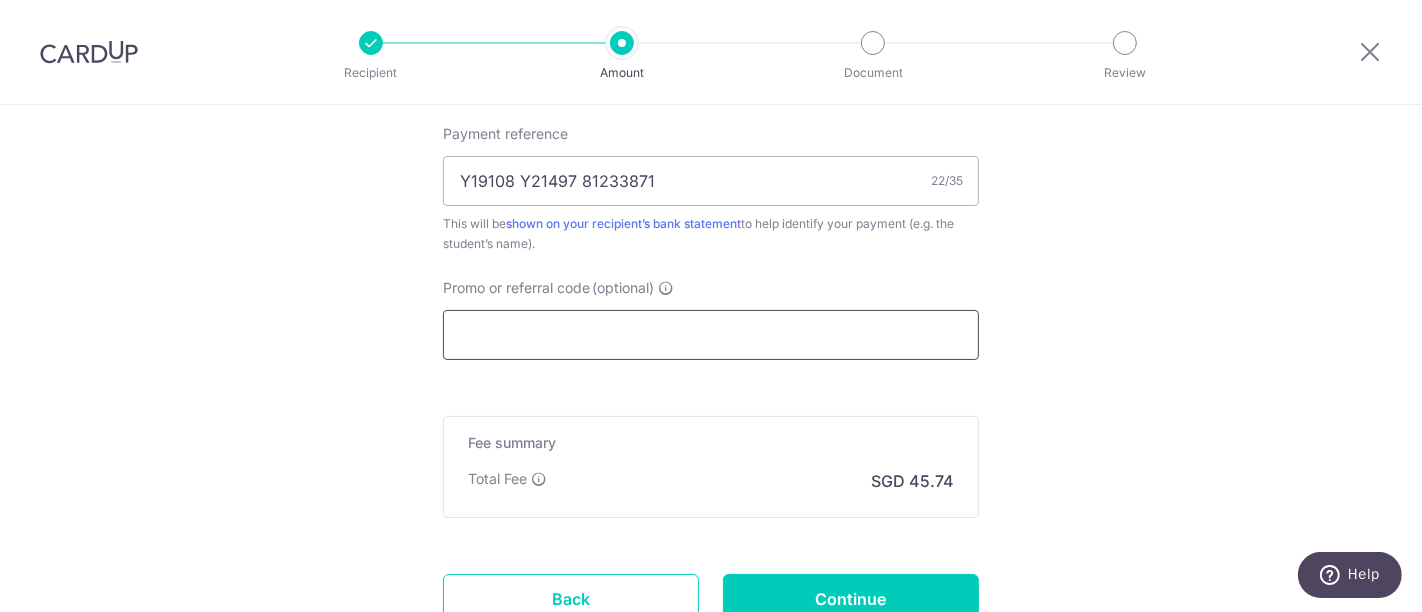click on "Promo or referral code
(optional)" at bounding box center (711, 335) 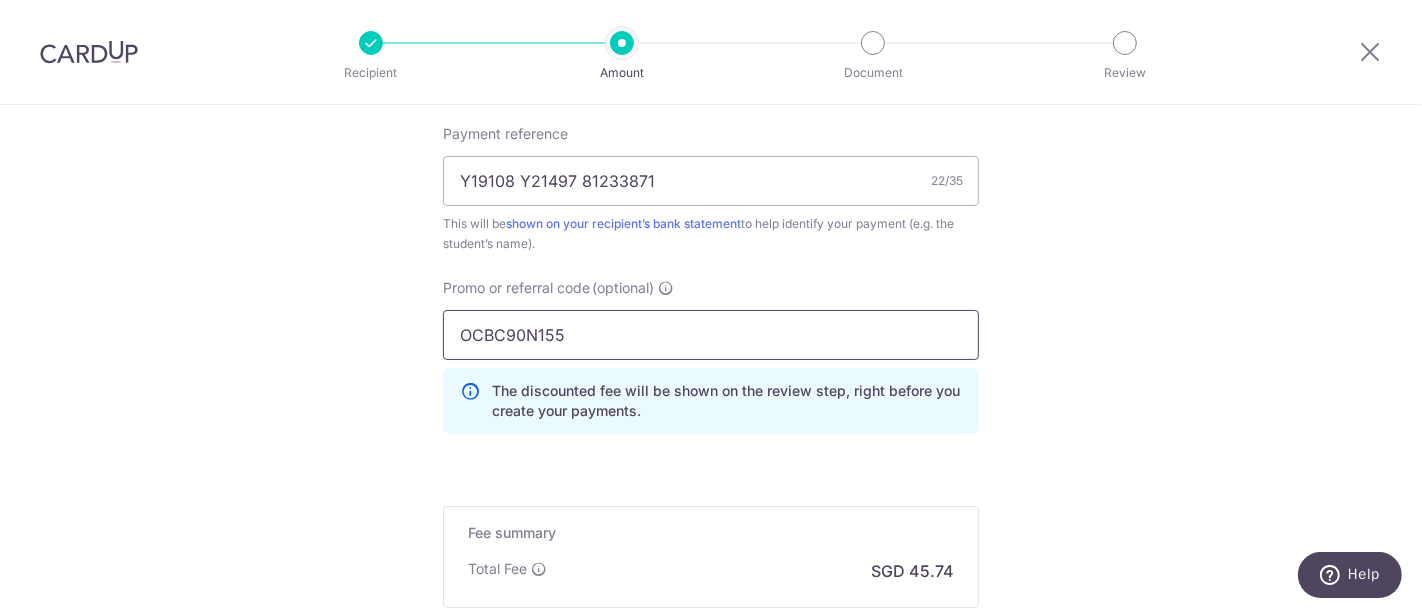 type on "OCBC90N155" 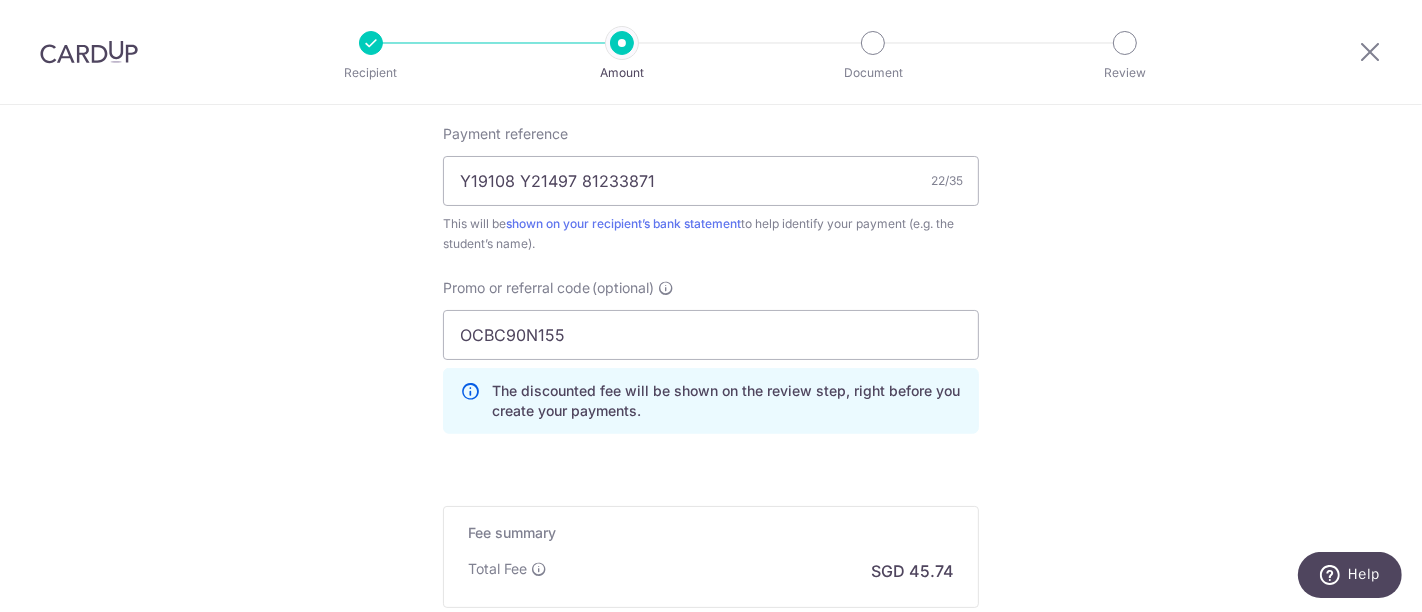 click on "Tell us more about your payment
Enter payment amount
SGD
1,759.26
1759.26
Card added successfully
Select Card
**** 9156
Add credit card
Your Cards
**** 9028
**** 9156
Secure 256-bit SSL
Text
New card details
Card" at bounding box center (711, -127) 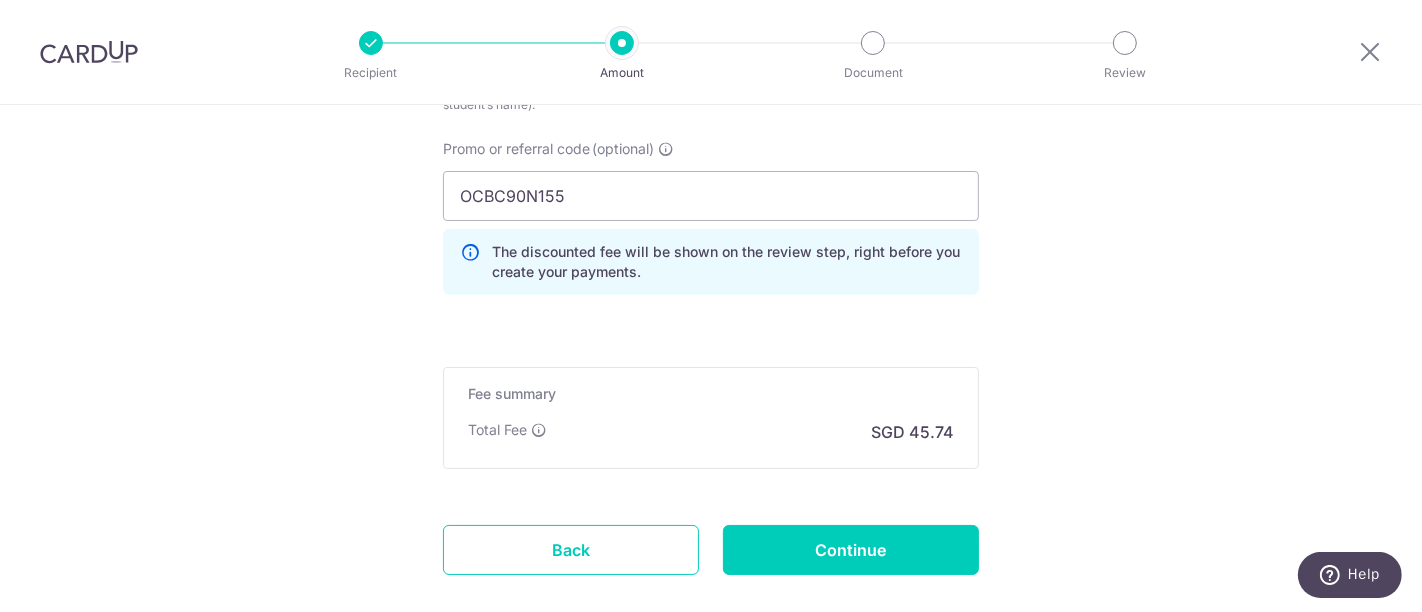scroll, scrollTop: 1468, scrollLeft: 0, axis: vertical 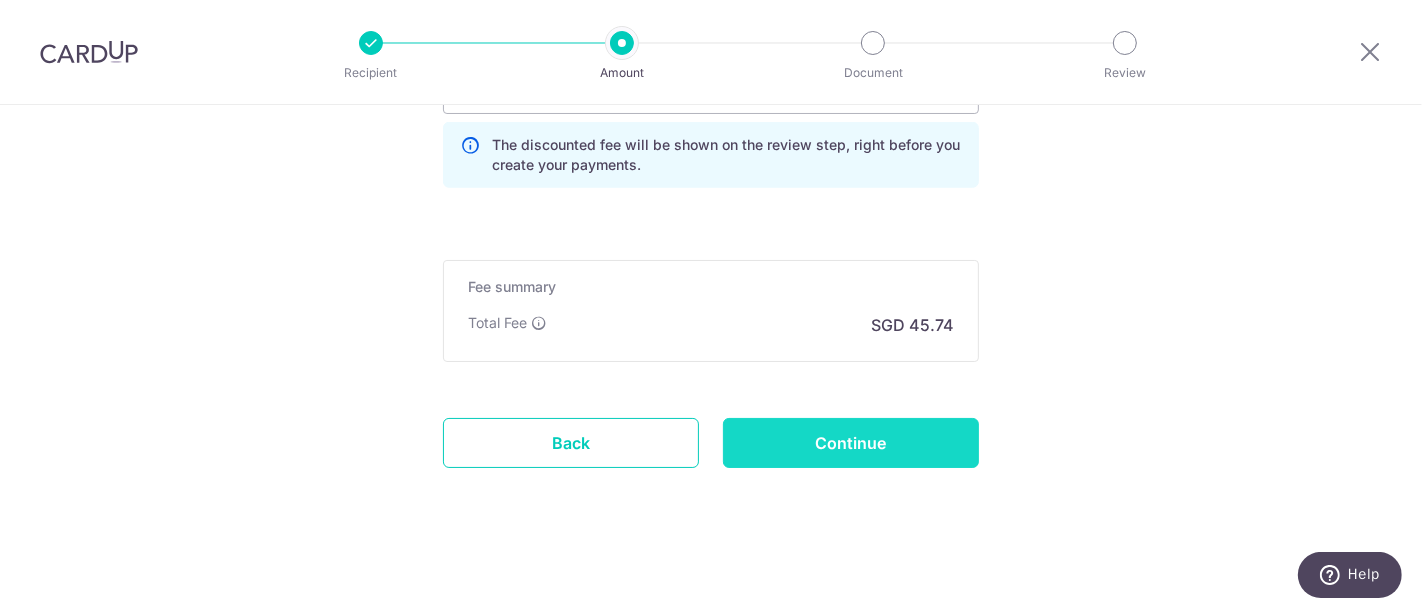 click on "Continue" at bounding box center (851, 443) 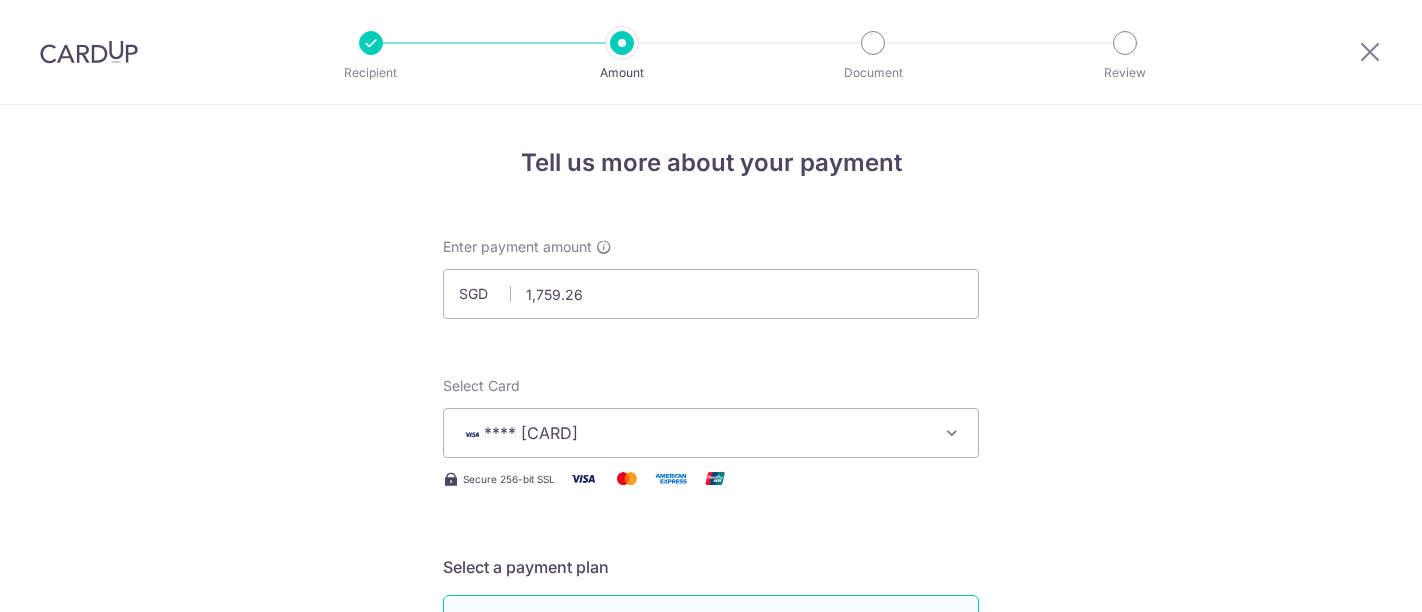 scroll, scrollTop: 0, scrollLeft: 0, axis: both 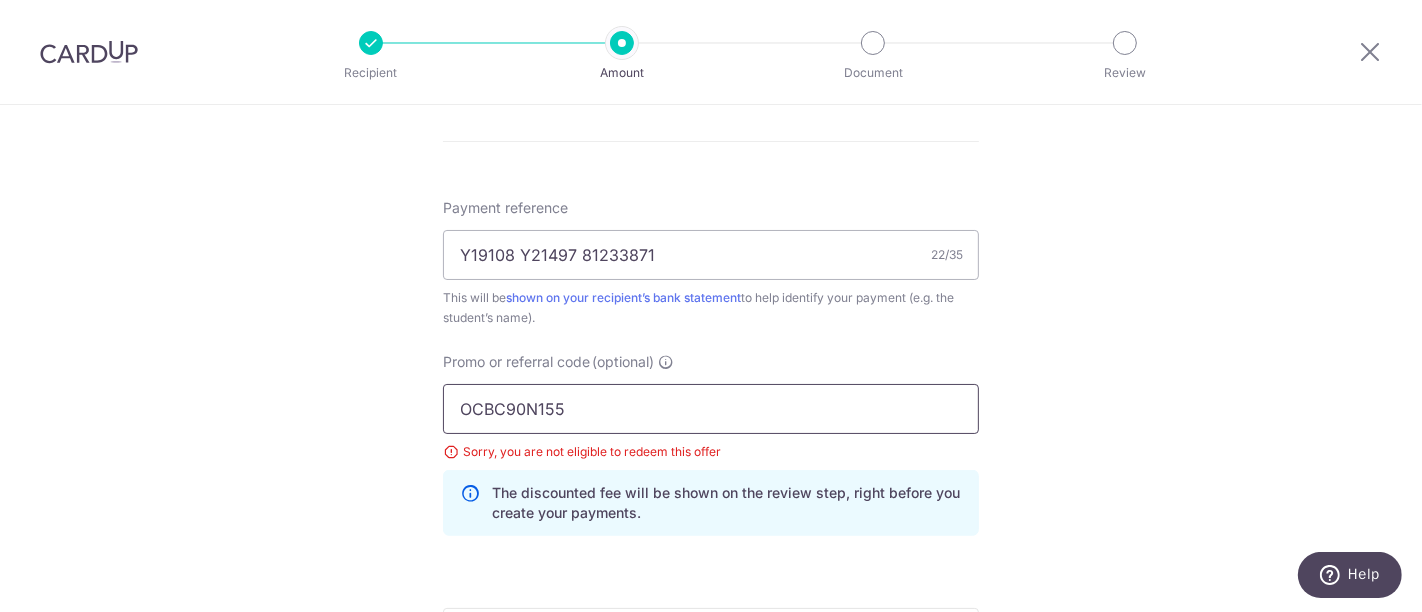 drag, startPoint x: 417, startPoint y: 402, endPoint x: 347, endPoint y: 402, distance: 70 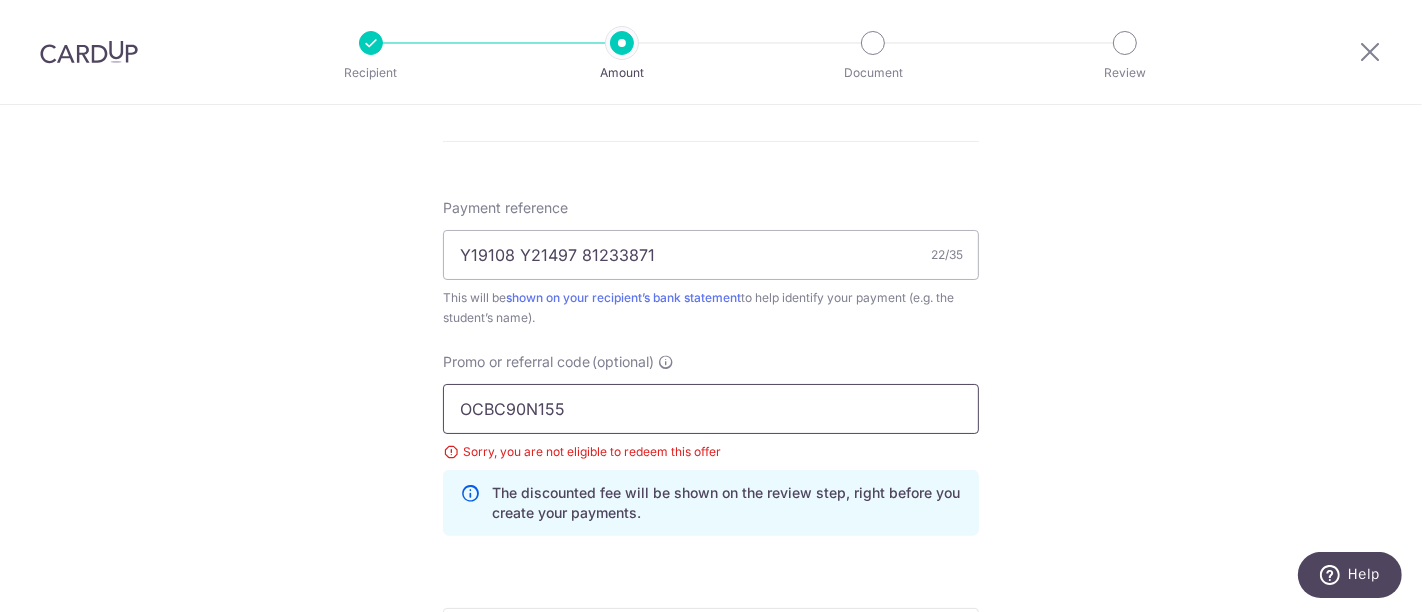 drag, startPoint x: 604, startPoint y: 411, endPoint x: 299, endPoint y: 383, distance: 306.28256 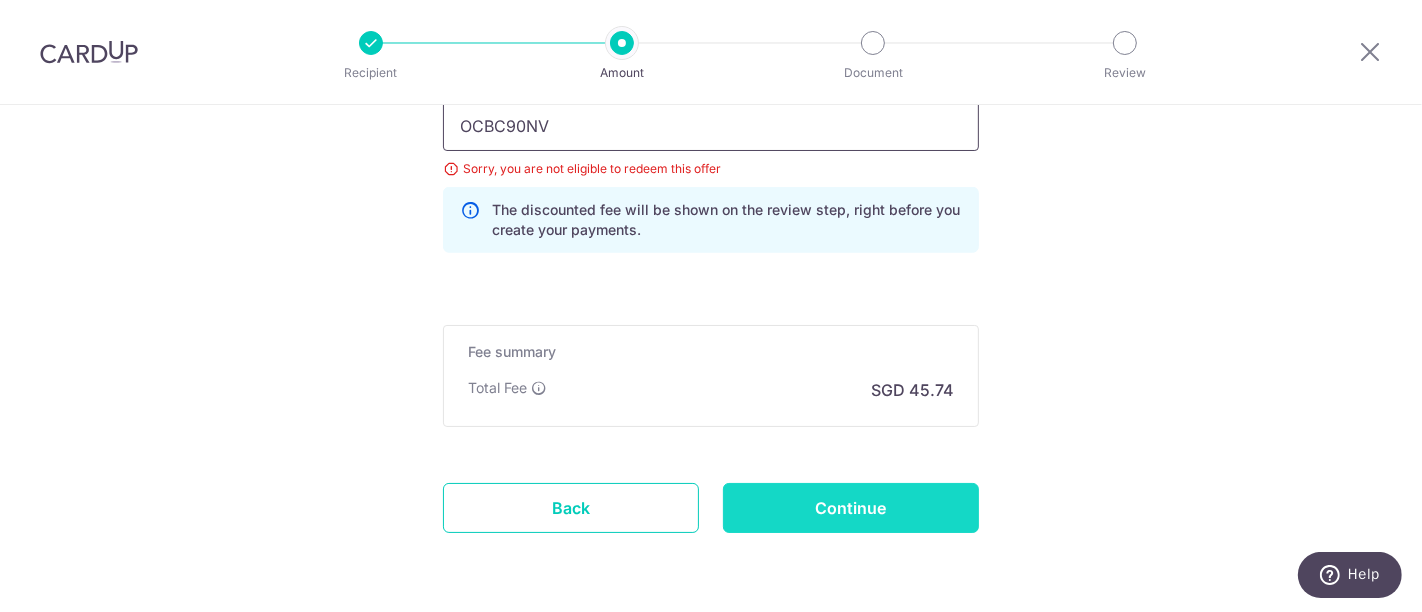scroll, scrollTop: 1482, scrollLeft: 0, axis: vertical 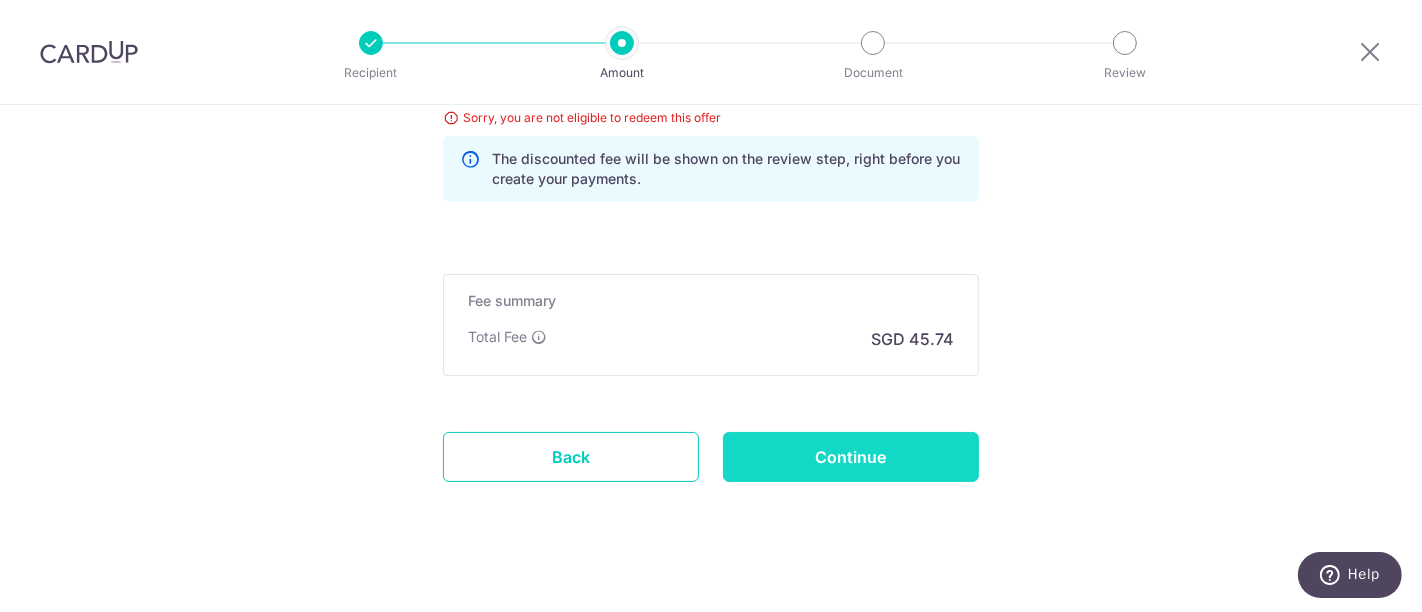 type on "OCBC90NV" 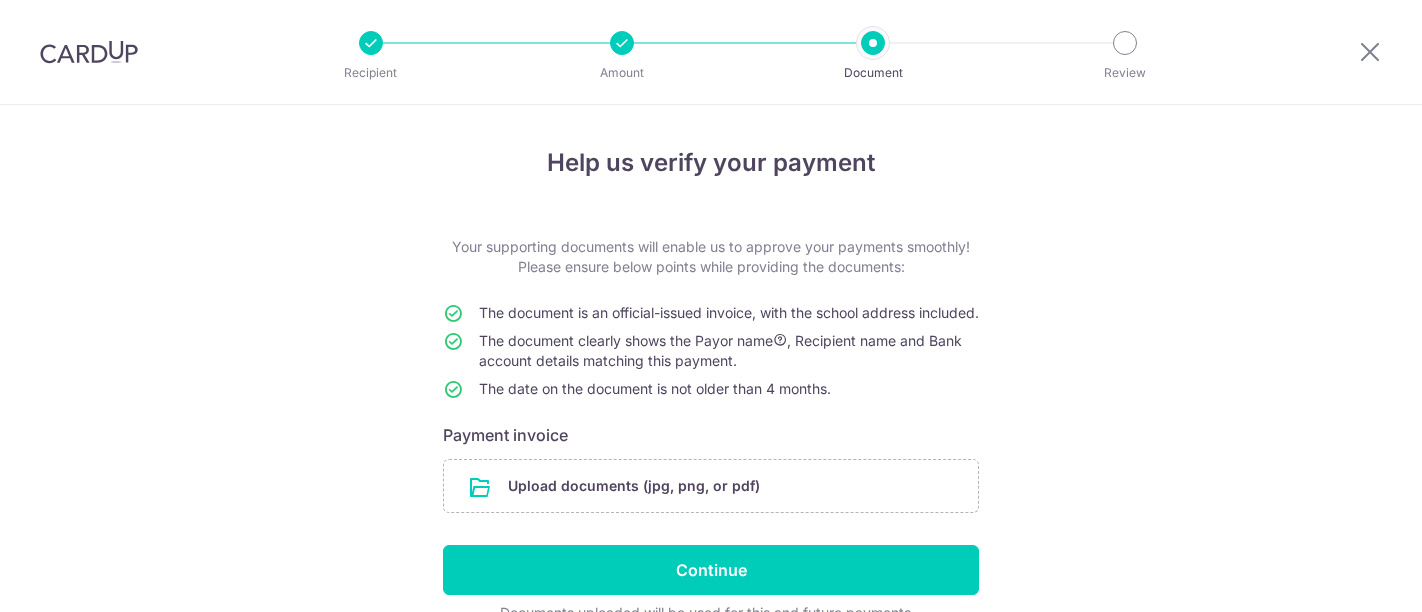 scroll, scrollTop: 0, scrollLeft: 0, axis: both 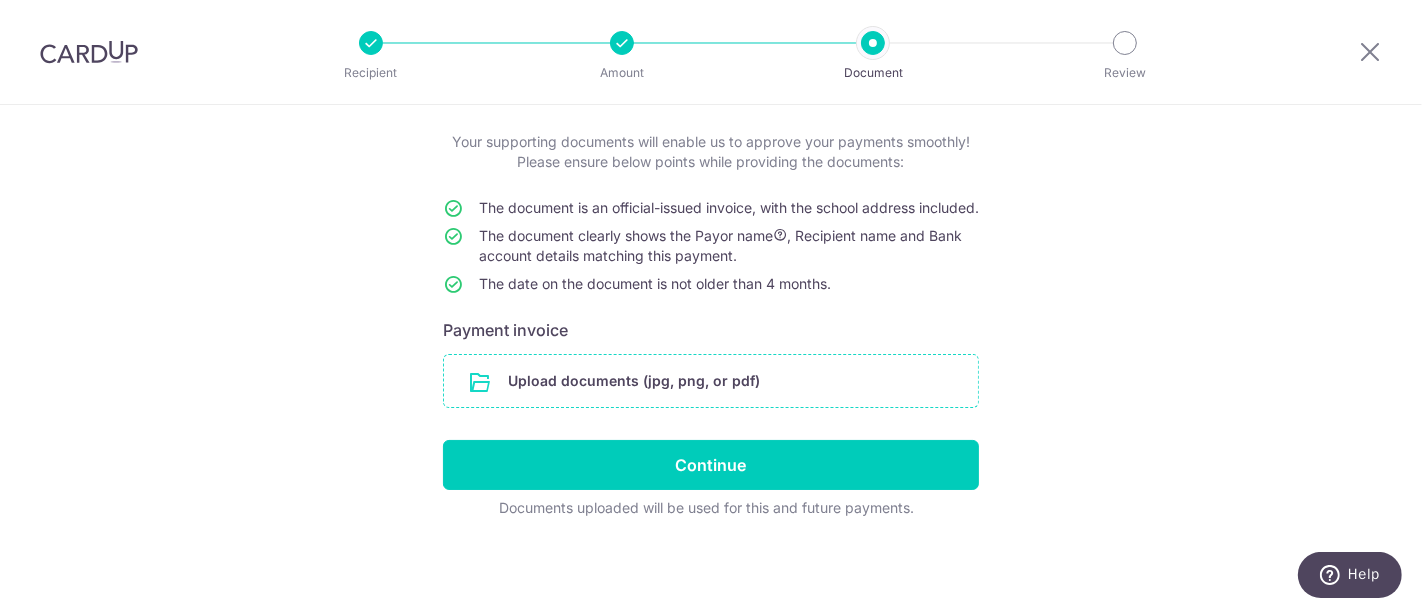click at bounding box center [711, 381] 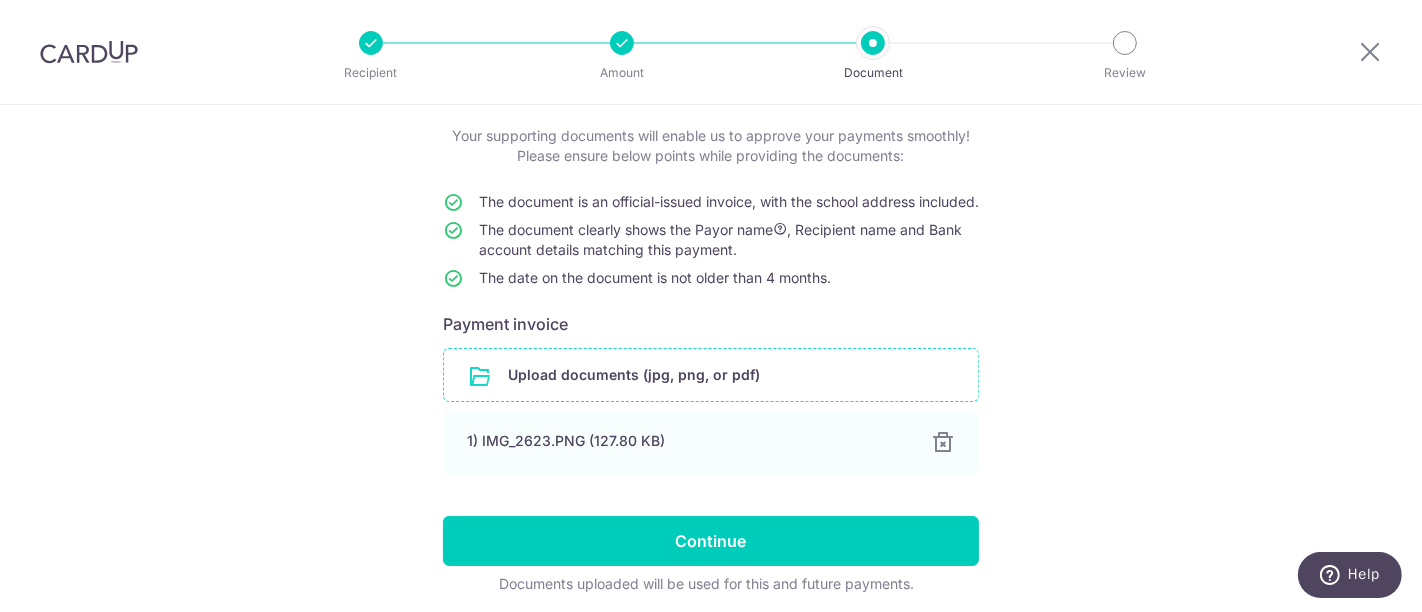 click at bounding box center [711, 375] 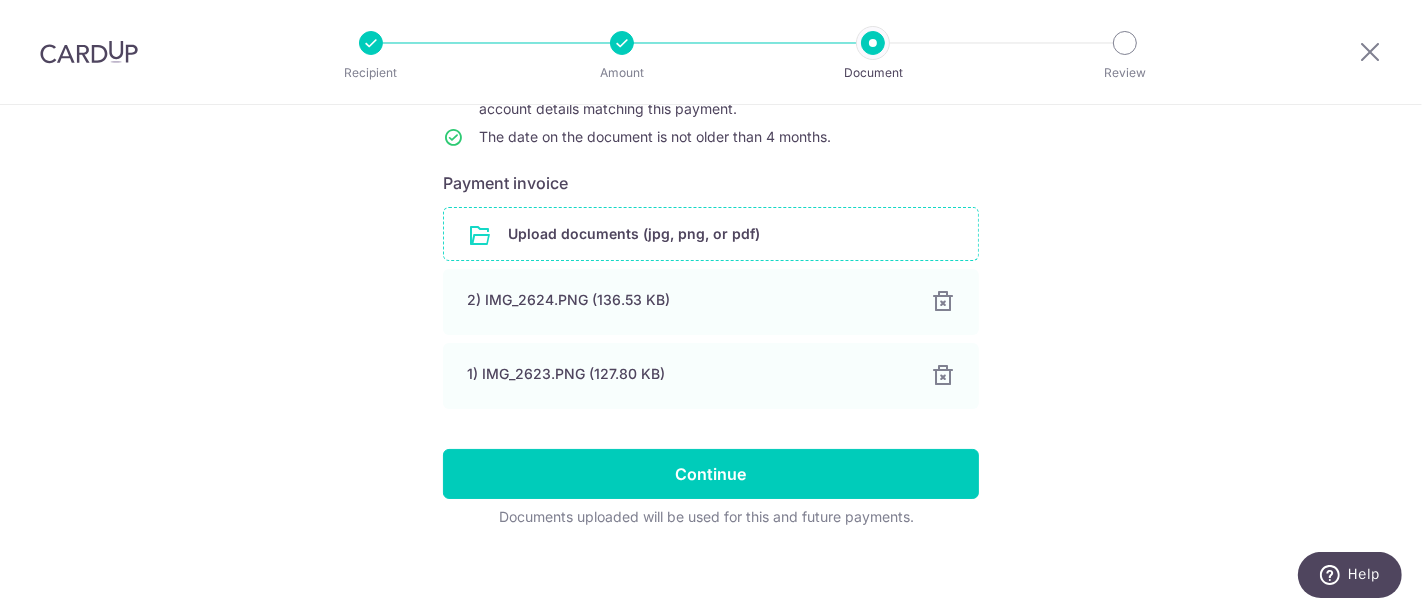 scroll, scrollTop: 279, scrollLeft: 0, axis: vertical 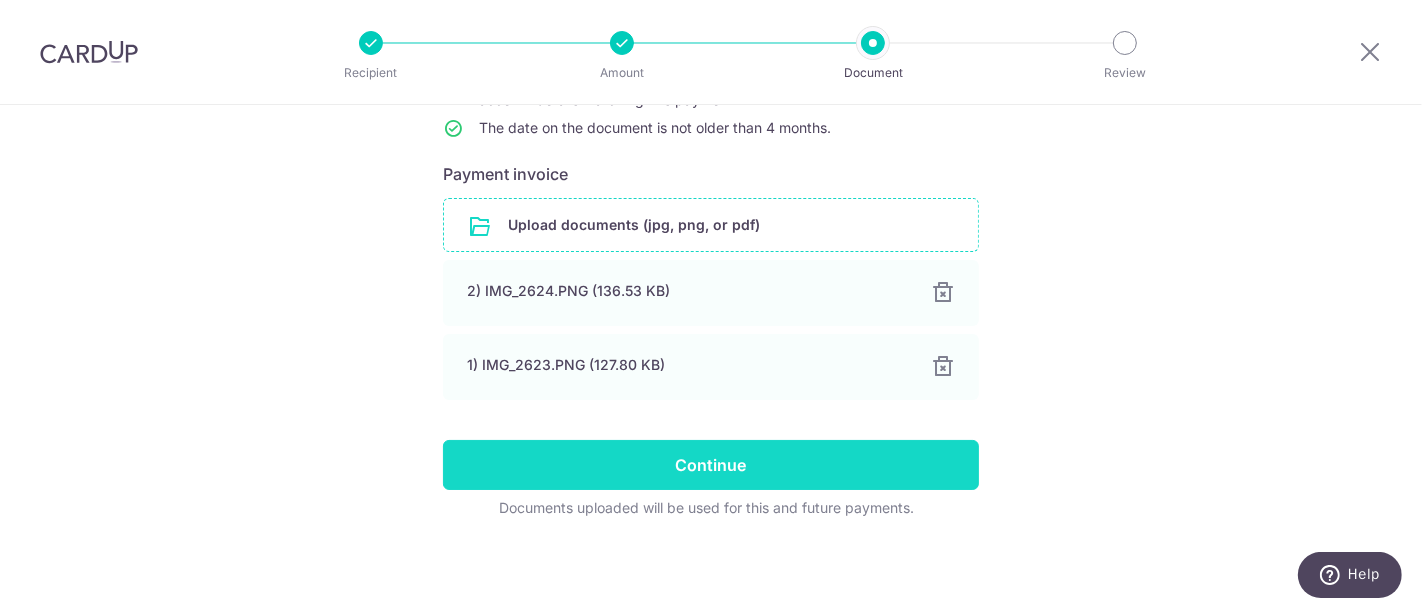 click on "Continue" at bounding box center [711, 465] 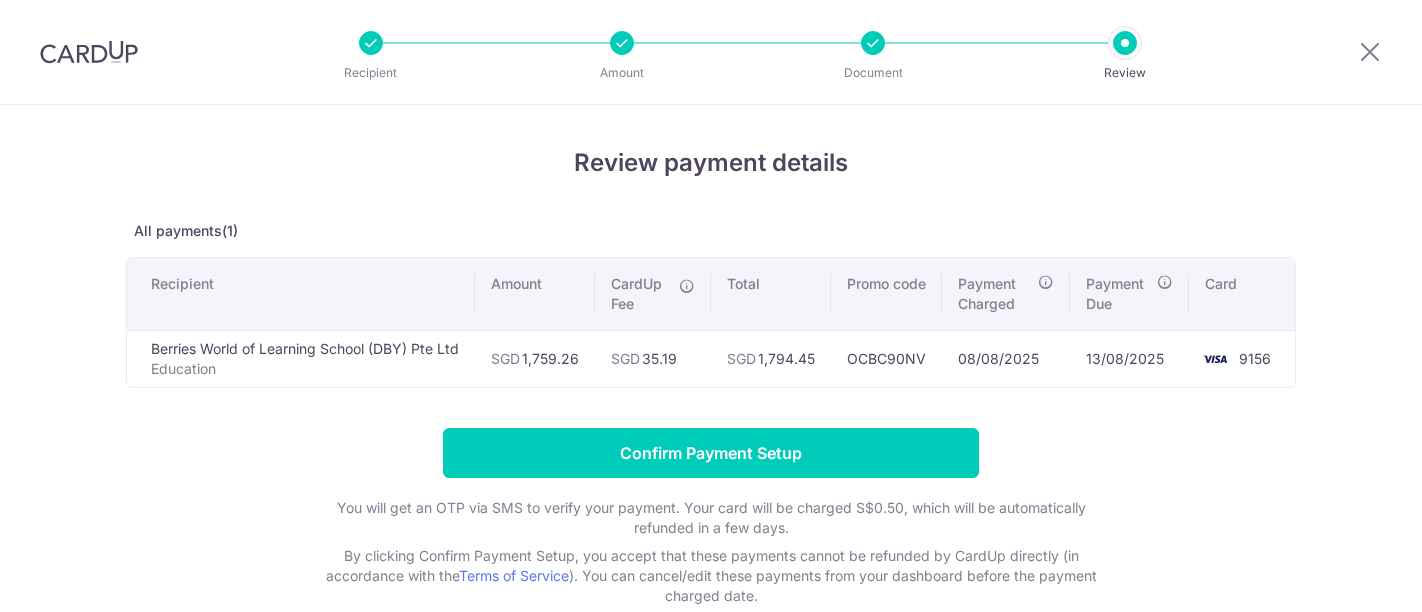 scroll, scrollTop: 0, scrollLeft: 0, axis: both 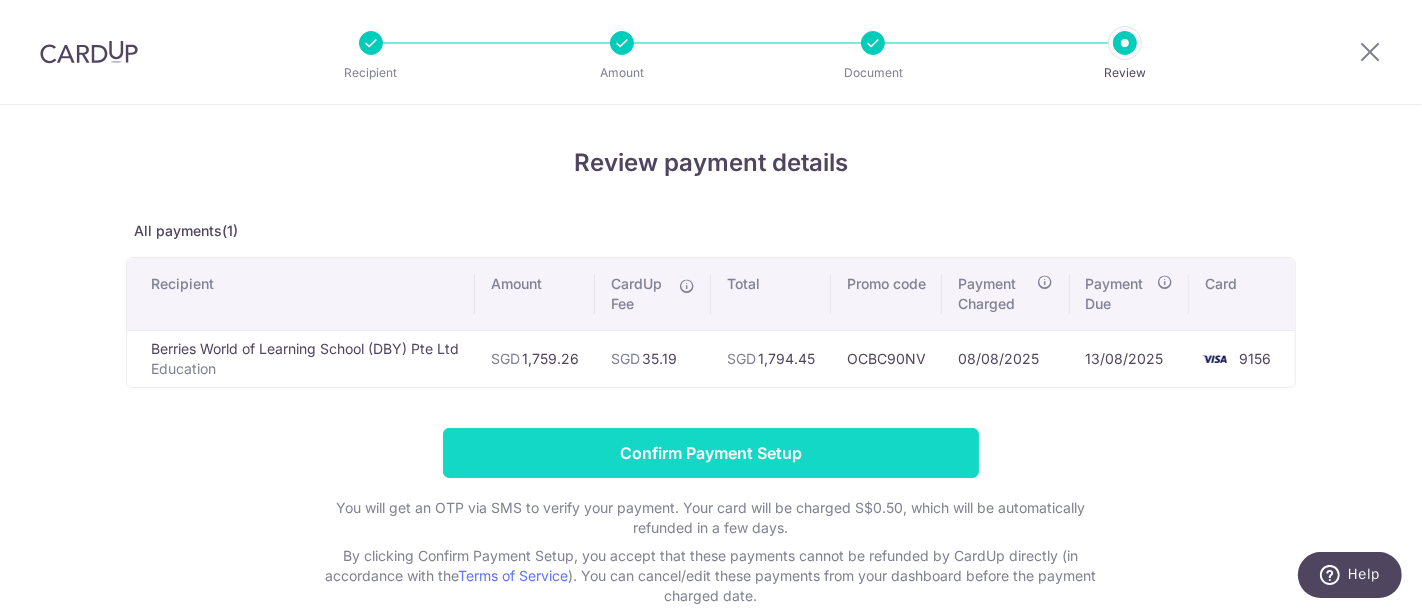 click on "Confirm Payment Setup" at bounding box center [711, 453] 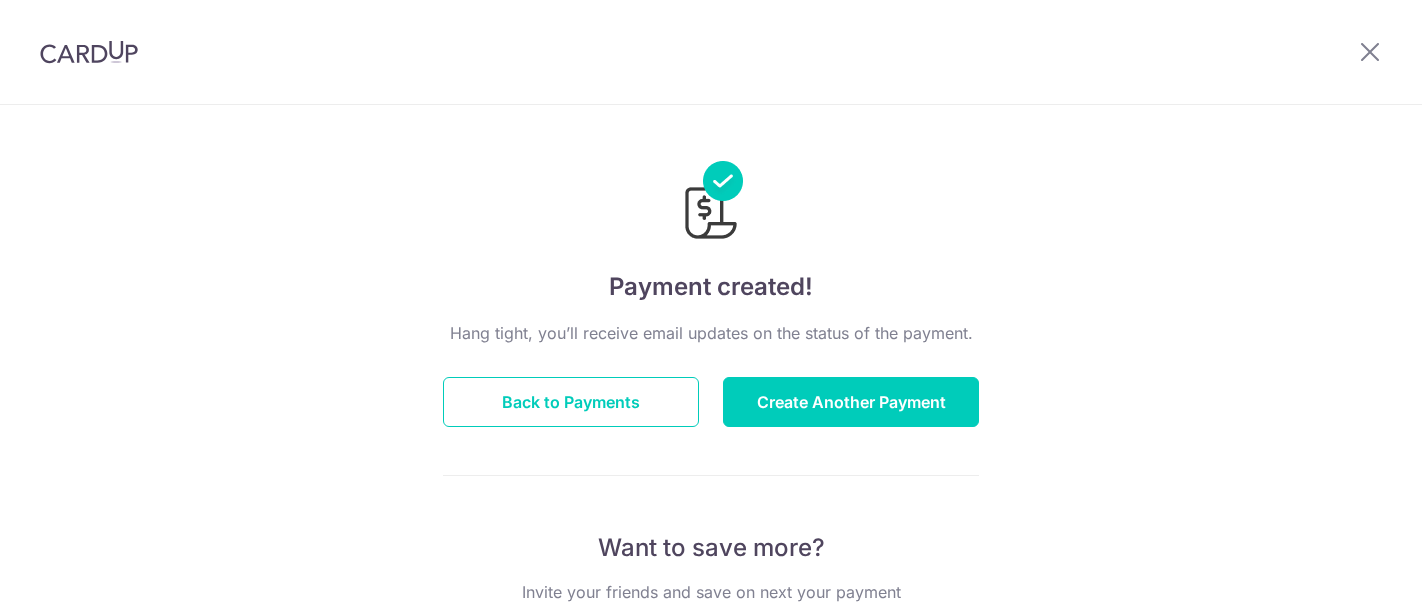 scroll, scrollTop: 0, scrollLeft: 0, axis: both 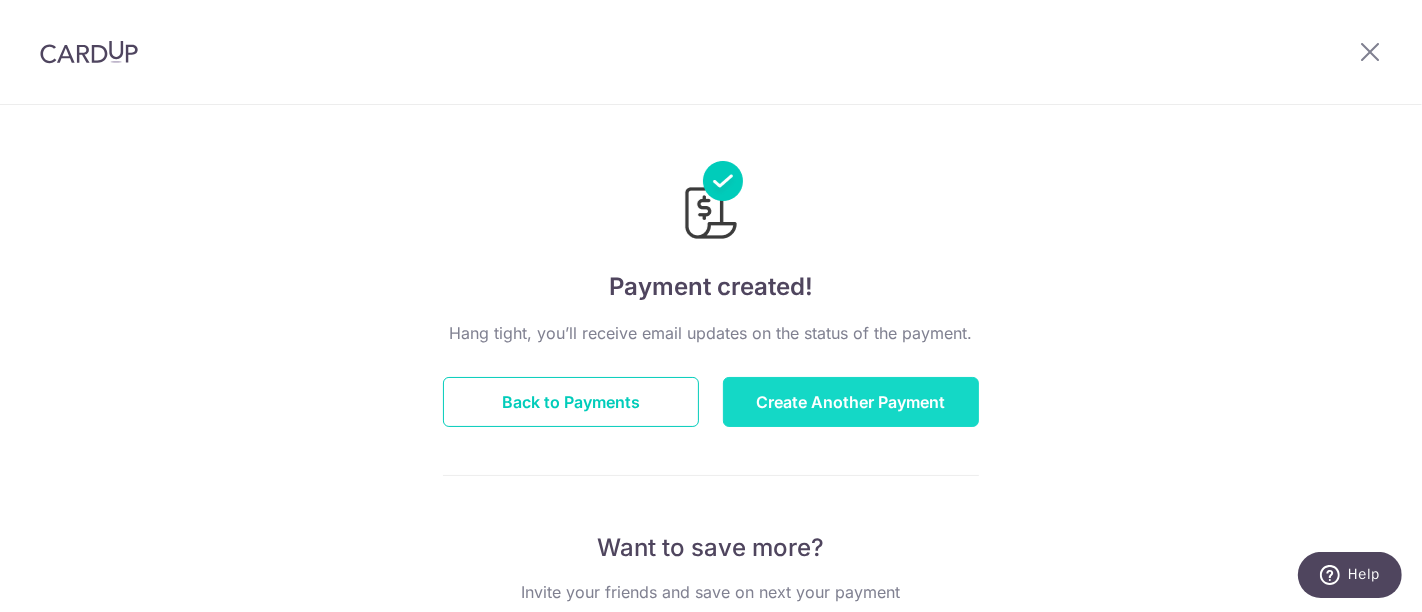 click on "Create Another Payment" at bounding box center [851, 402] 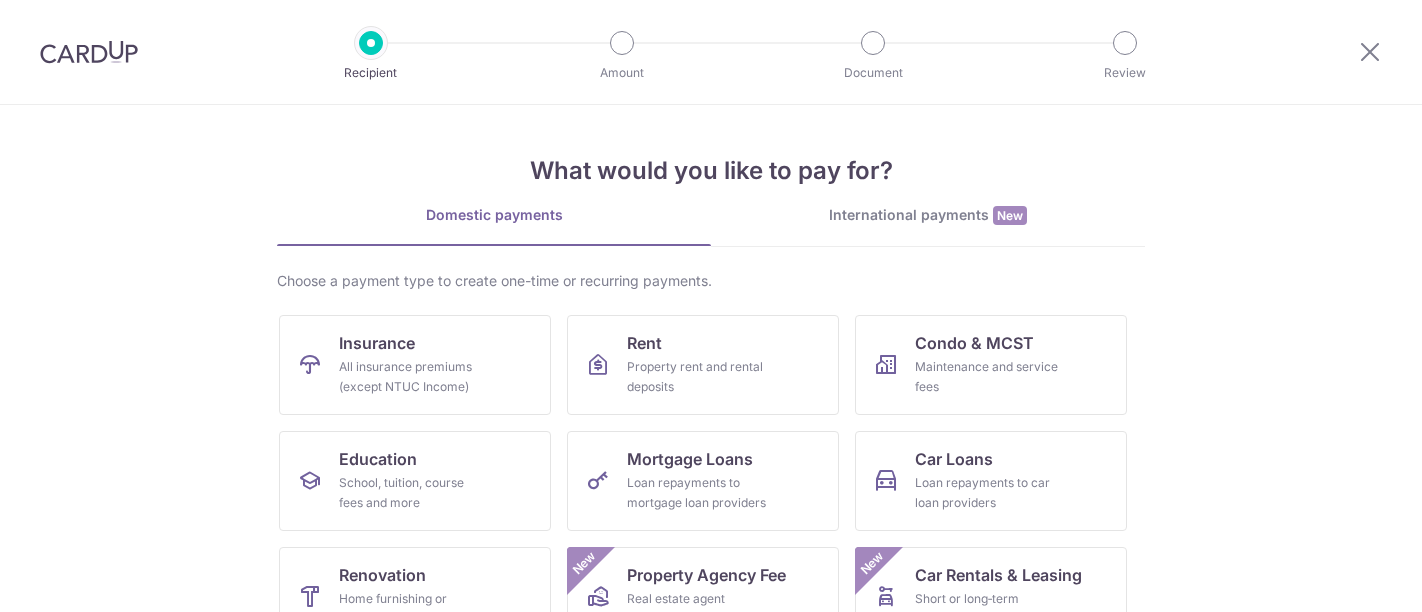 scroll, scrollTop: 0, scrollLeft: 0, axis: both 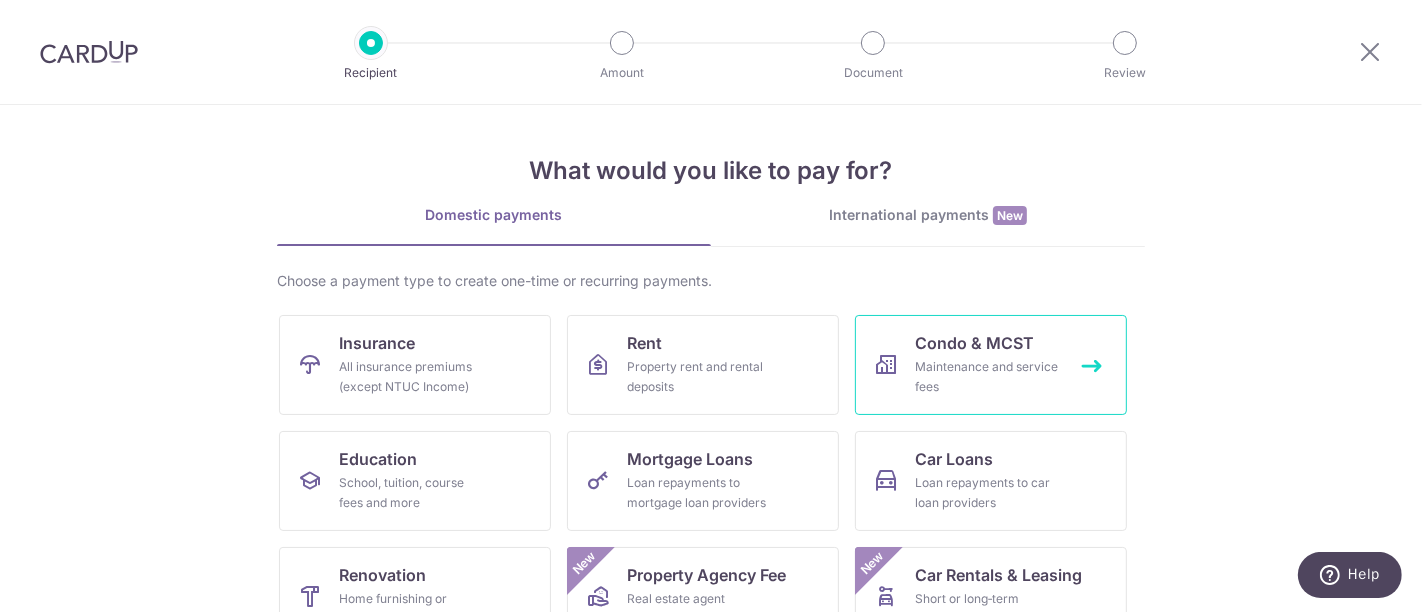 click on "Condo & MCST" at bounding box center [974, 343] 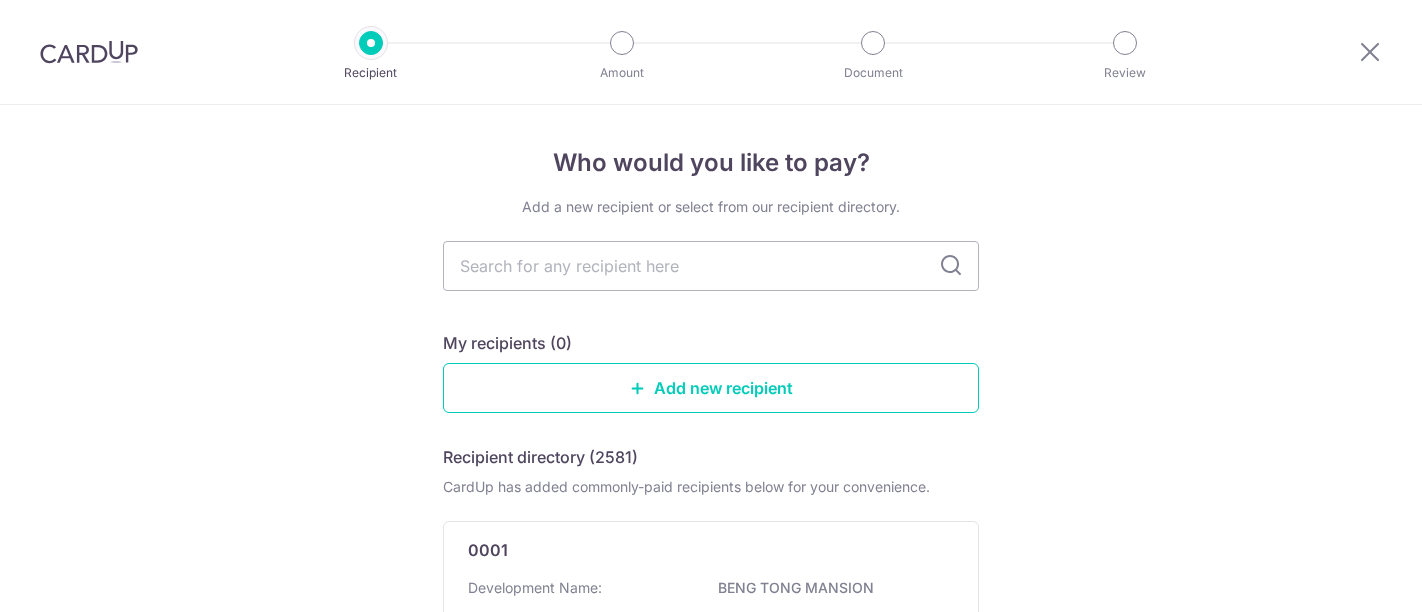 scroll, scrollTop: 0, scrollLeft: 0, axis: both 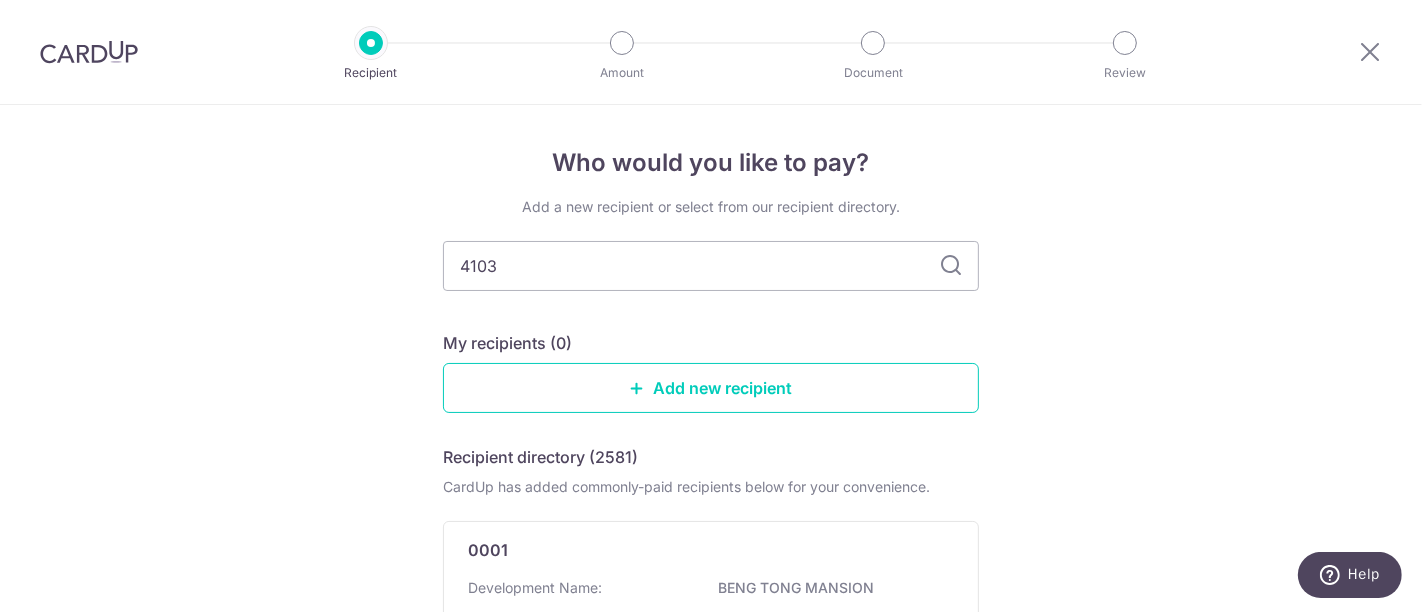 type on "4103" 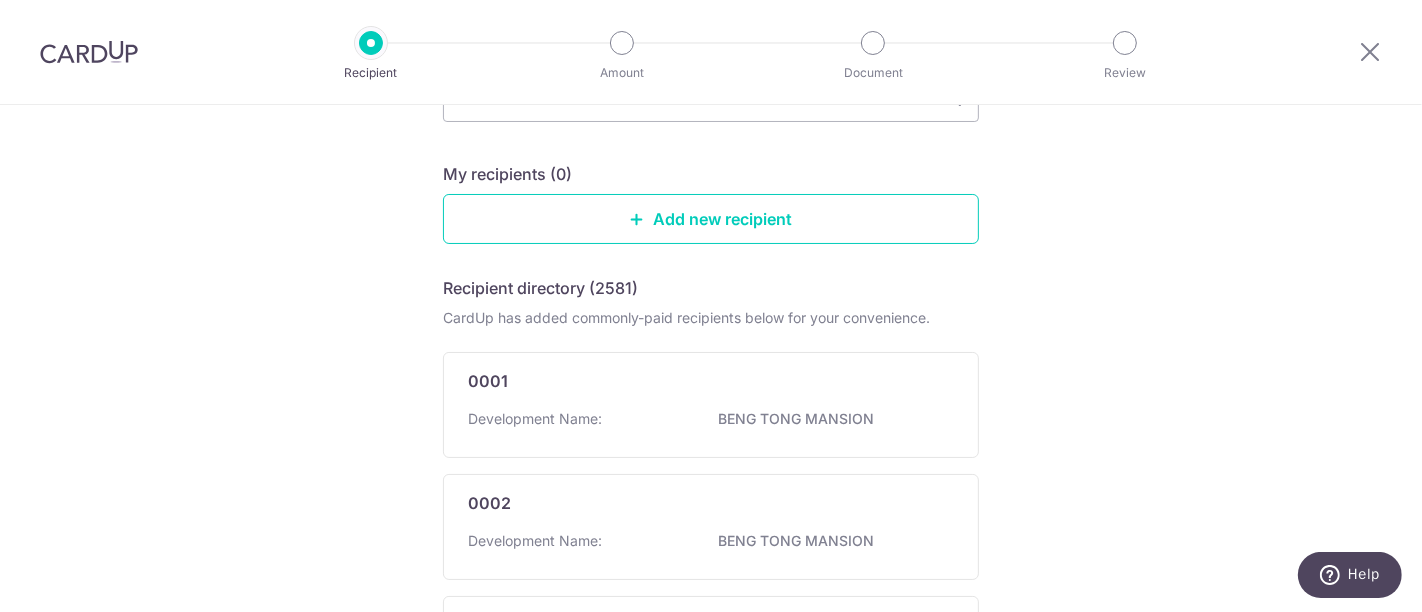 scroll, scrollTop: 114, scrollLeft: 0, axis: vertical 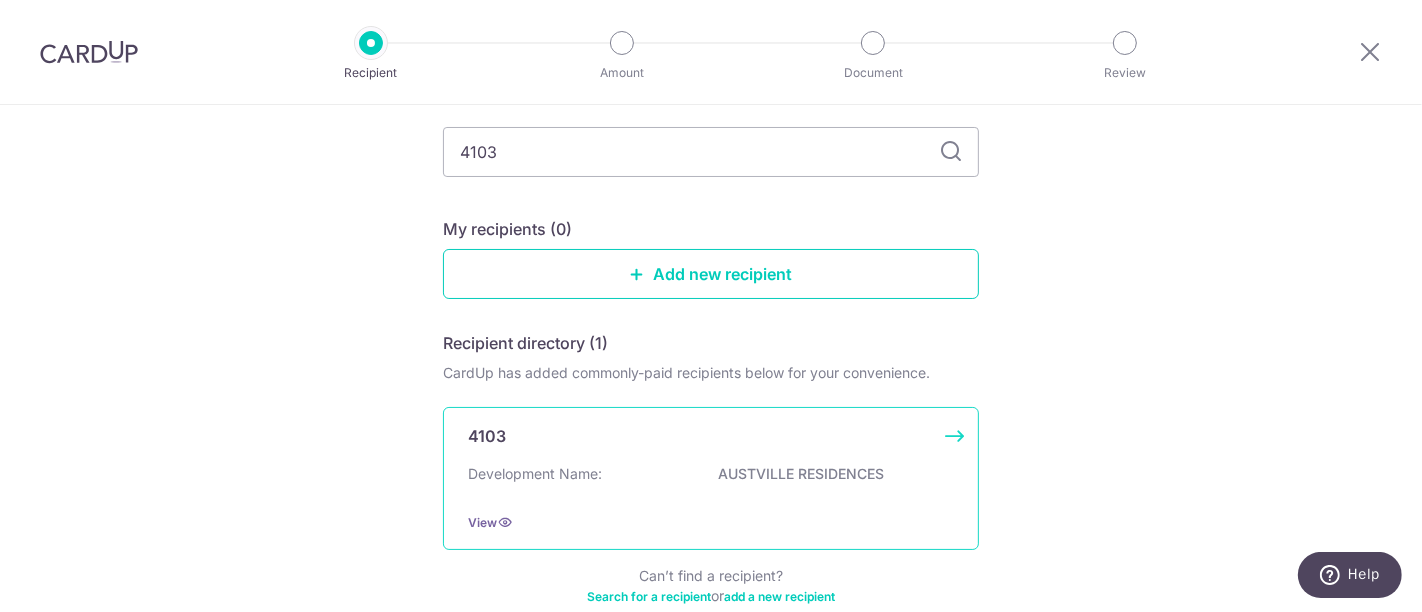 click on "4103
Development Name:
[DEVELOPMENT NAME]
View" at bounding box center [711, 478] 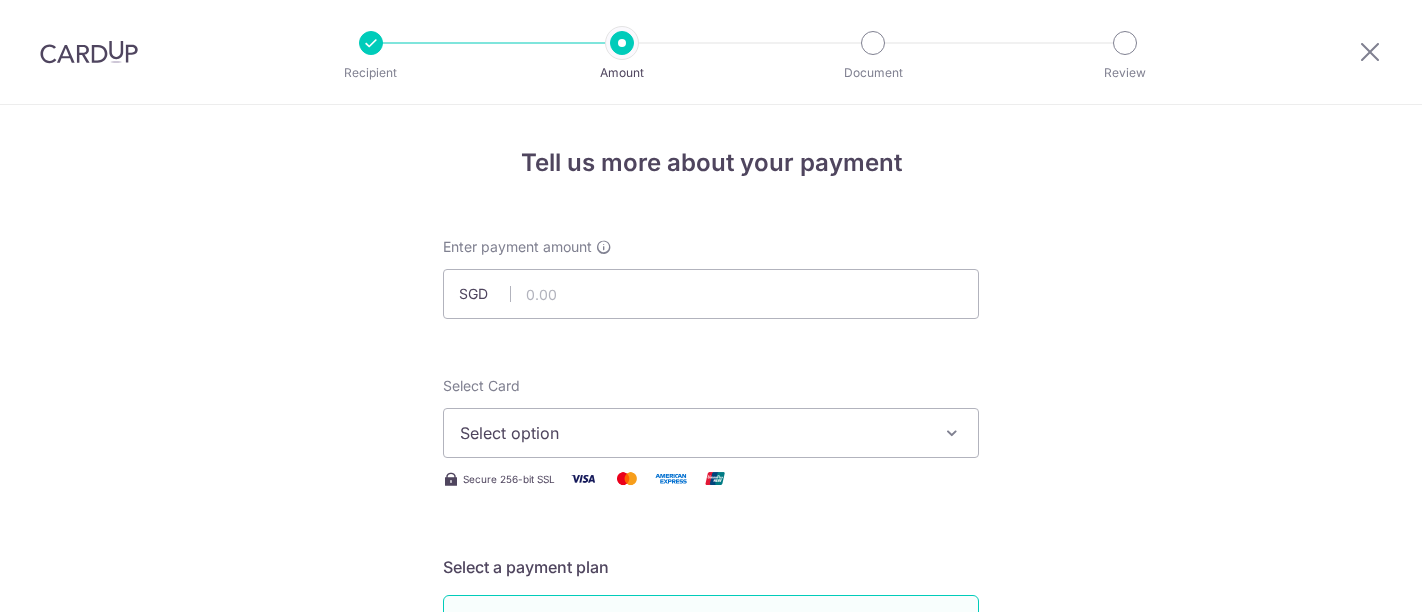 scroll, scrollTop: 0, scrollLeft: 0, axis: both 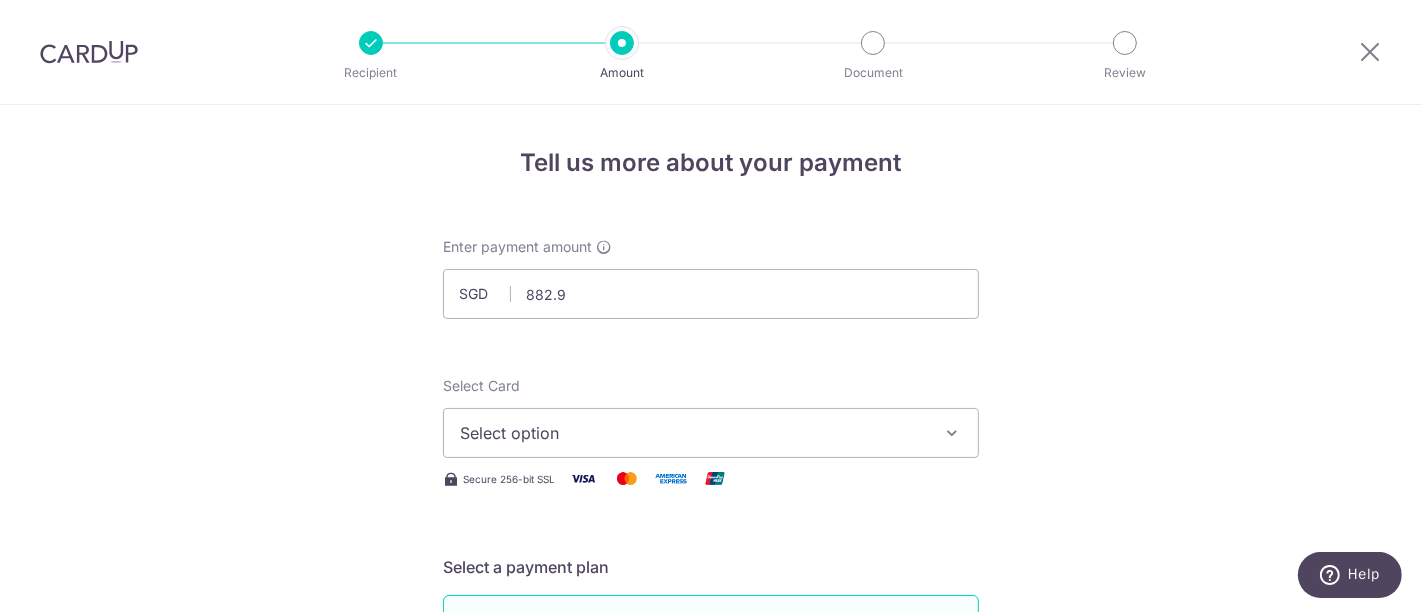 type on "882.90" 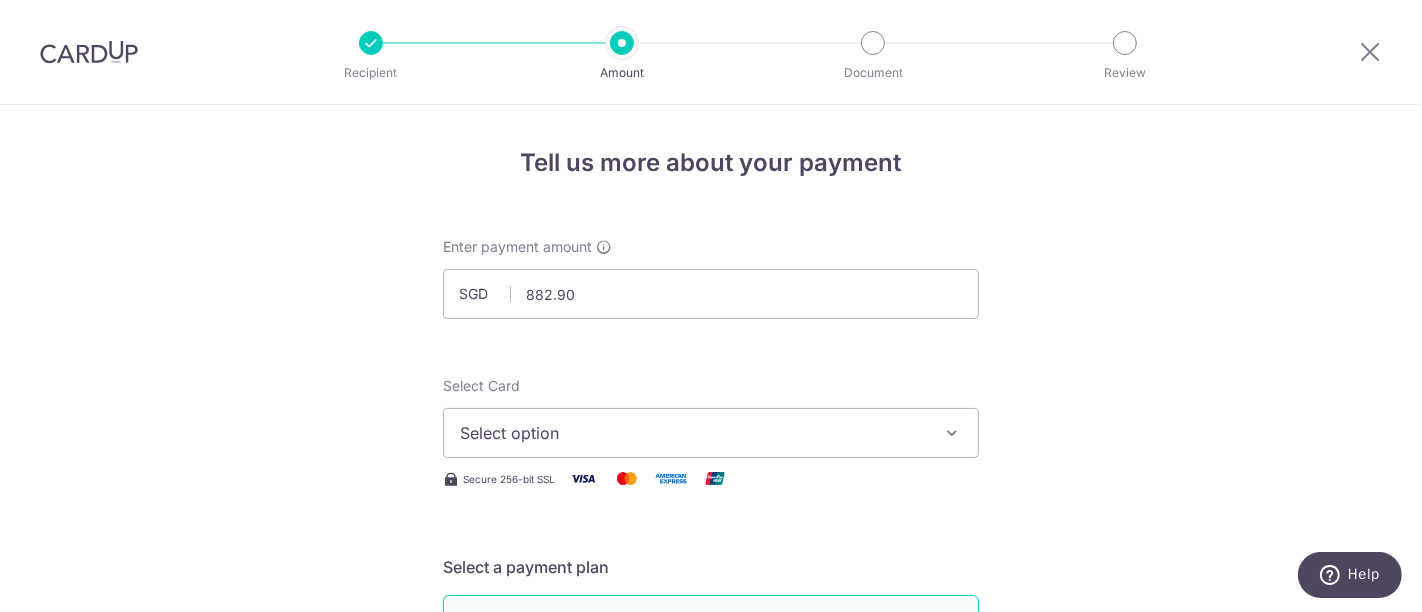 click on "Select option" at bounding box center [711, 433] 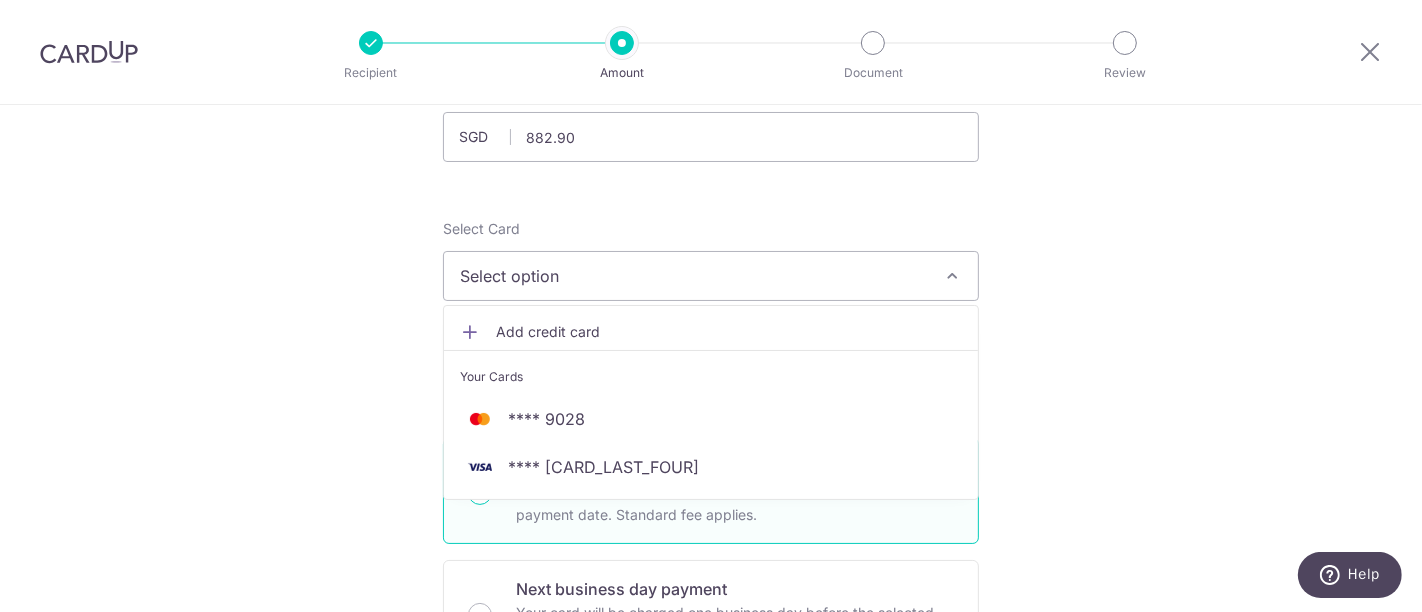 scroll, scrollTop: 222, scrollLeft: 0, axis: vertical 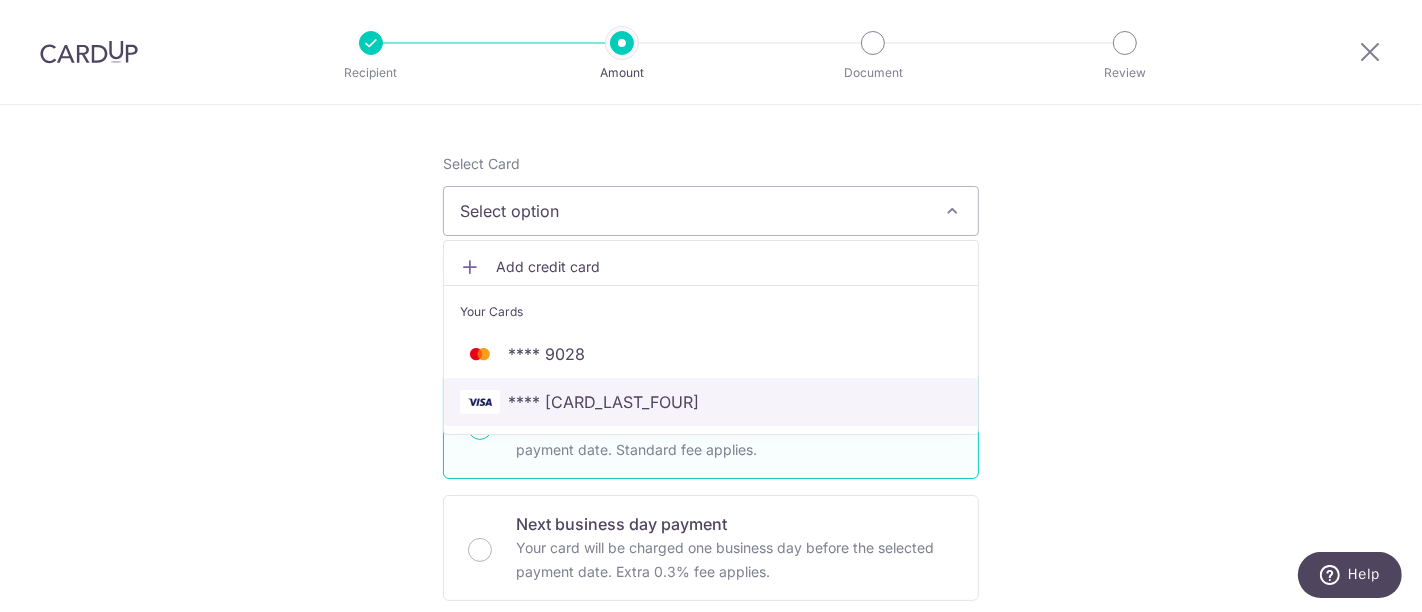 click on "**** 9156" at bounding box center (711, 402) 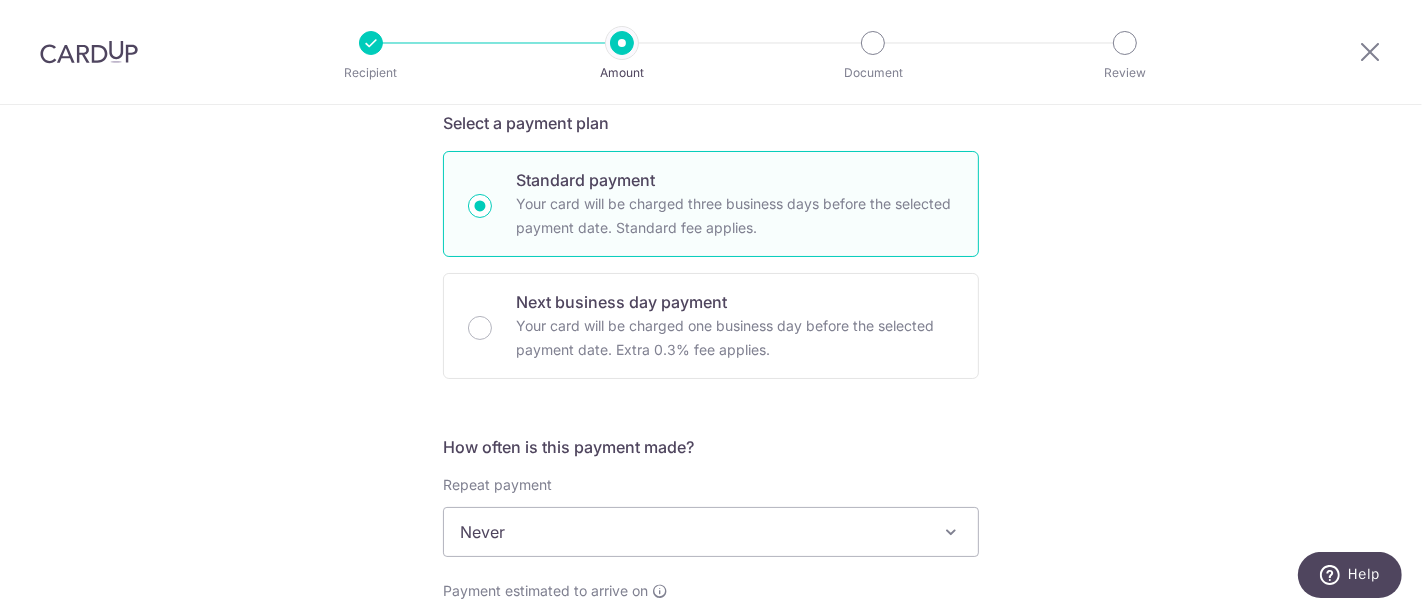 scroll, scrollTop: 666, scrollLeft: 0, axis: vertical 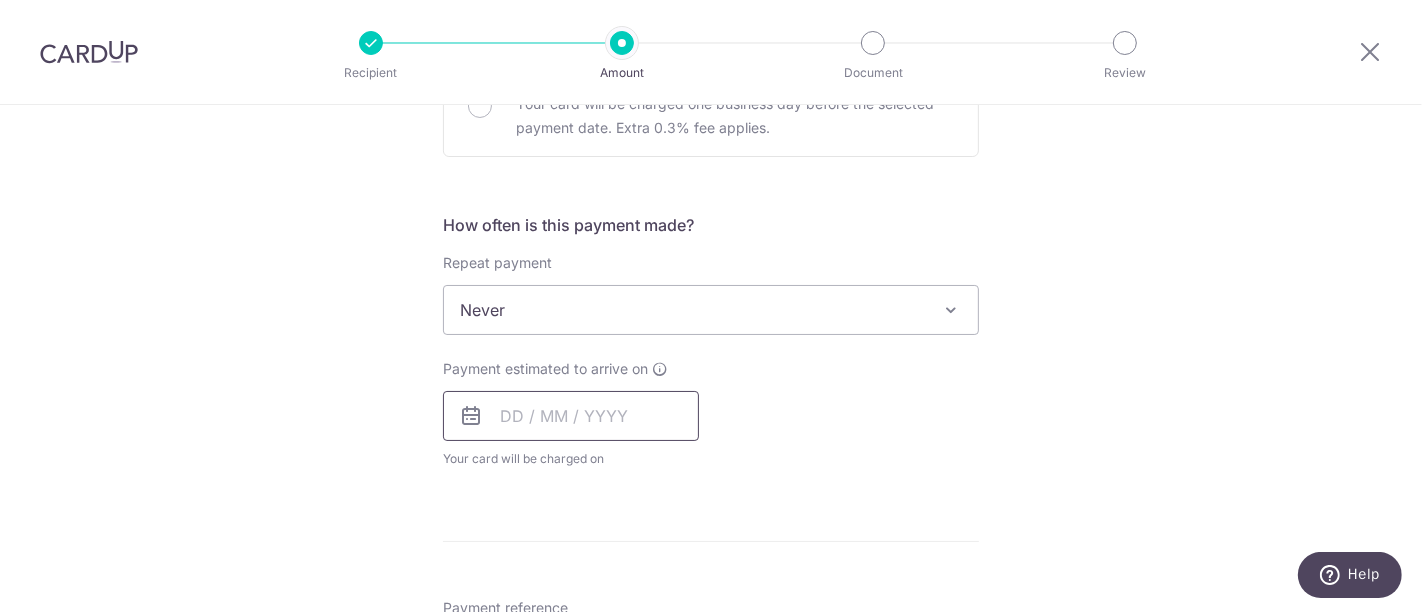click at bounding box center [571, 416] 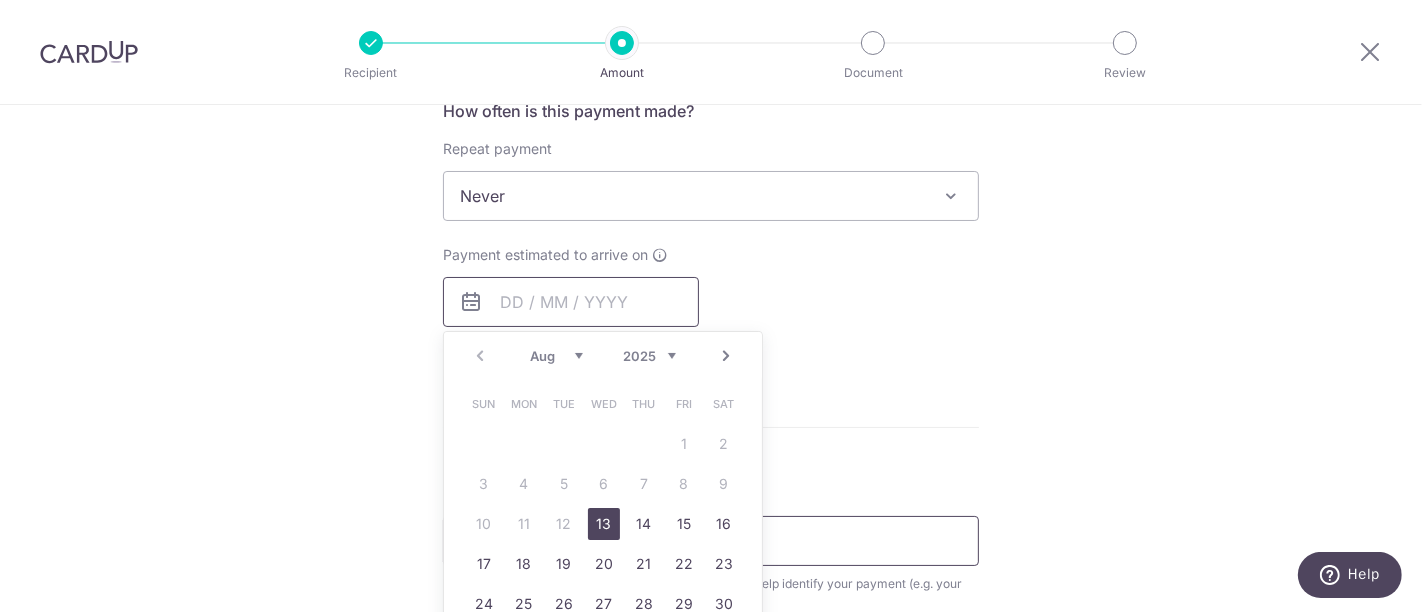 scroll, scrollTop: 888, scrollLeft: 0, axis: vertical 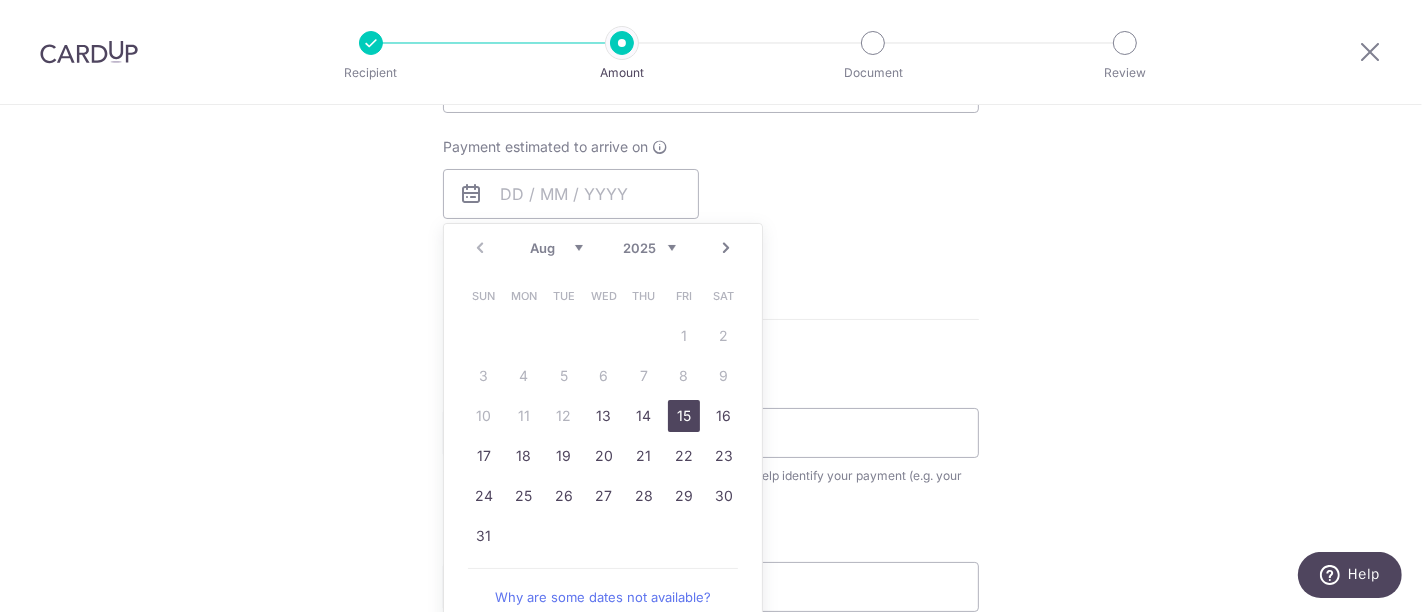 click on "15" at bounding box center (684, 416) 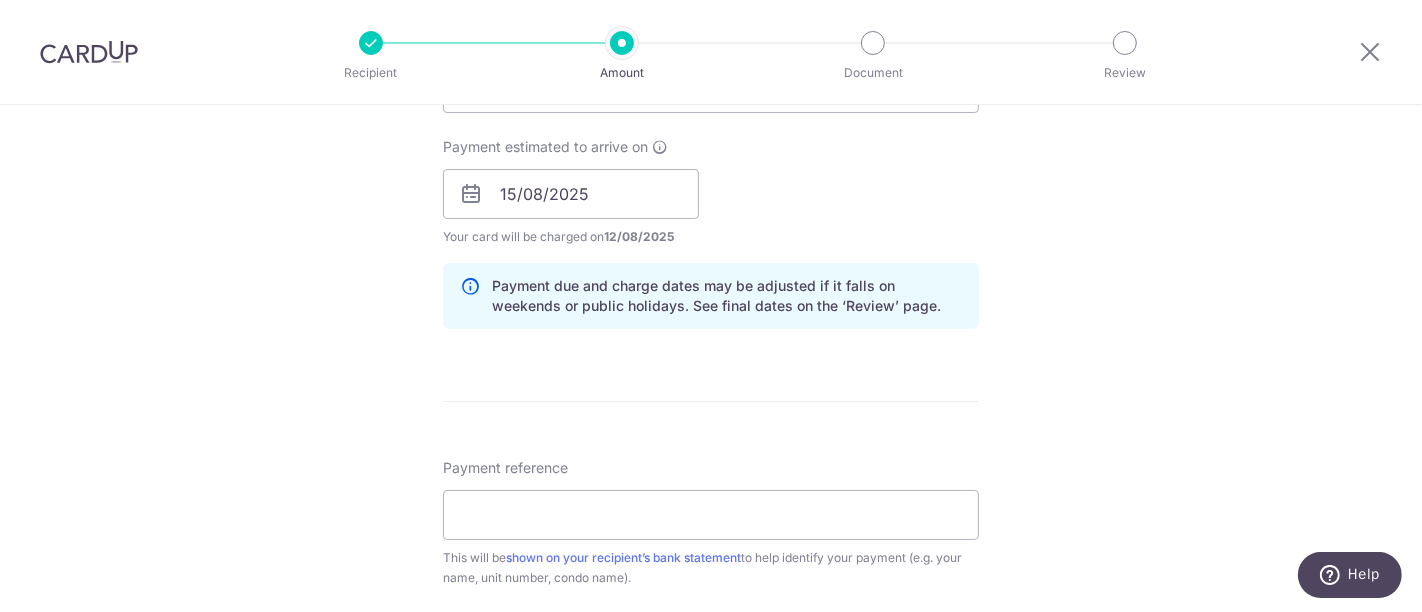 click on "Tell us more about your payment
Enter payment amount
SGD
882.90
882.90
Select Card
**** 9156
Add credit card
Your Cards
**** 9028
**** 9156
Secure 256-bit SSL
Text
New card details
Card
Secure 256-bit SSL" at bounding box center [711, 162] 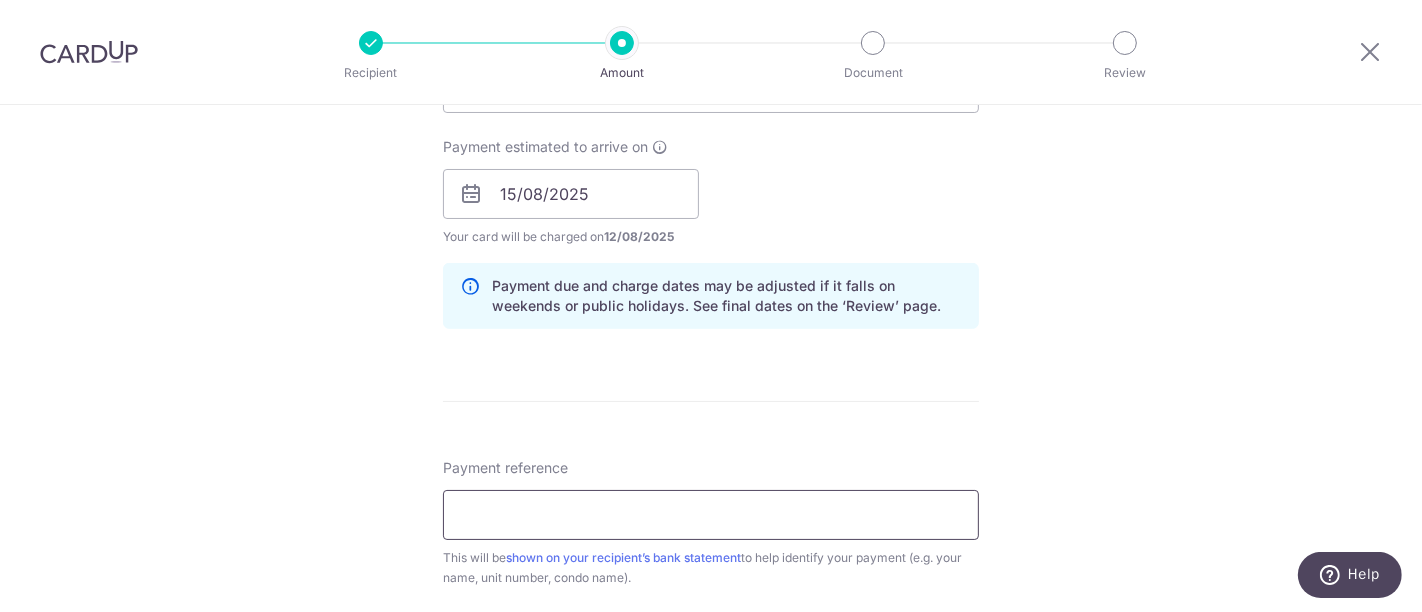 click on "Payment reference" at bounding box center (711, 515) 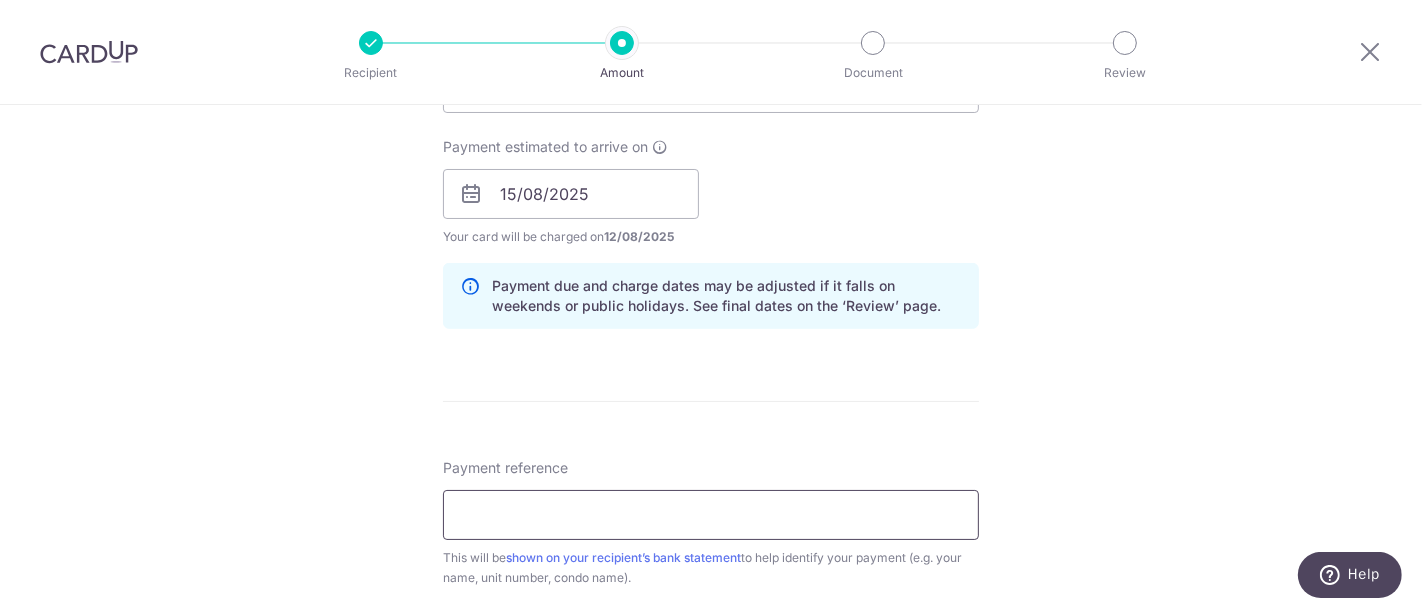 type on "19-08-19" 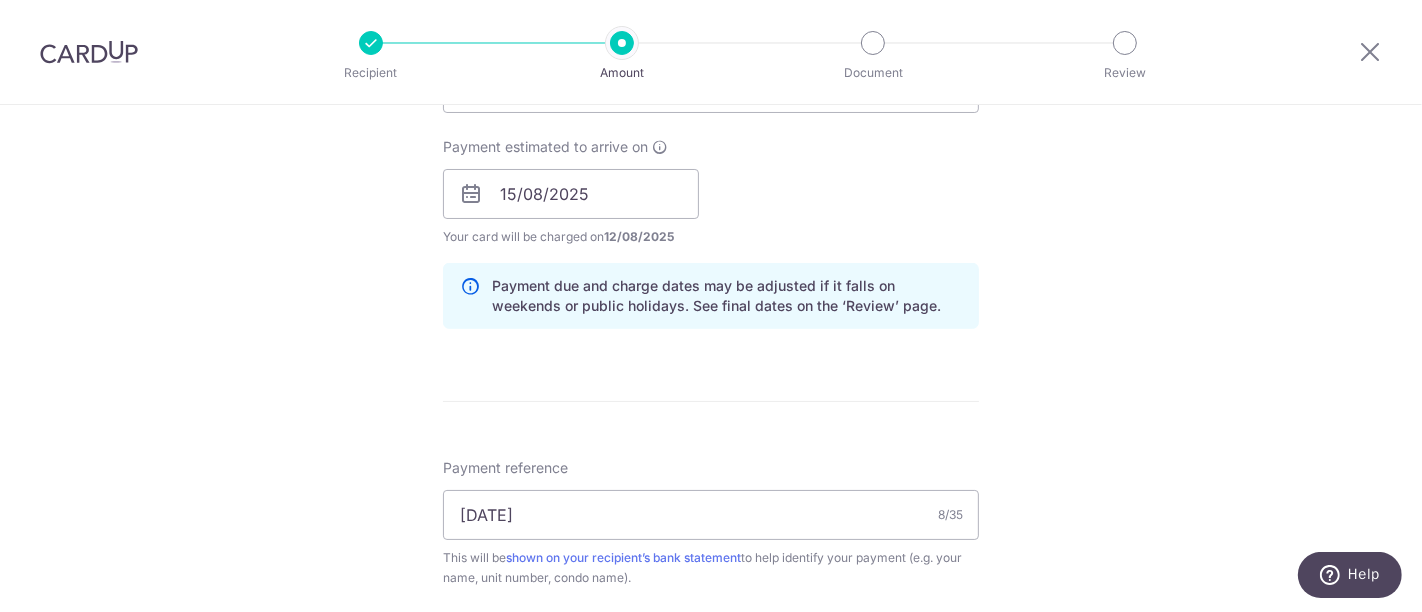 click on "Tell us more about your payment
Enter payment amount
SGD
882.90
882.90
Select Card
**** 9156
Add credit card
Your Cards
**** 9028
**** 9156
Secure 256-bit SSL
Text
New card details
Card
Secure 256-bit SSL" at bounding box center [711, 162] 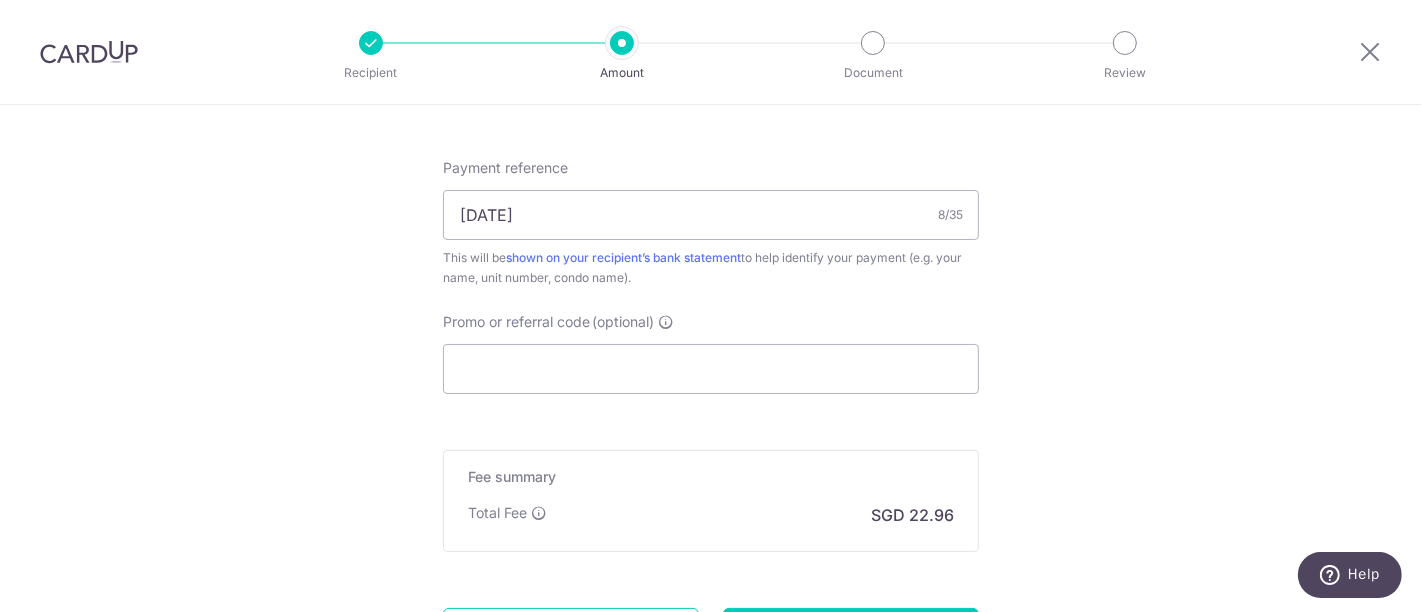 scroll, scrollTop: 1222, scrollLeft: 0, axis: vertical 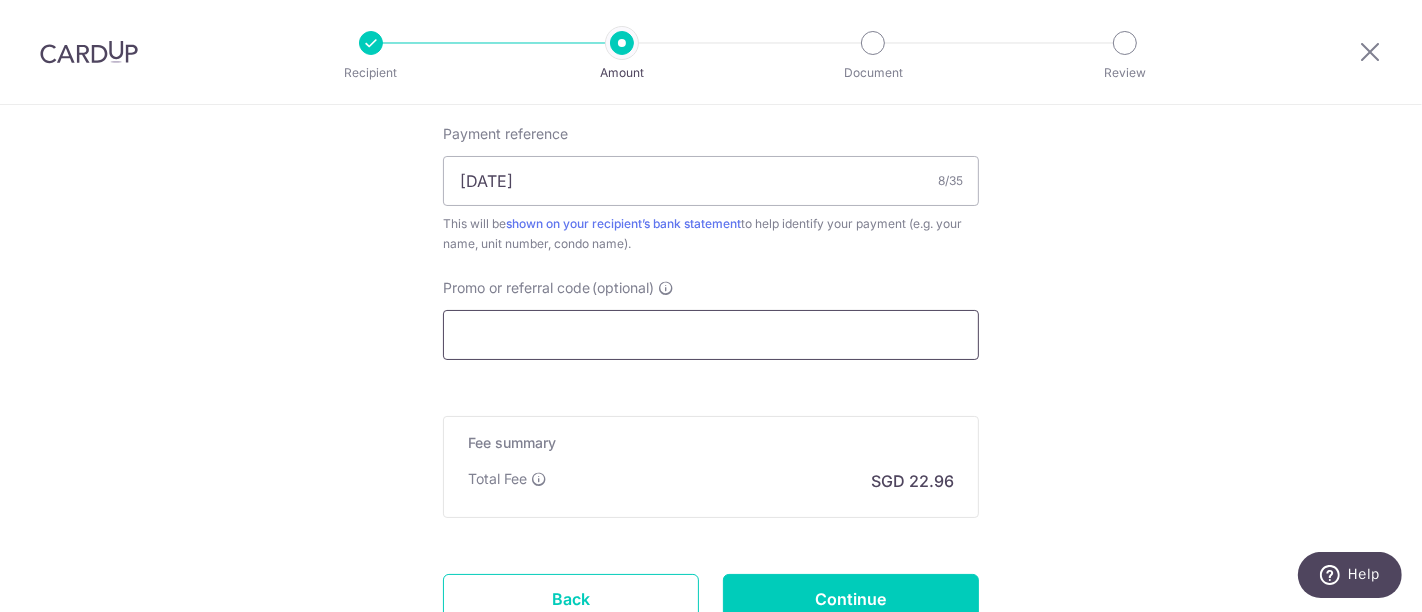 click on "Promo or referral code
(optional)" at bounding box center [711, 335] 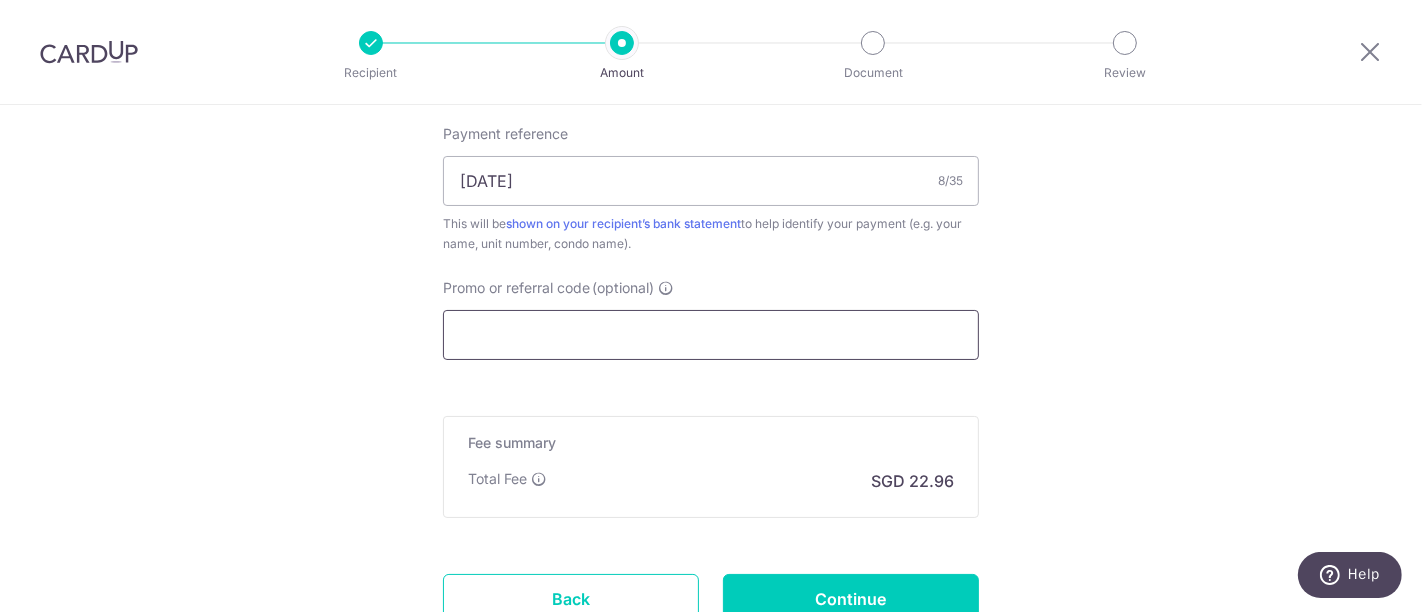 paste on "OCBC90NV" 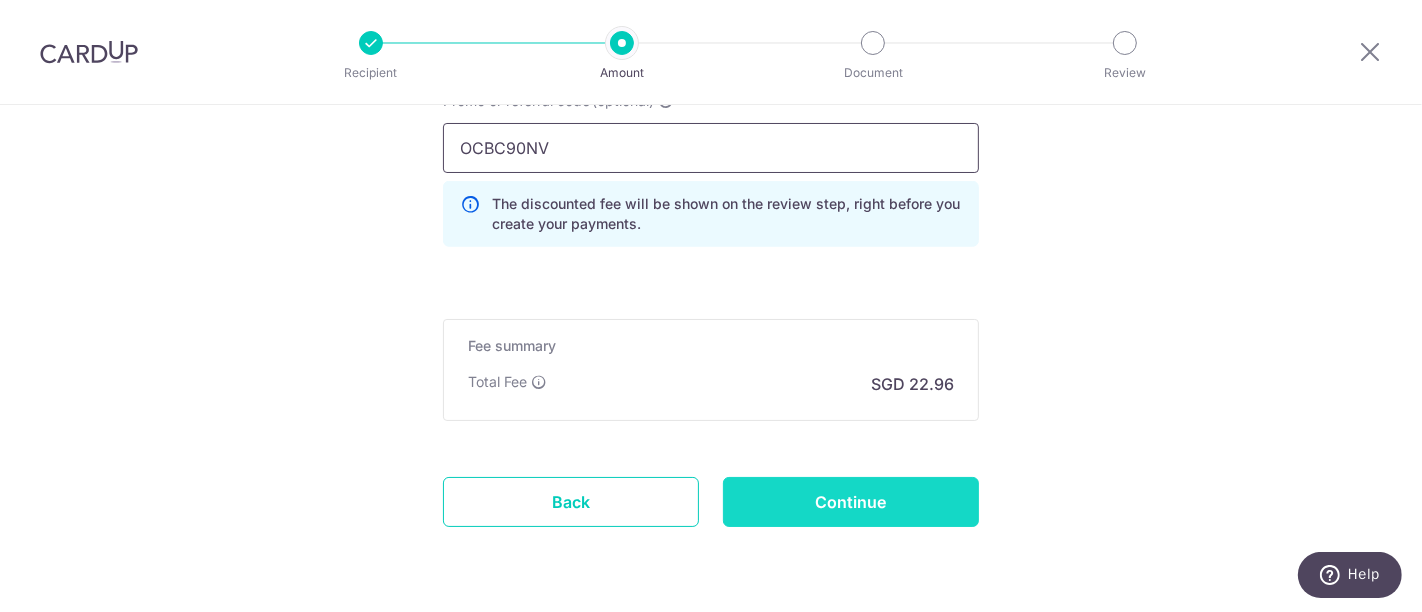 scroll, scrollTop: 1444, scrollLeft: 0, axis: vertical 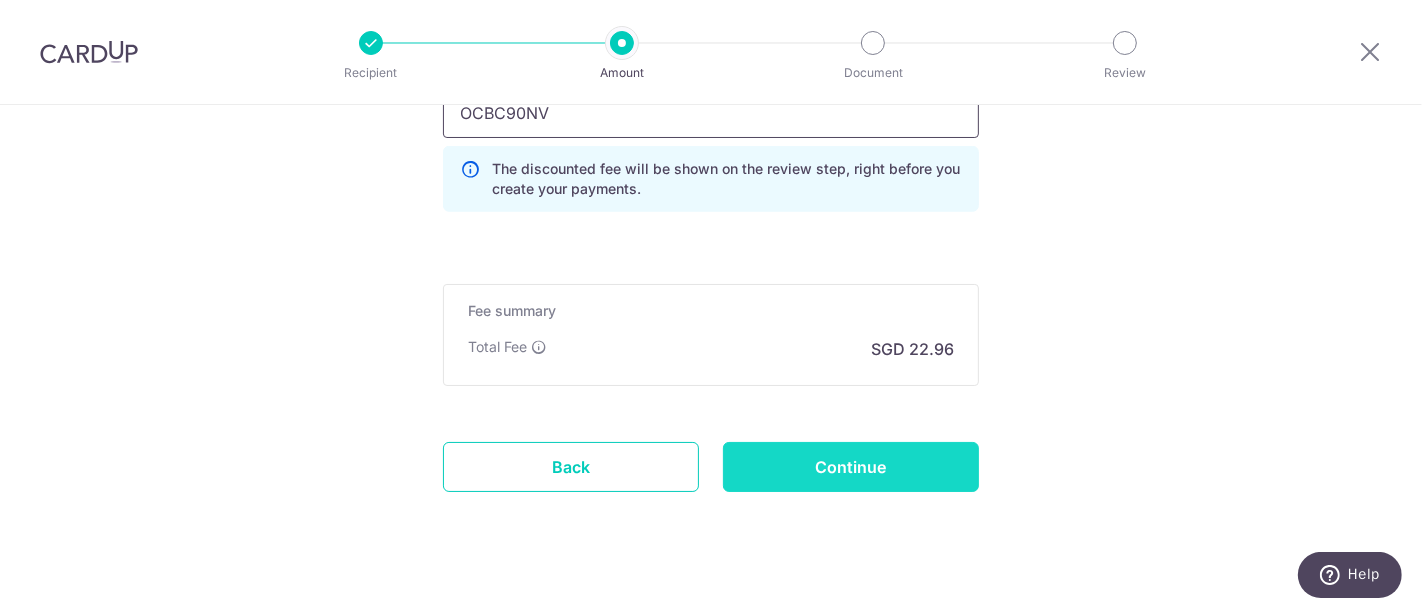 type on "OCBC90NV" 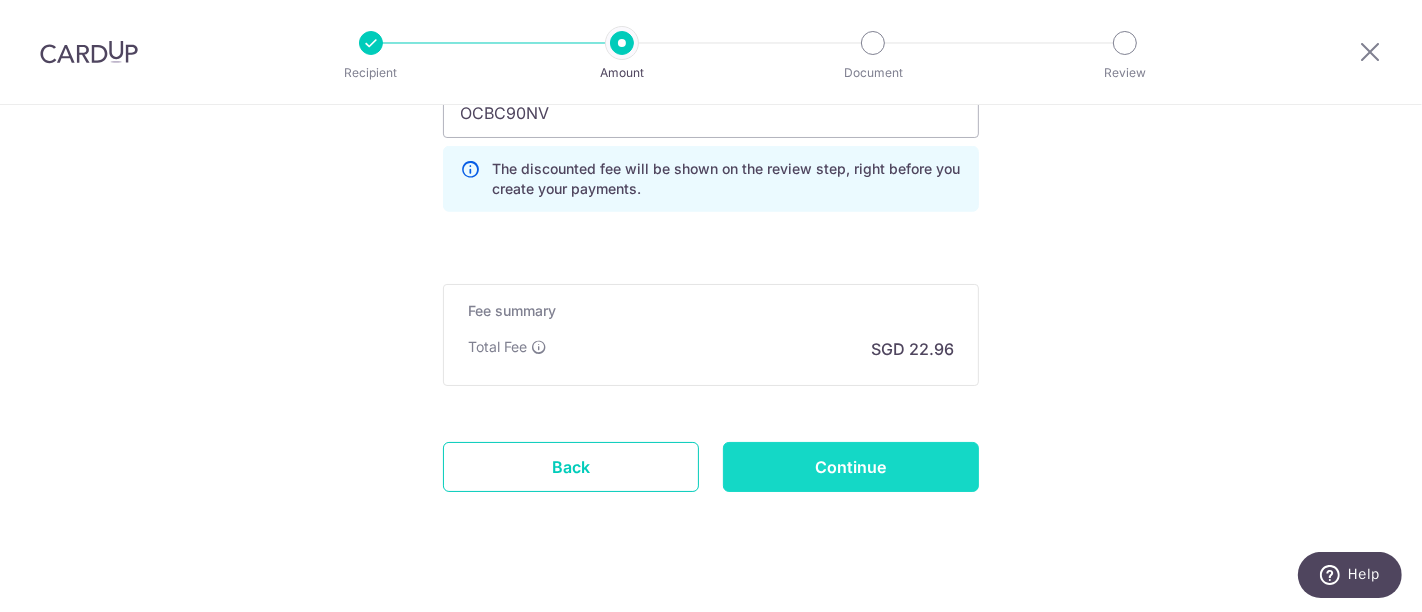 click on "Continue" at bounding box center [851, 467] 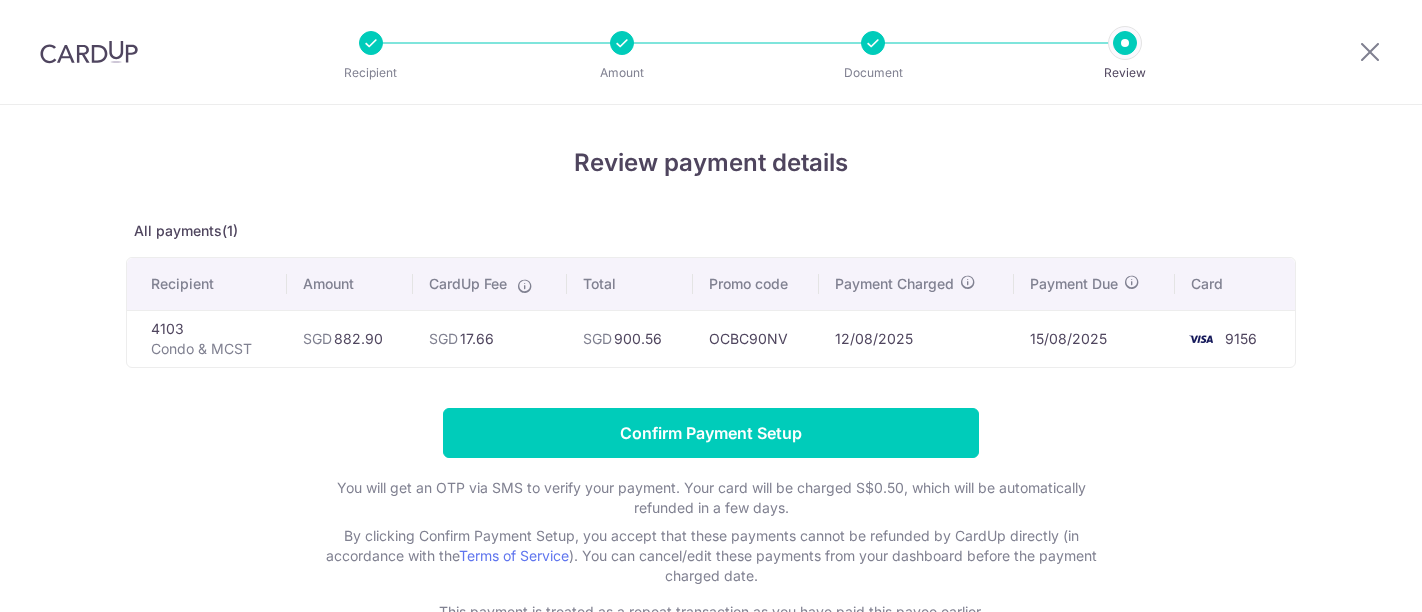 scroll, scrollTop: 0, scrollLeft: 0, axis: both 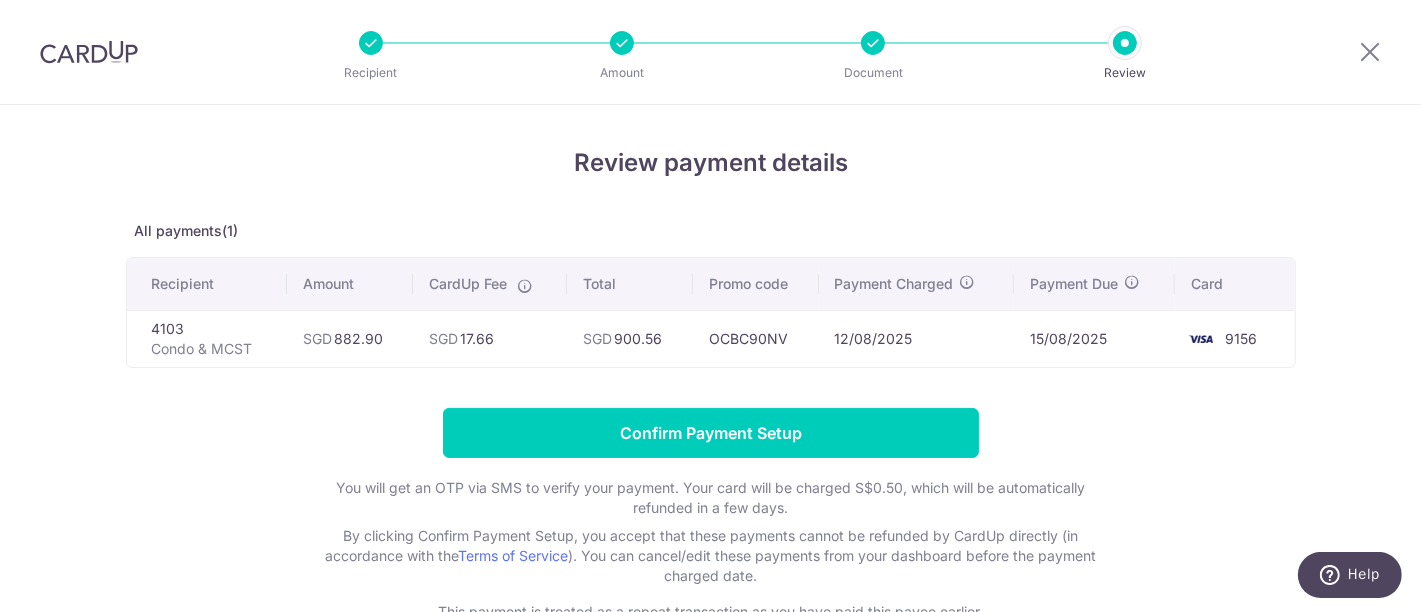 click on "Confirm Payment Setup
You will get an OTP via SMS to verify your payment. Your card will be charged S$0.50, which will be automatically refunded in a few days.
By clicking Confirm Payment Setup, you accept that these payments cannot be refunded by CardUp directly (in accordance with the  Terms of Service ). You can cancel/edit these payments from your dashboard before the payment charged date.
This payment is treated as a repeat transaction as you have paid this payee earlier." at bounding box center (711, 515) 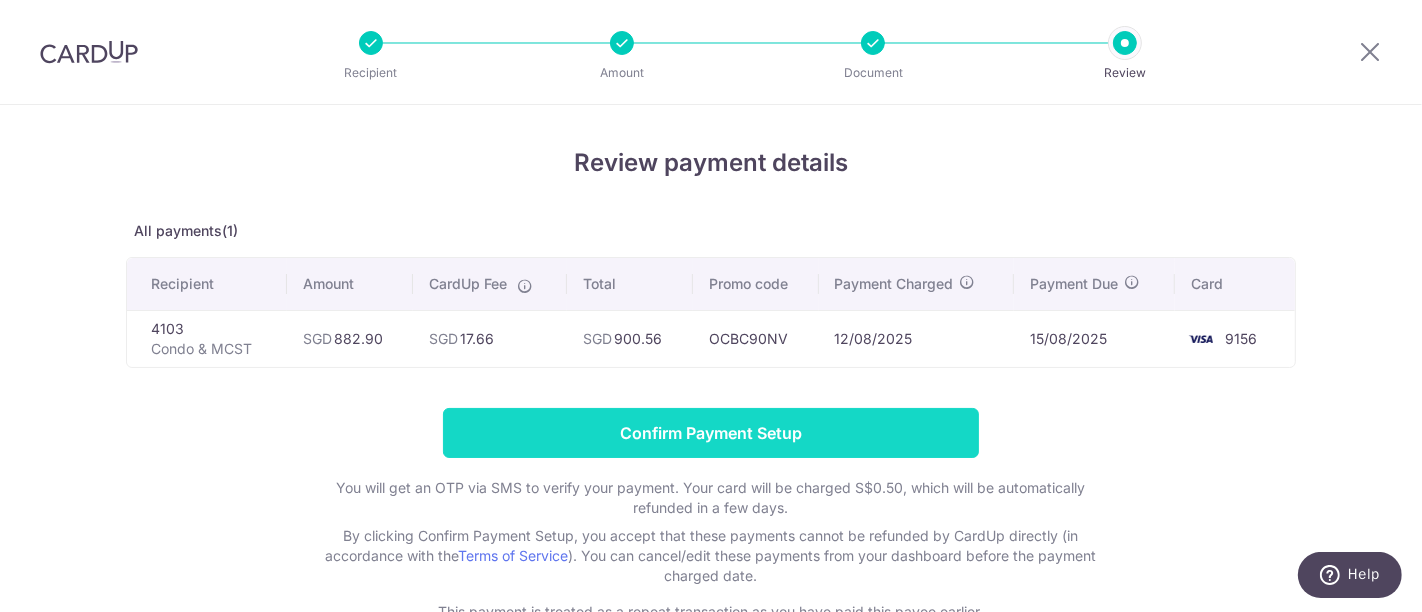 click on "Confirm Payment Setup" at bounding box center [711, 433] 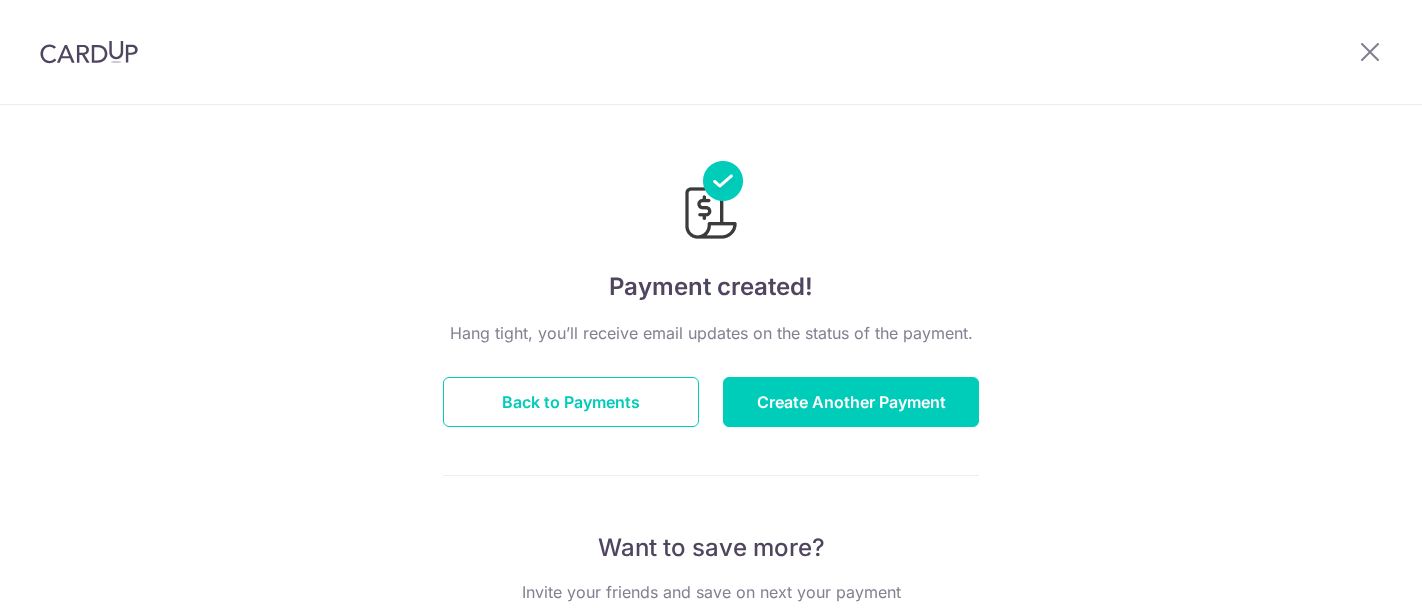 scroll, scrollTop: 0, scrollLeft: 0, axis: both 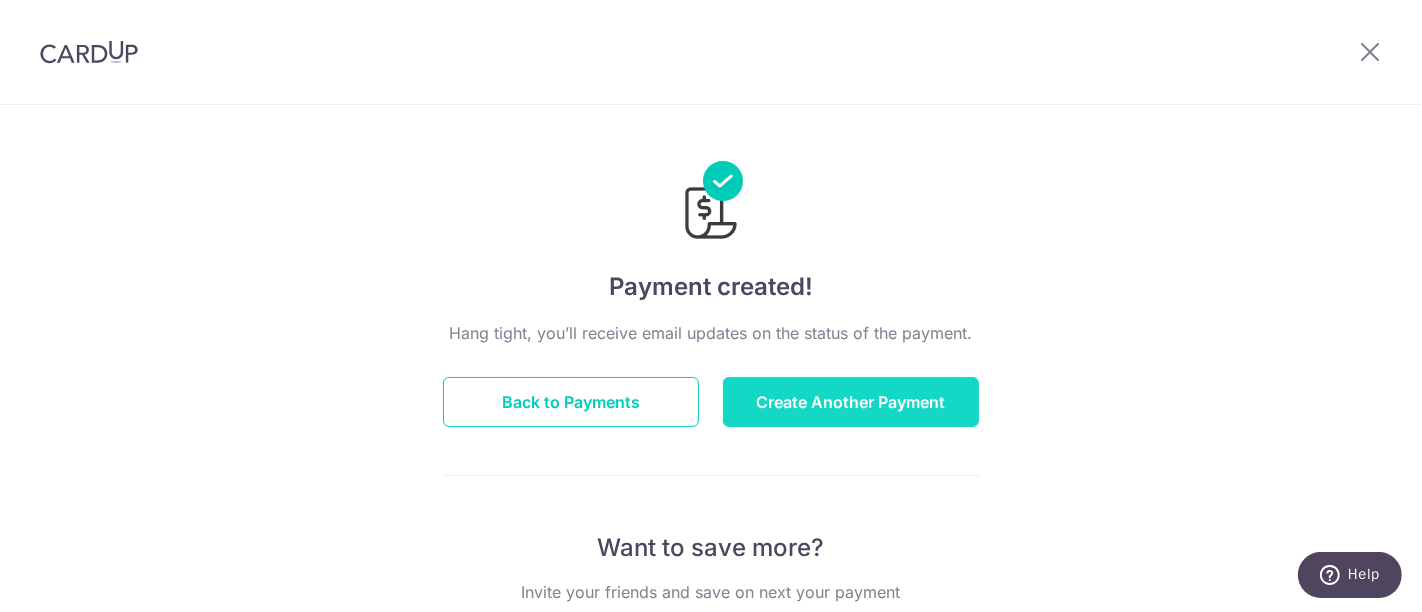 click on "Create Another Payment" at bounding box center (851, 402) 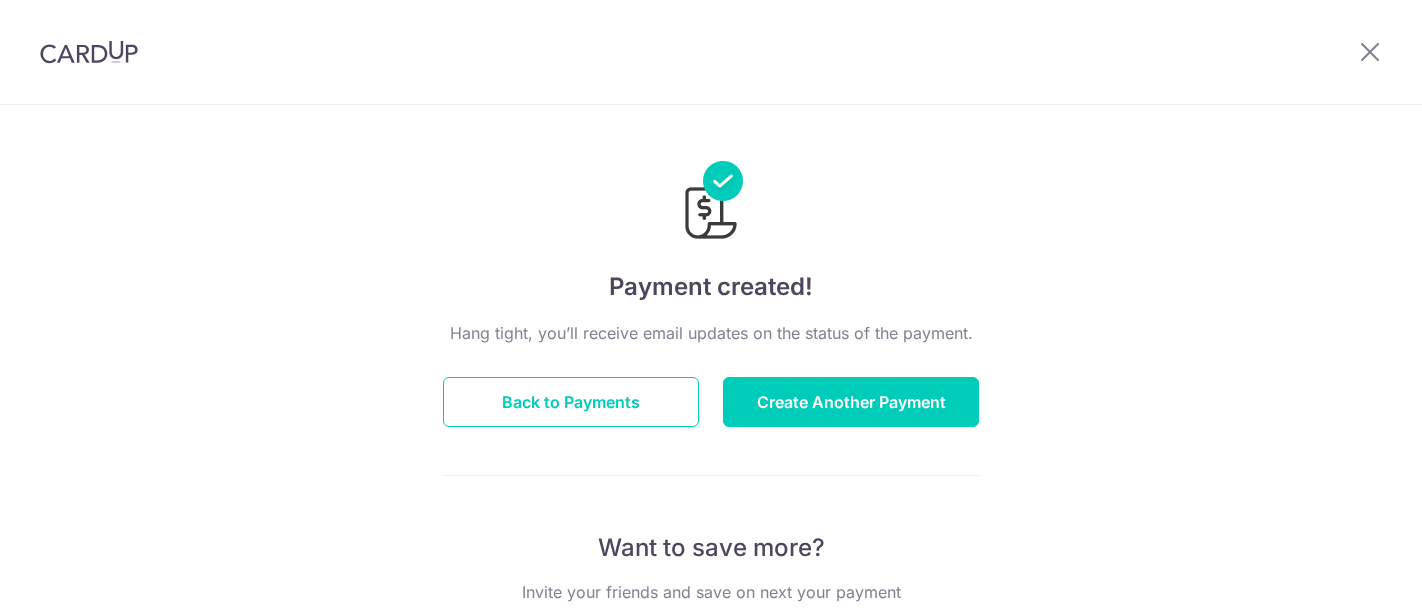 scroll, scrollTop: 0, scrollLeft: 0, axis: both 